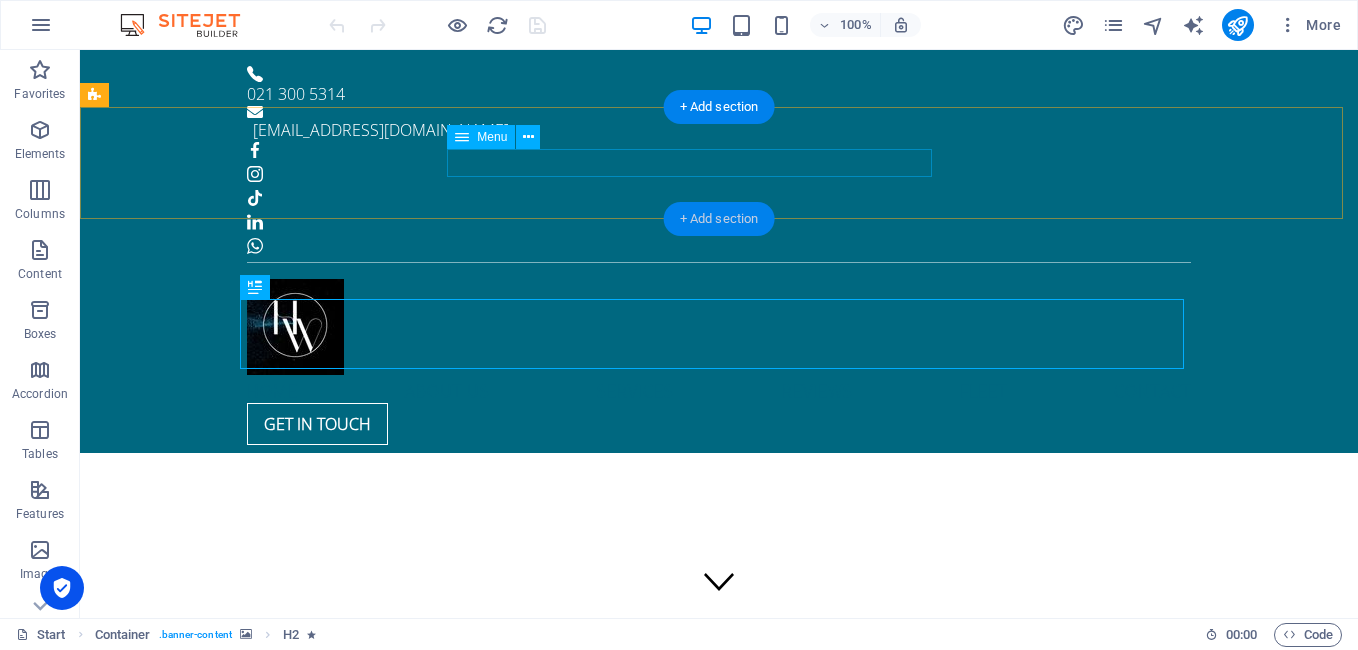 scroll, scrollTop: 0, scrollLeft: 0, axis: both 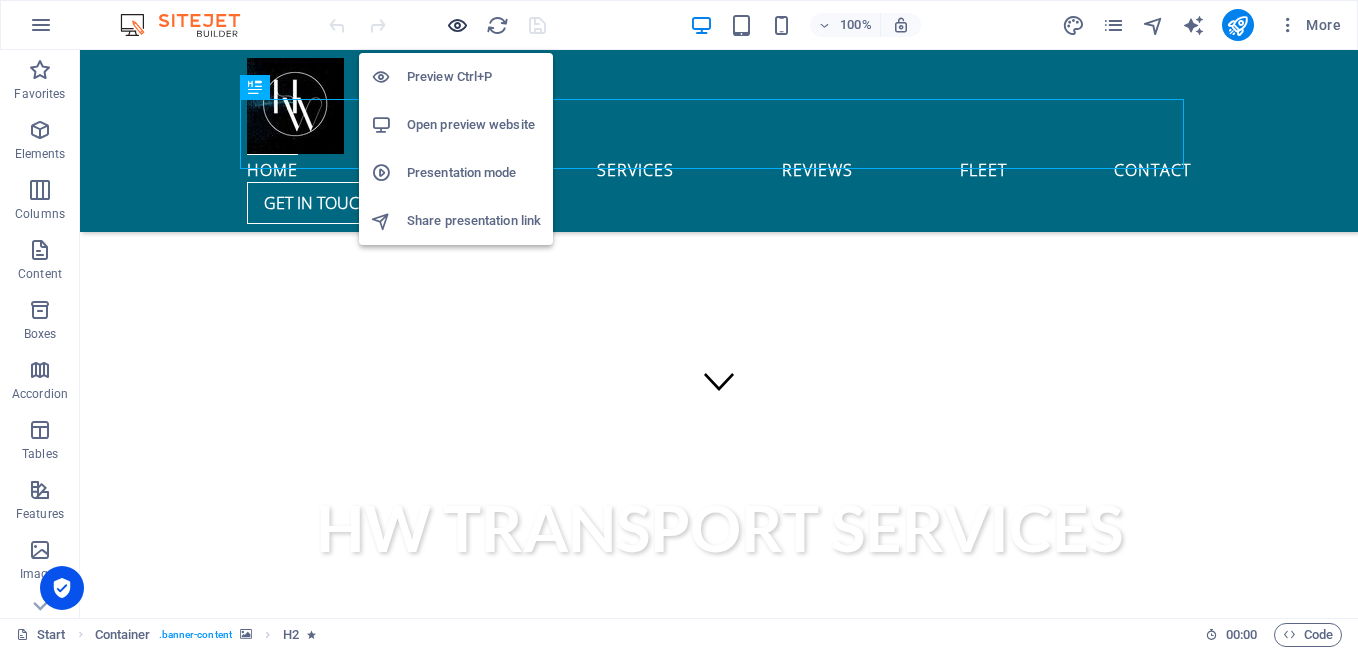 click at bounding box center (457, 25) 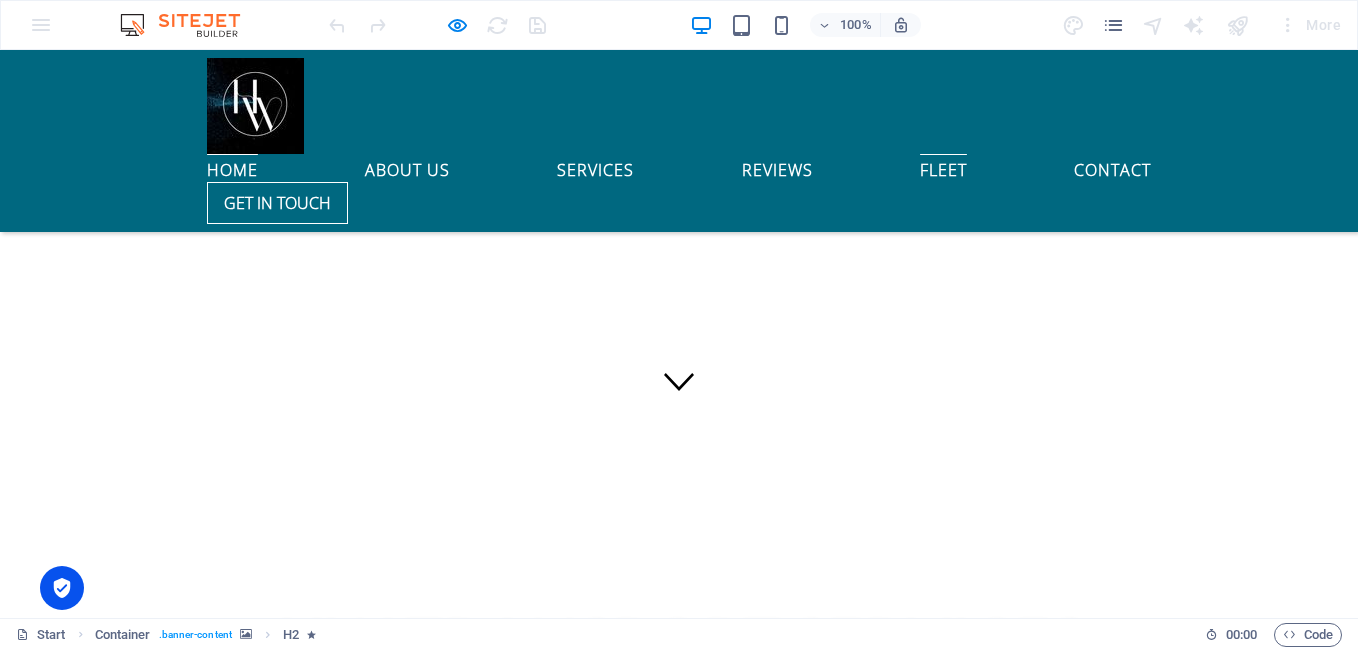 click on "fleet" at bounding box center [943, 166] 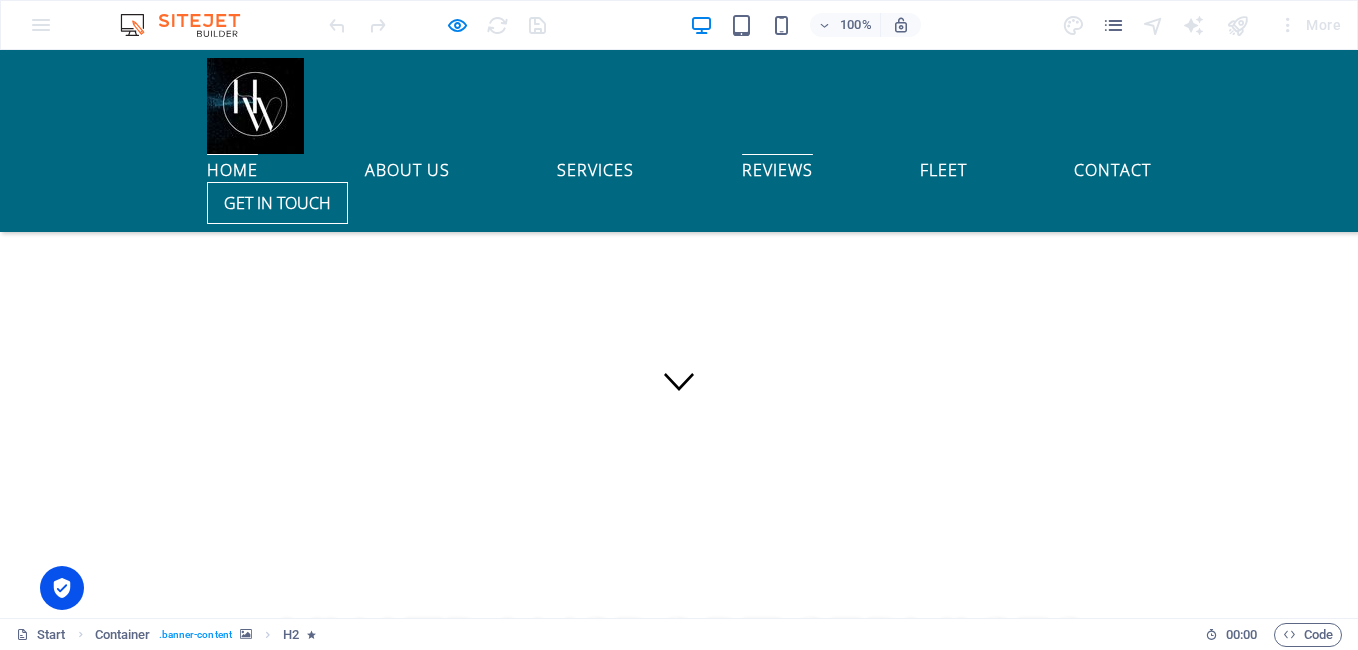 click on "Reviews" at bounding box center (777, 166) 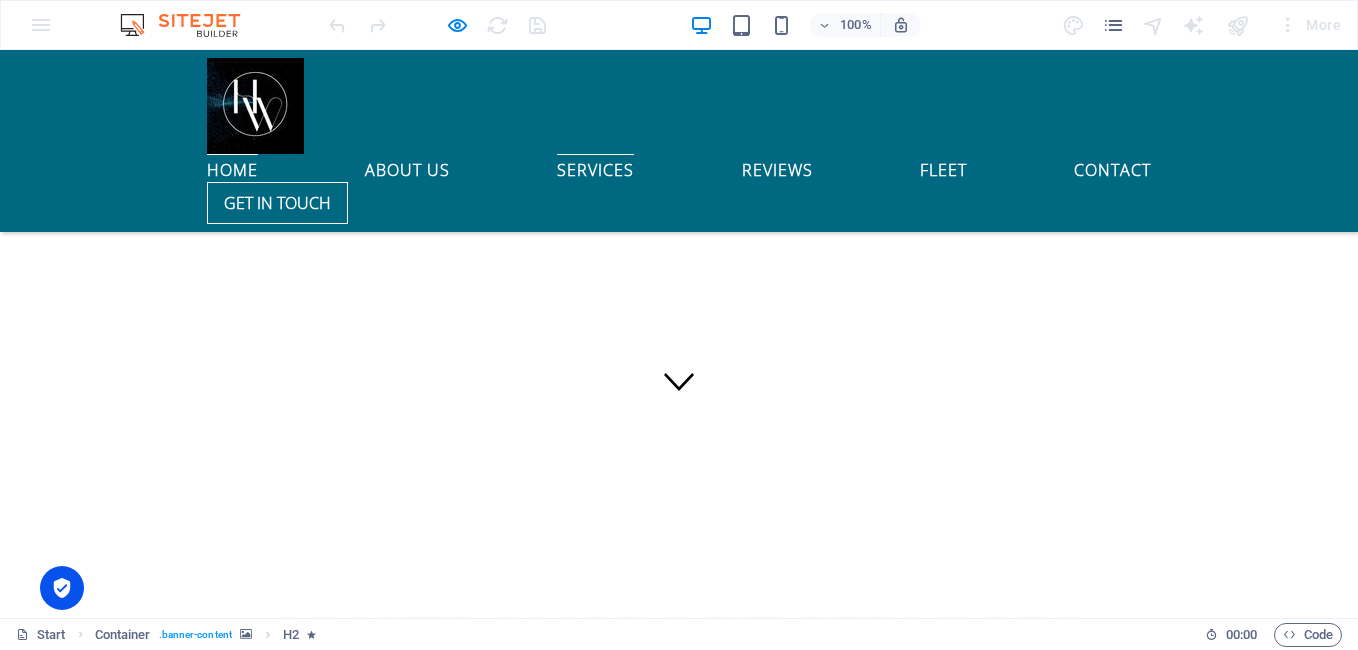 click on "Services" at bounding box center [595, 166] 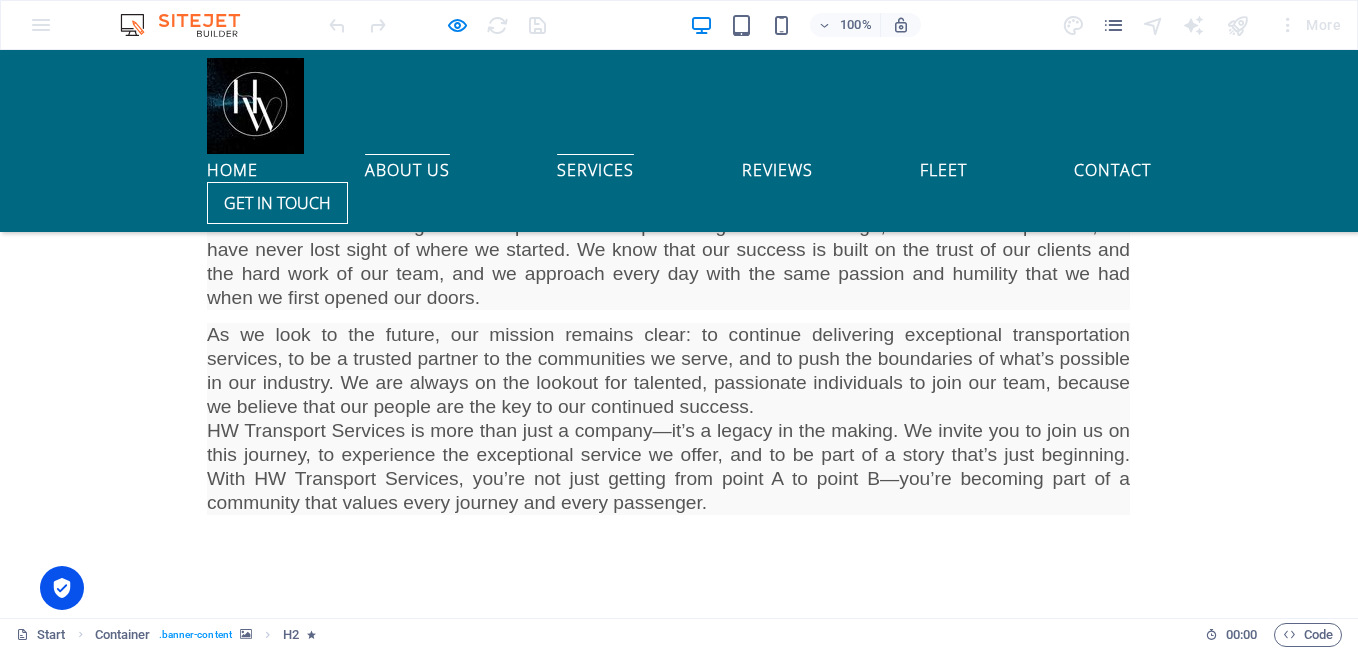 scroll, scrollTop: 3994, scrollLeft: 0, axis: vertical 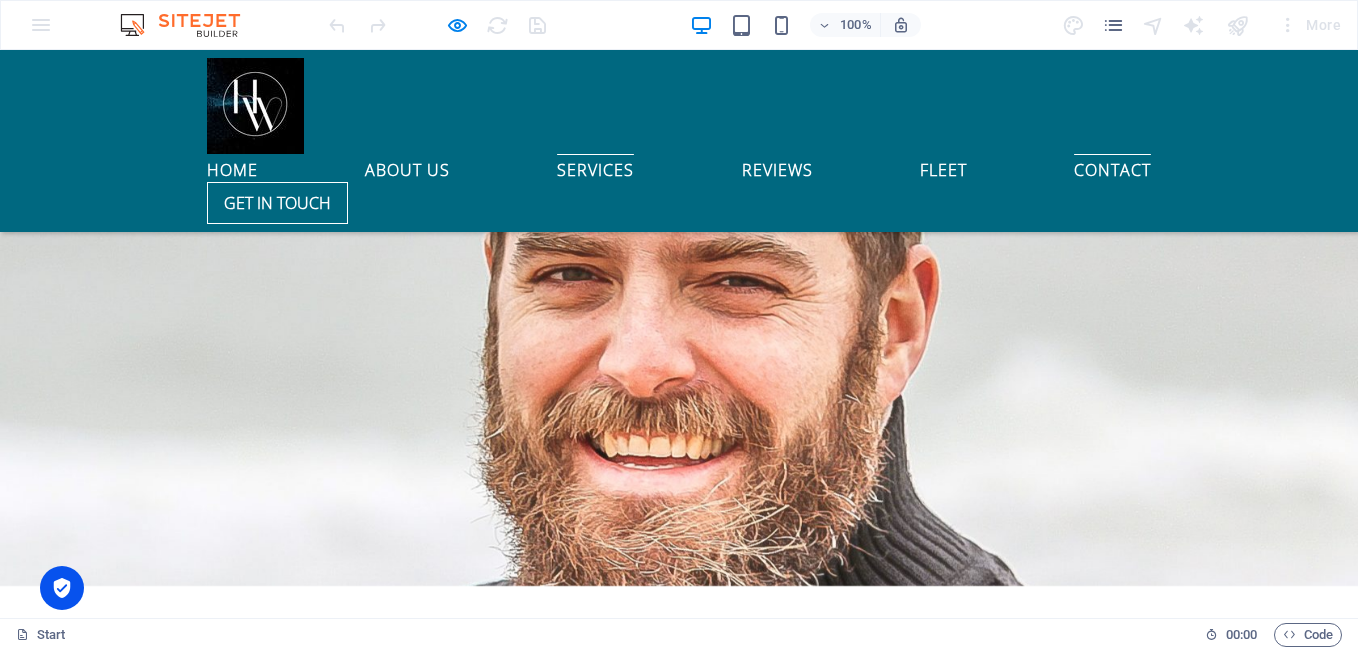 click on "Contact" at bounding box center [1112, 166] 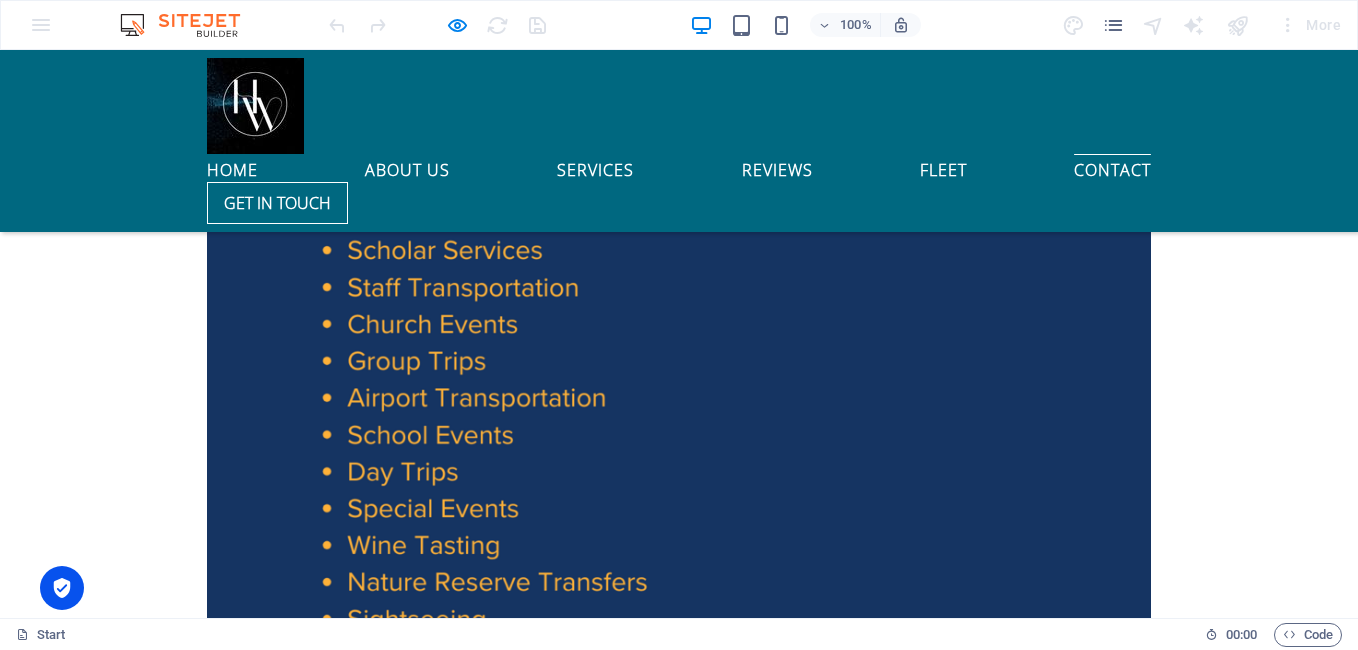 scroll, scrollTop: 9406, scrollLeft: 0, axis: vertical 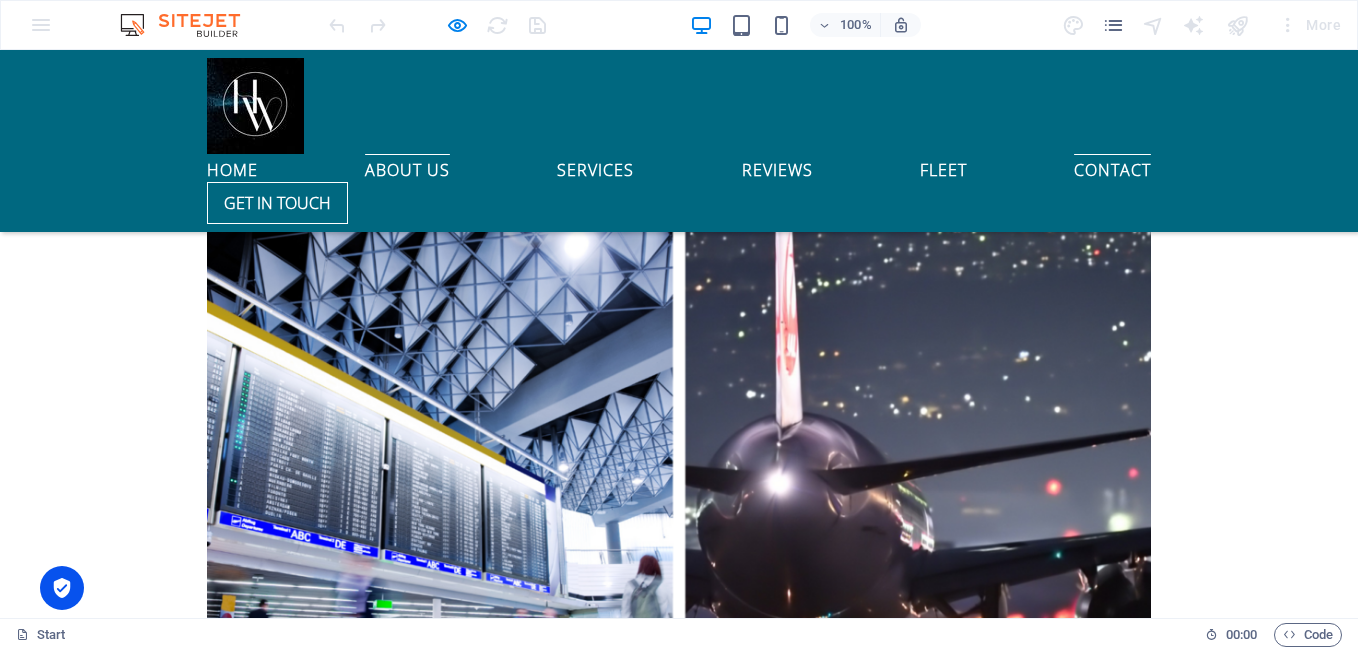 click on "About us" at bounding box center (407, 166) 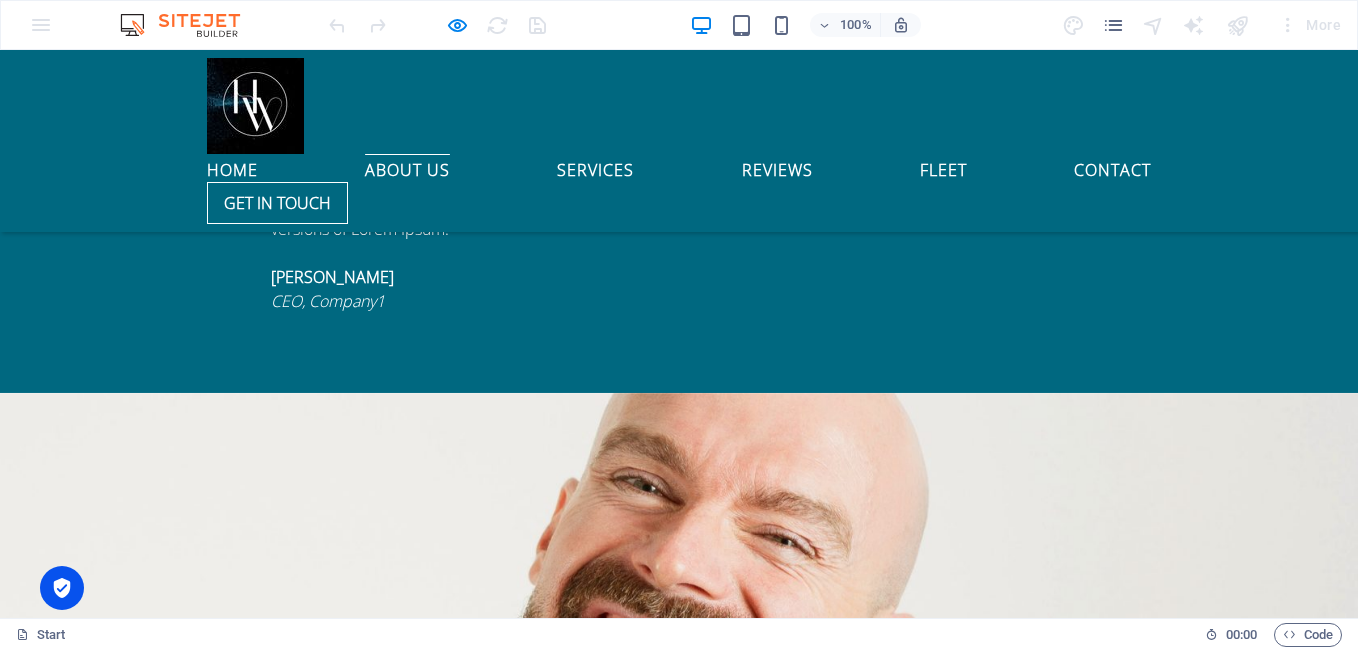 scroll, scrollTop: 287, scrollLeft: 0, axis: vertical 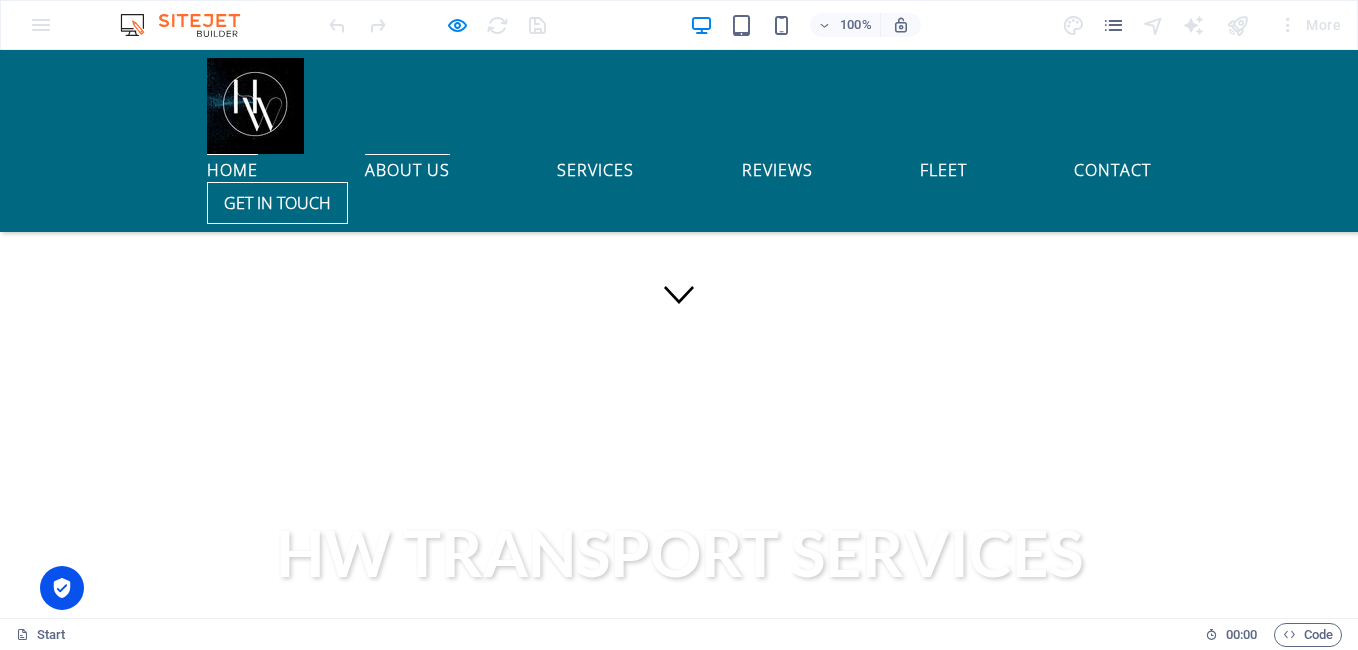 click on "Home" at bounding box center [232, 166] 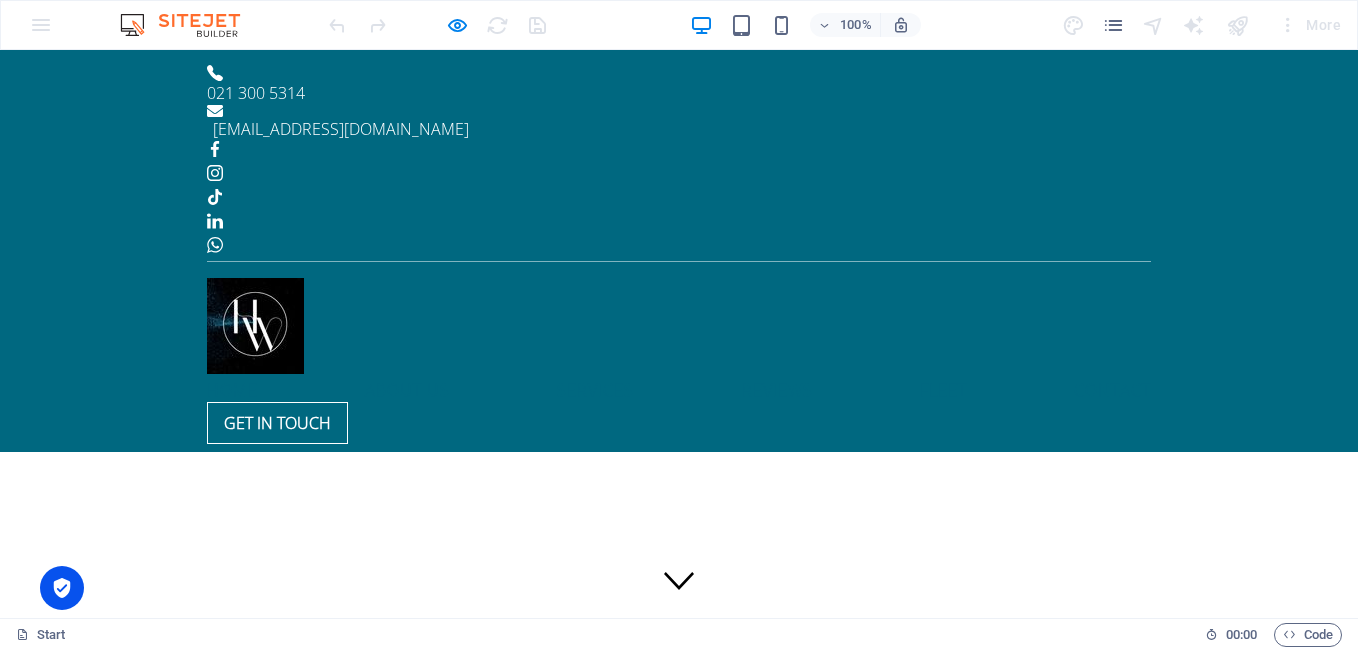 scroll, scrollTop: 0, scrollLeft: 0, axis: both 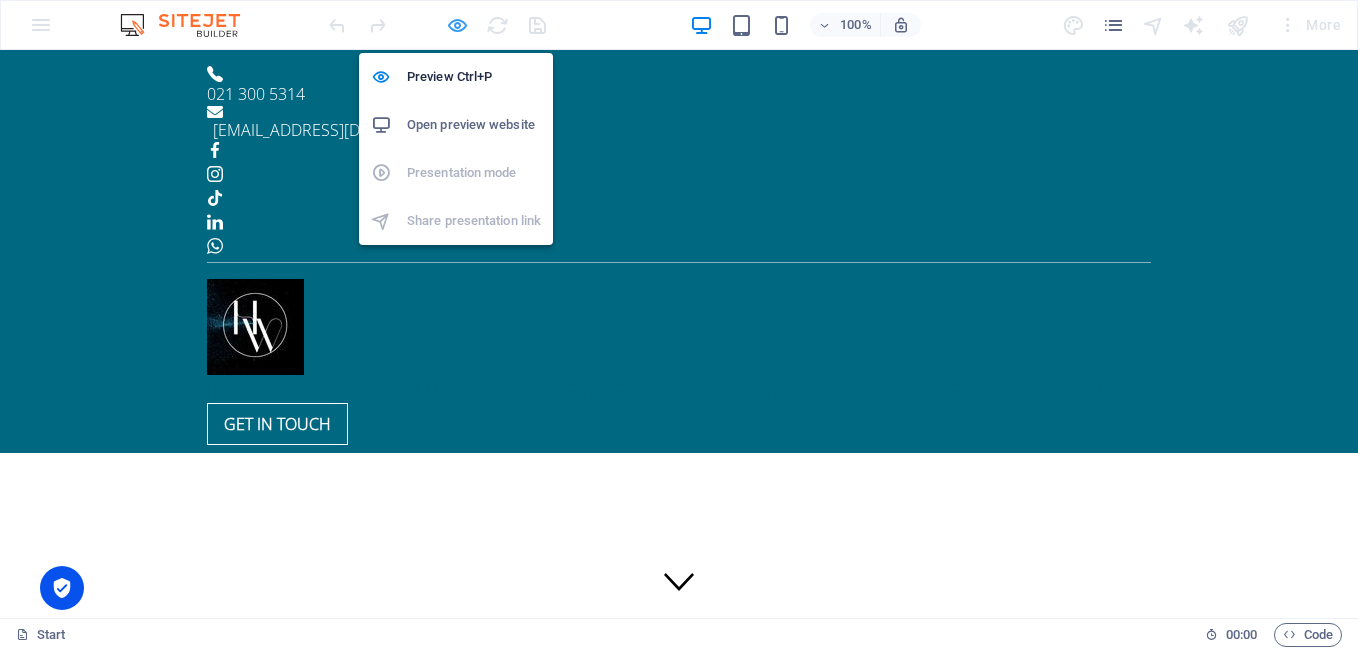 click at bounding box center [457, 25] 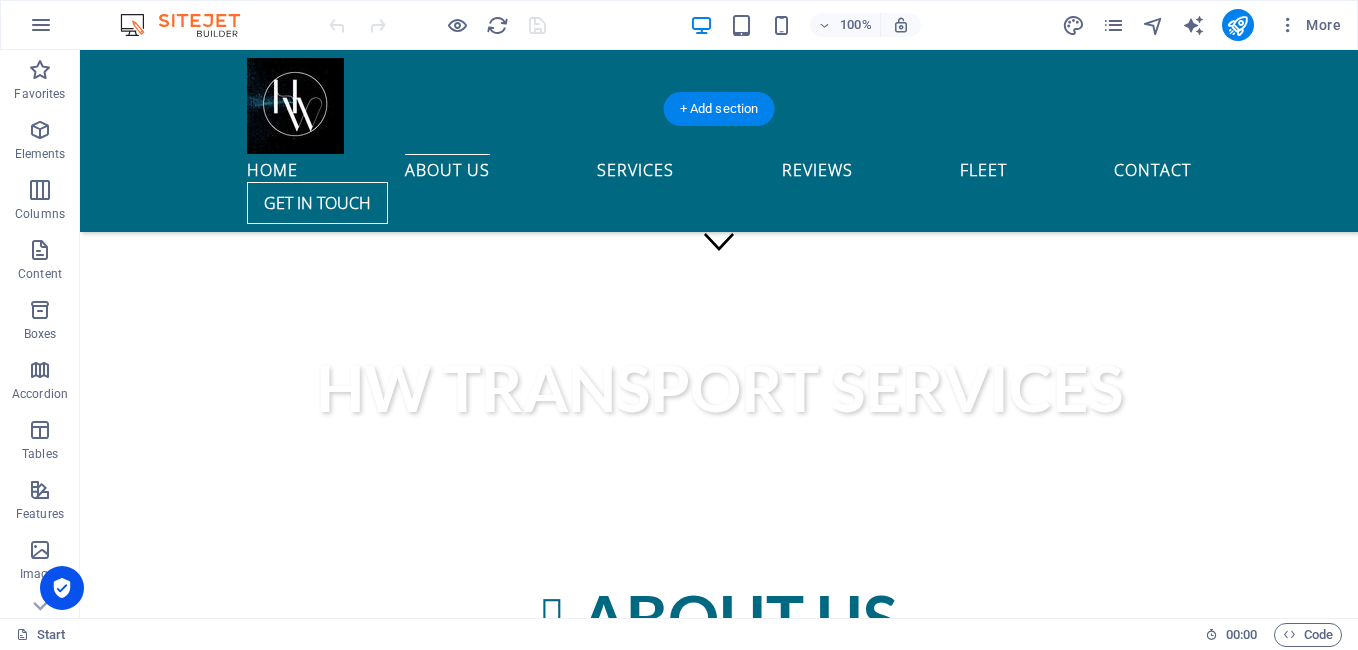 scroll, scrollTop: 400, scrollLeft: 0, axis: vertical 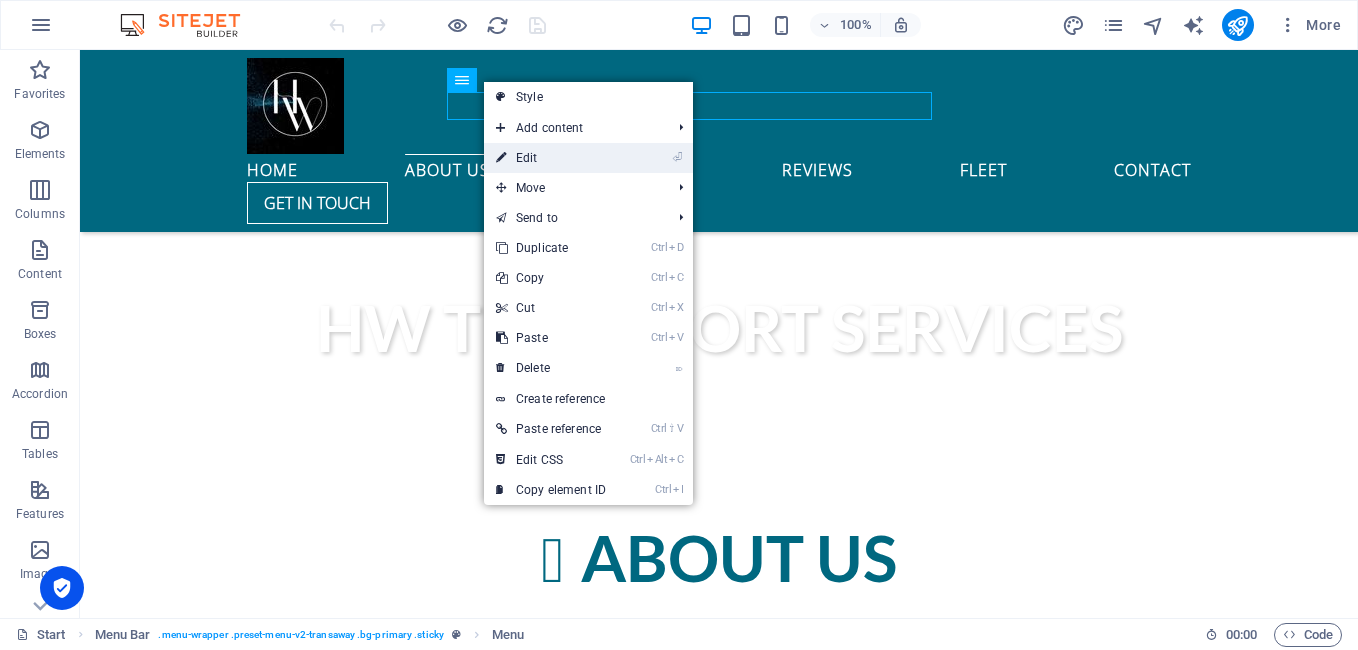 click on "⏎  Edit" at bounding box center [551, 158] 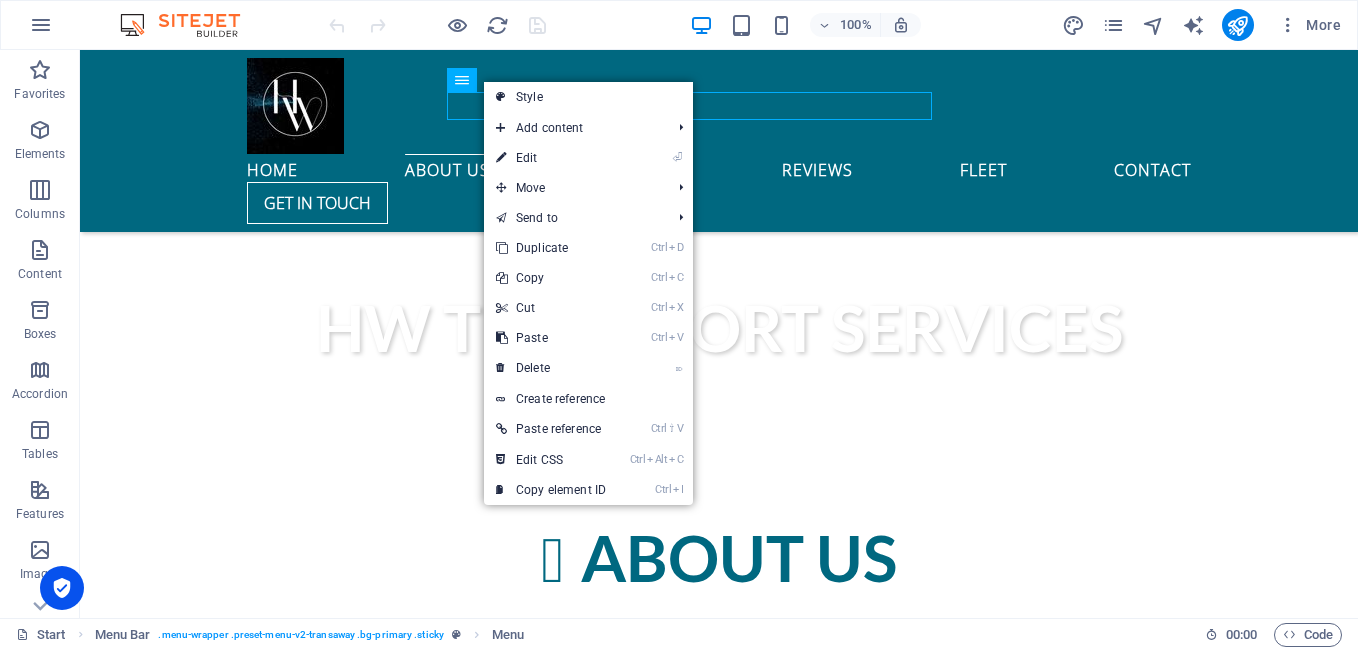 select 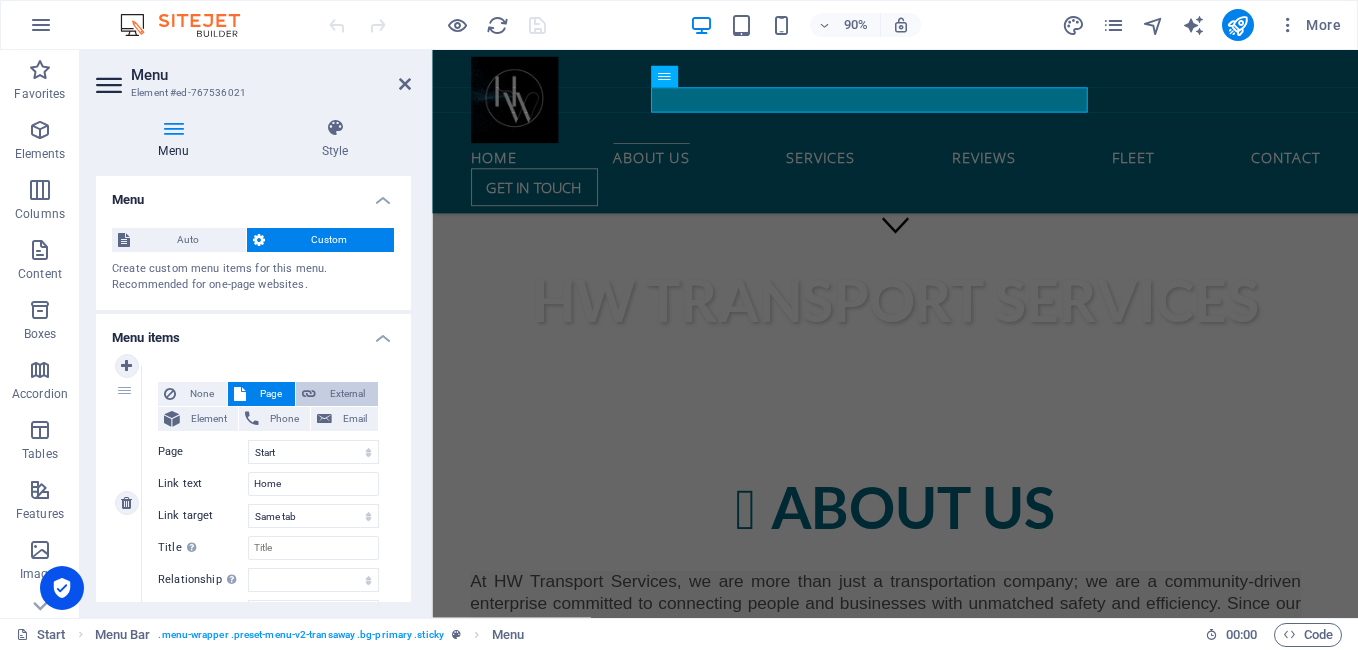 click on "External" at bounding box center (347, 394) 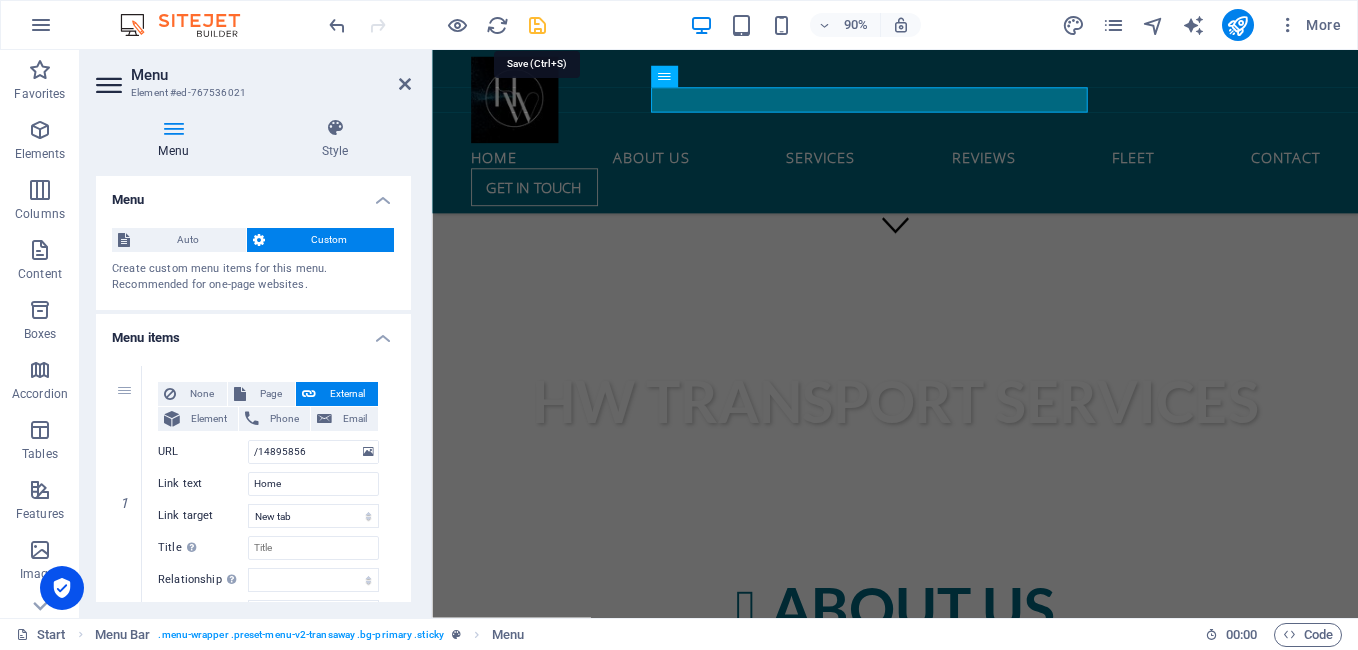 click at bounding box center (537, 25) 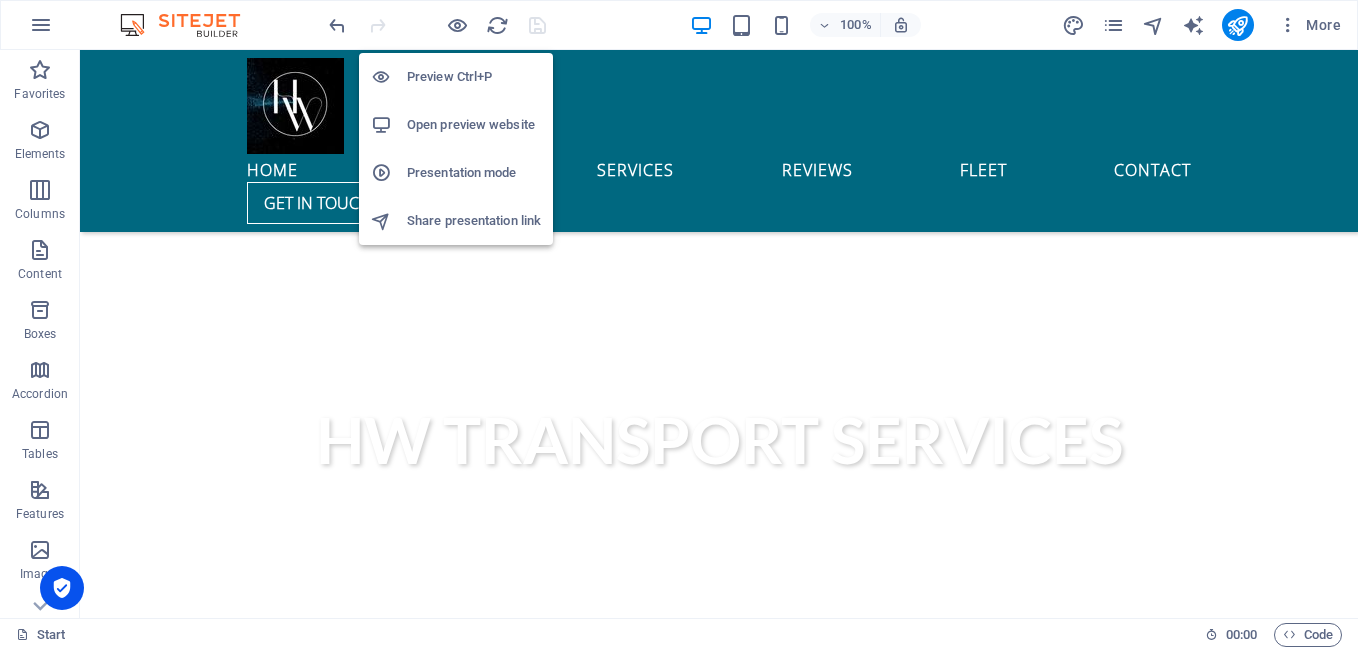 click on "Open preview website" at bounding box center [474, 125] 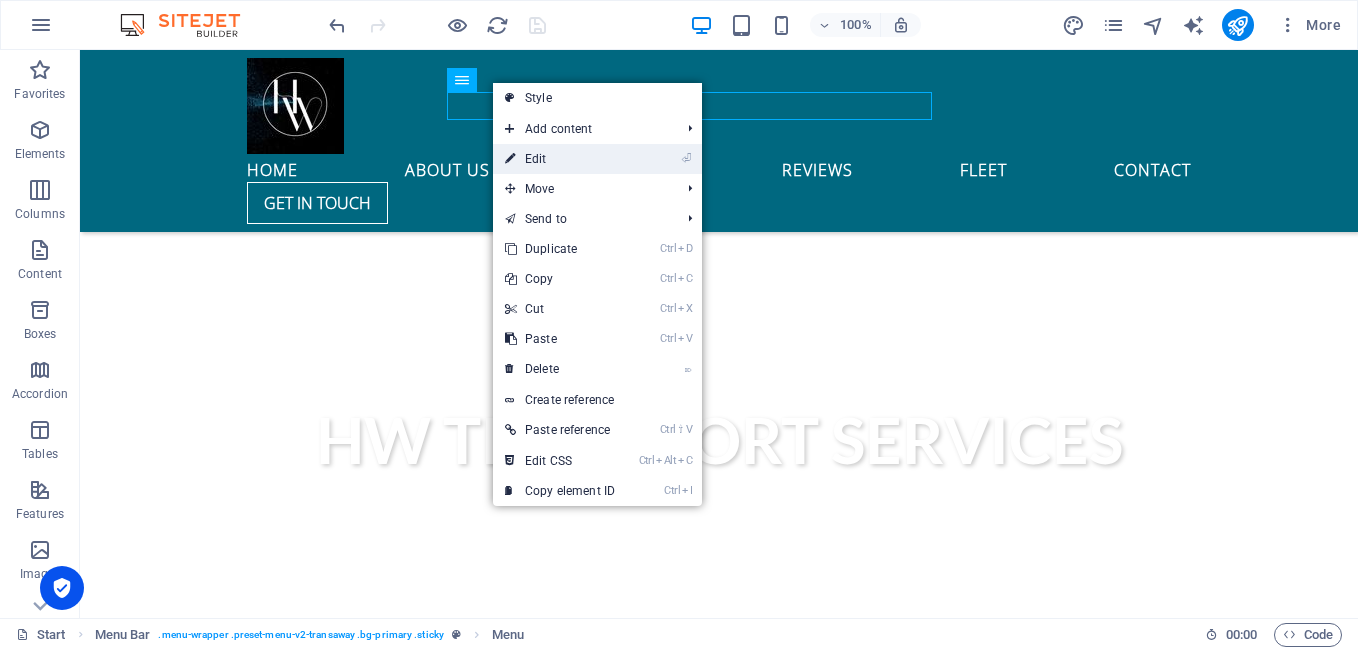 click on "⏎  Edit" at bounding box center (560, 159) 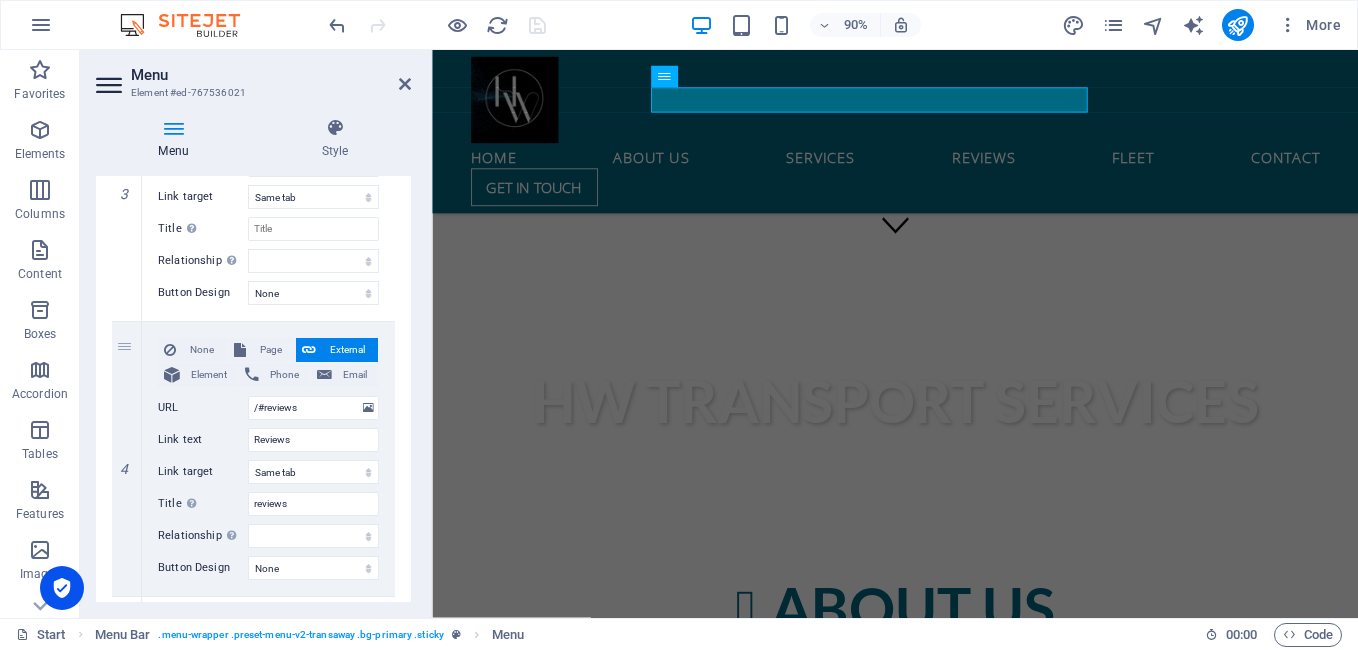 scroll, scrollTop: 369, scrollLeft: 0, axis: vertical 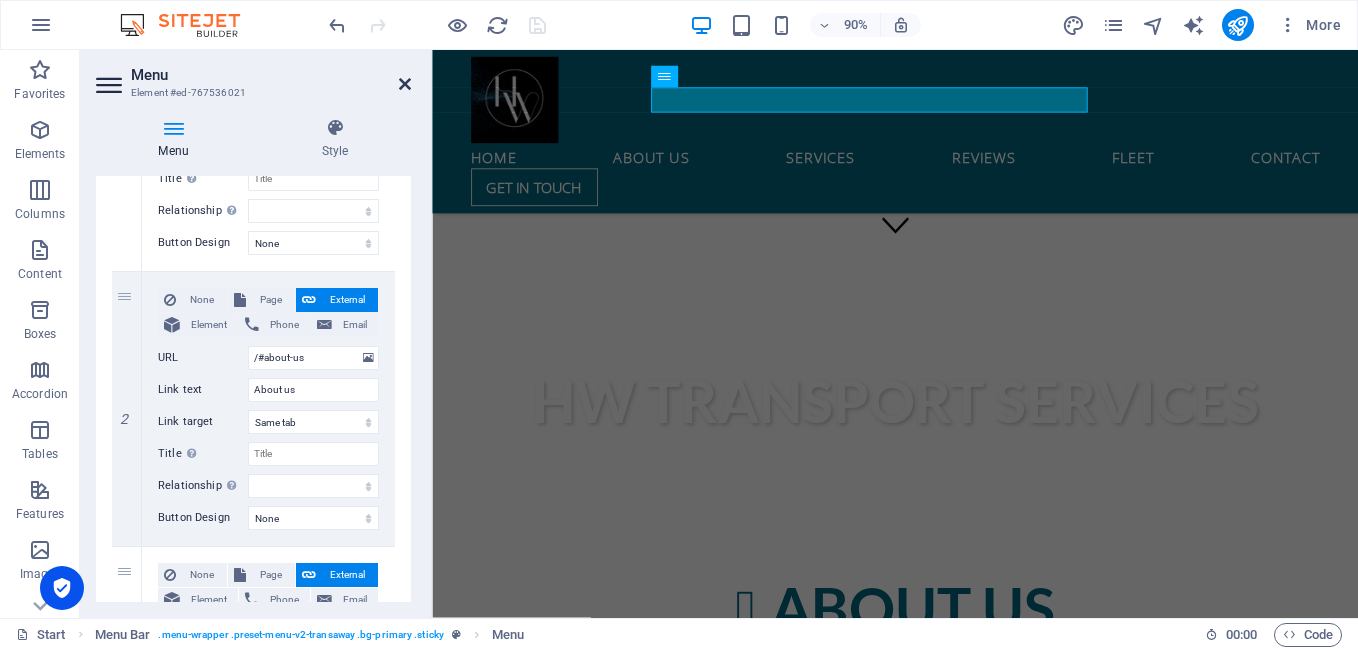 click at bounding box center [405, 84] 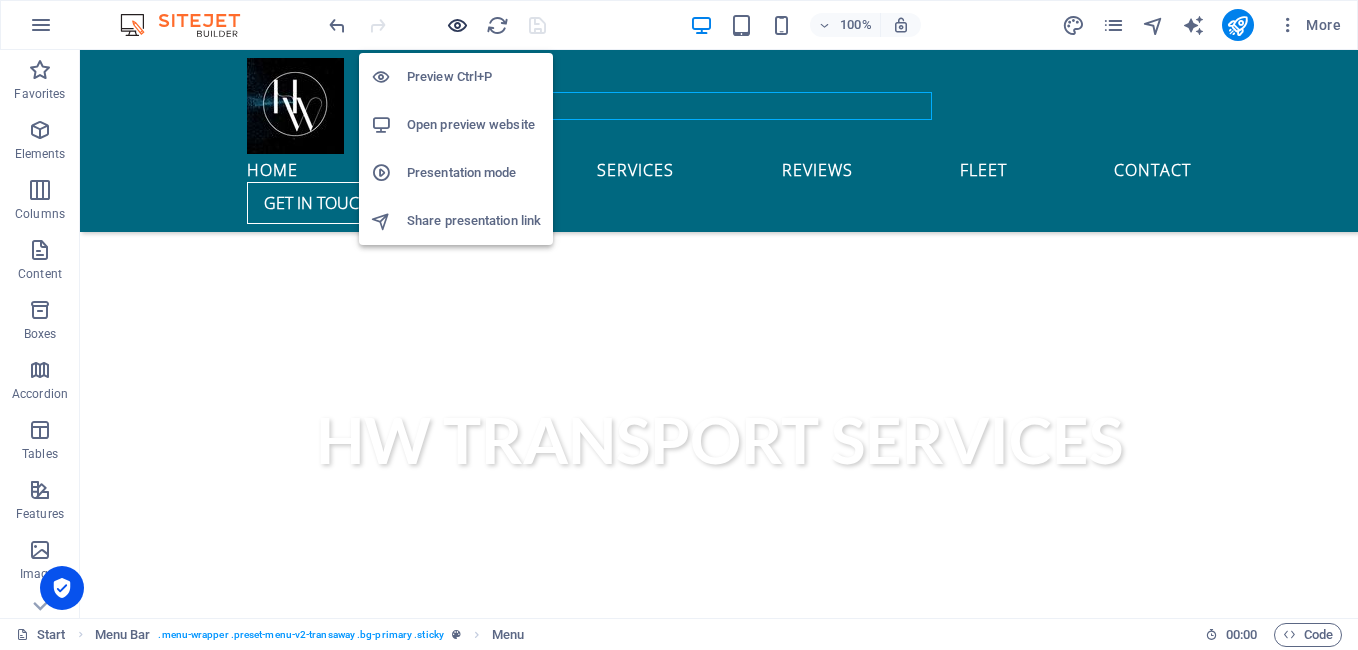 click at bounding box center (457, 25) 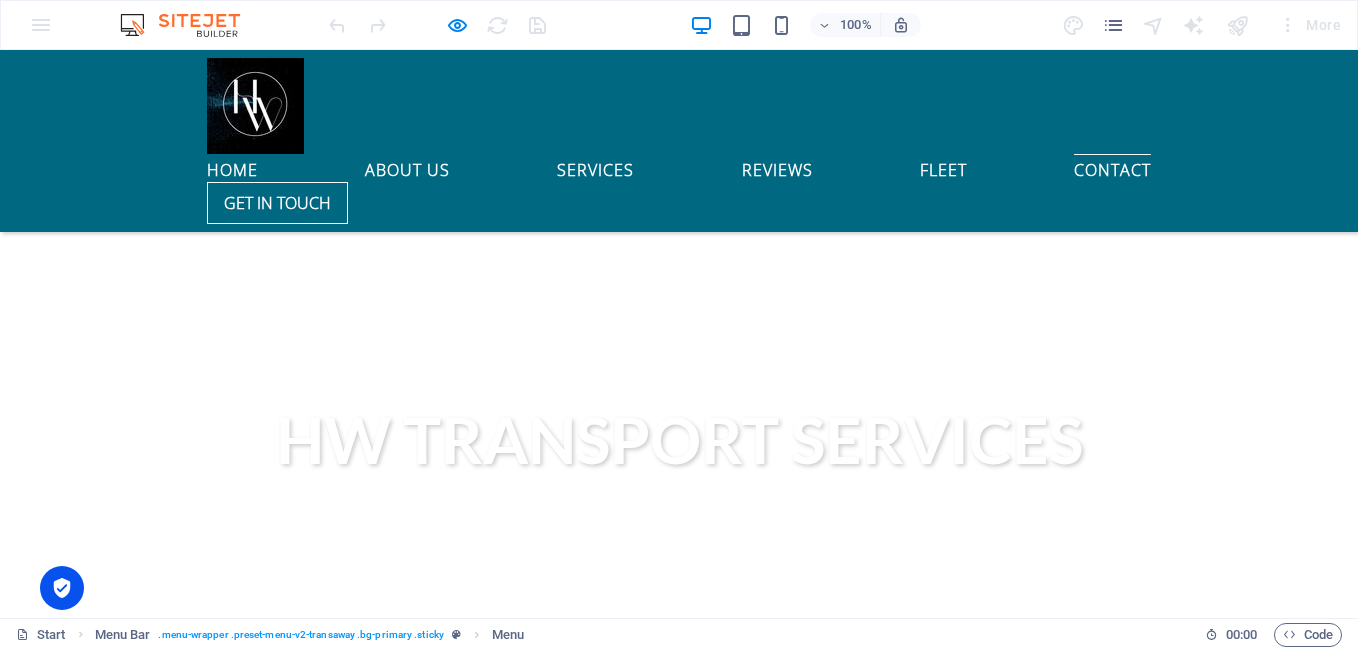 click on "Contact" at bounding box center (1112, 166) 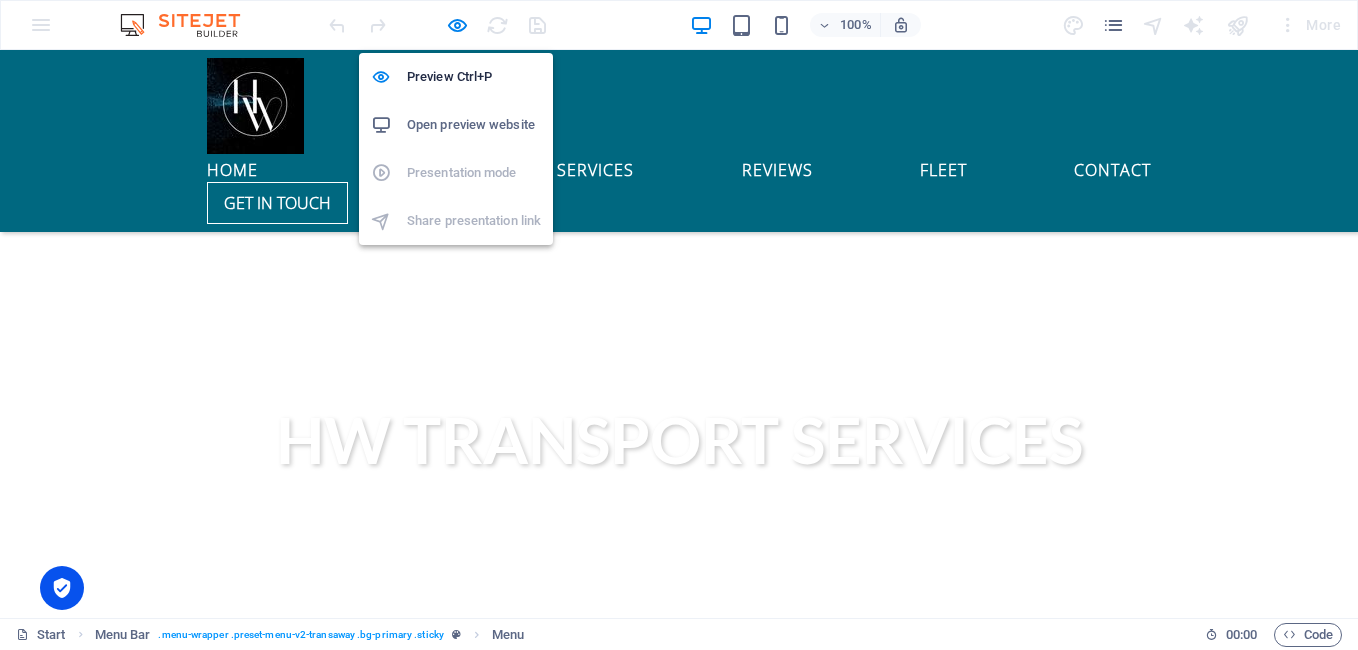 click on "Open preview website" at bounding box center [474, 125] 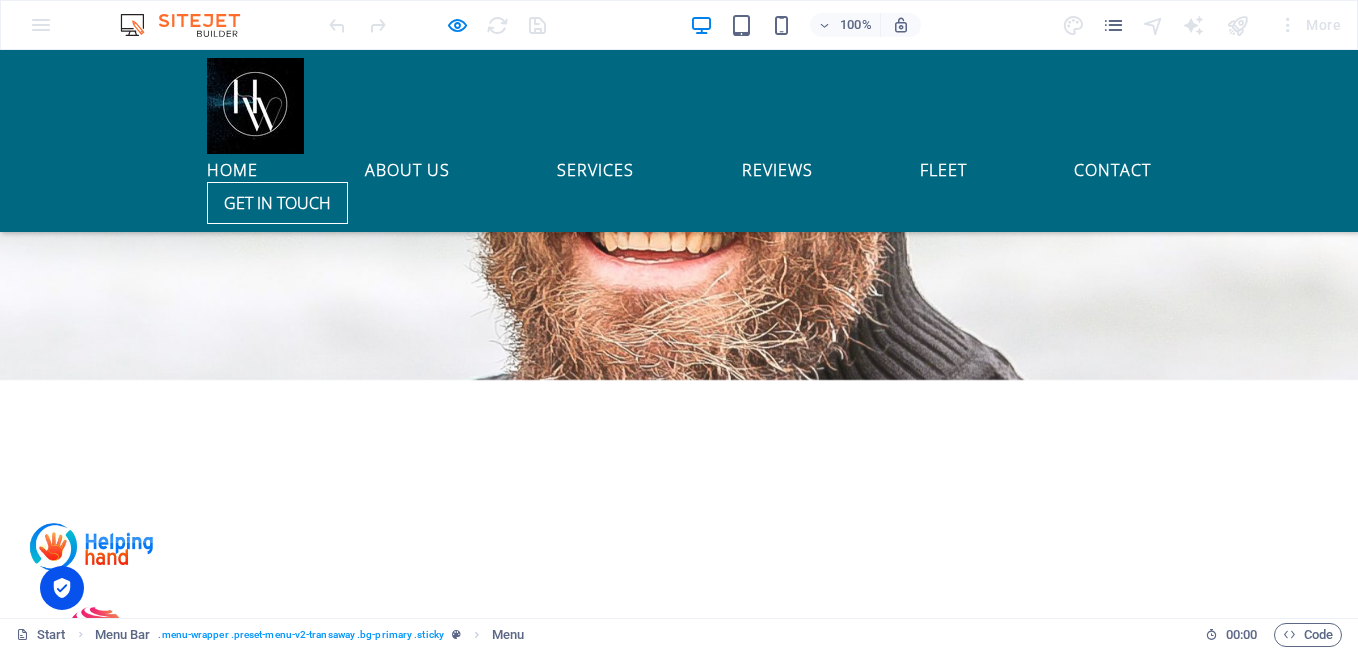scroll, scrollTop: 3800, scrollLeft: 0, axis: vertical 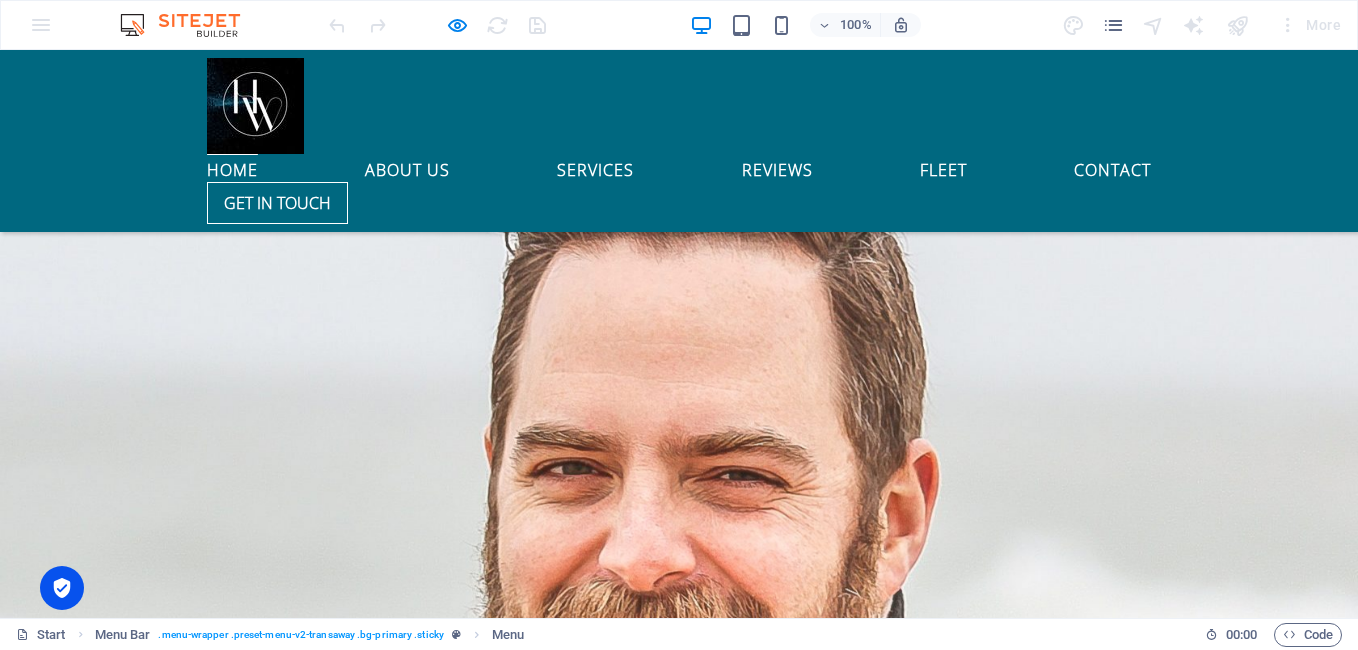 click on "Home" at bounding box center (232, 166) 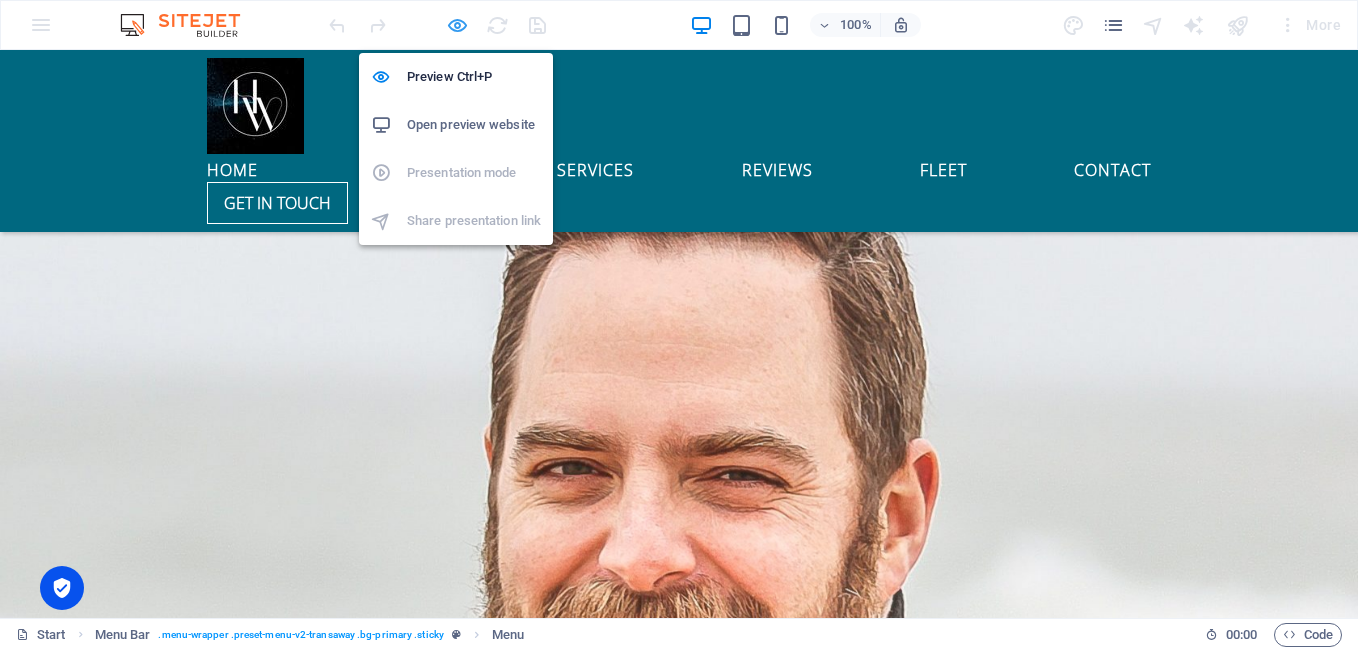 click at bounding box center (457, 25) 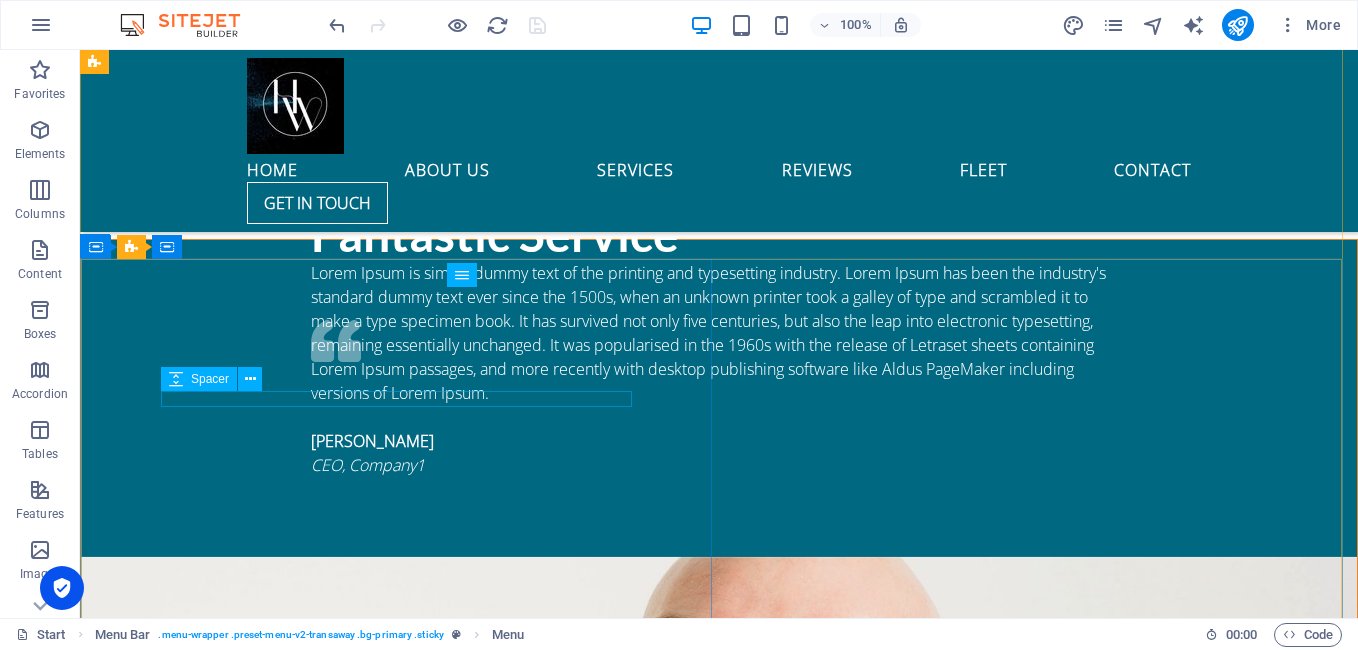 scroll, scrollTop: 1600, scrollLeft: 0, axis: vertical 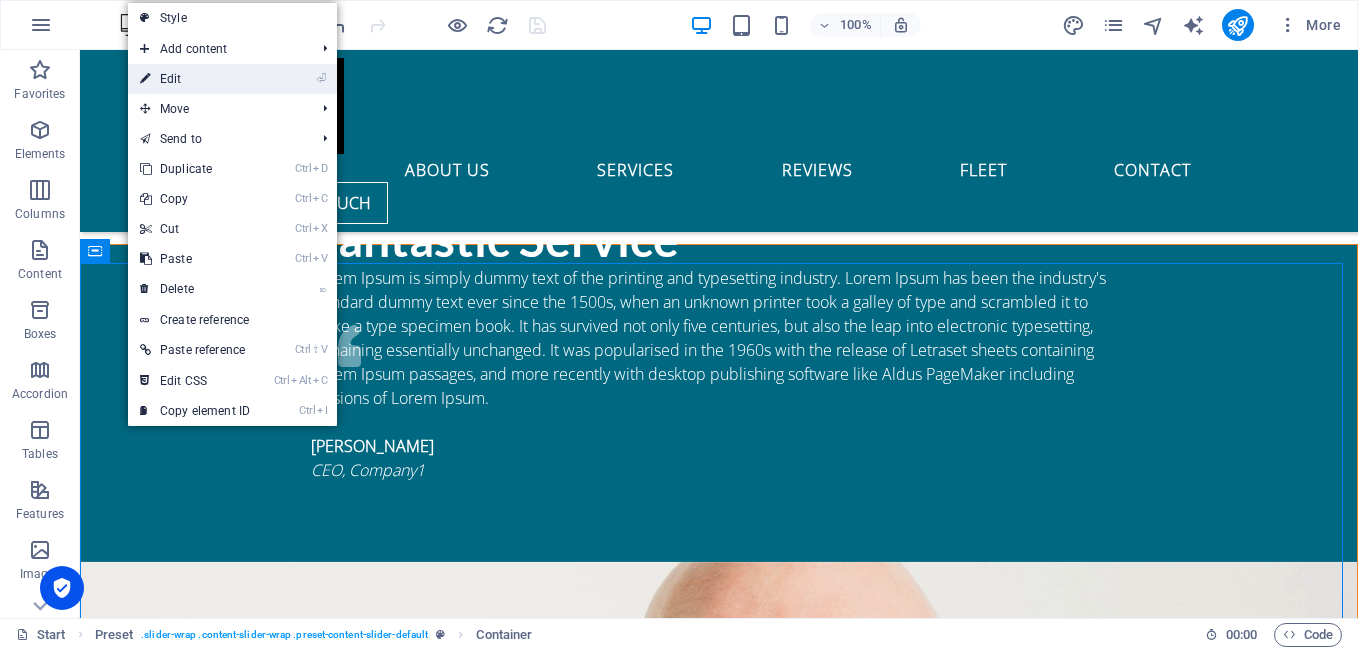 click on "⏎  Edit" at bounding box center [195, 79] 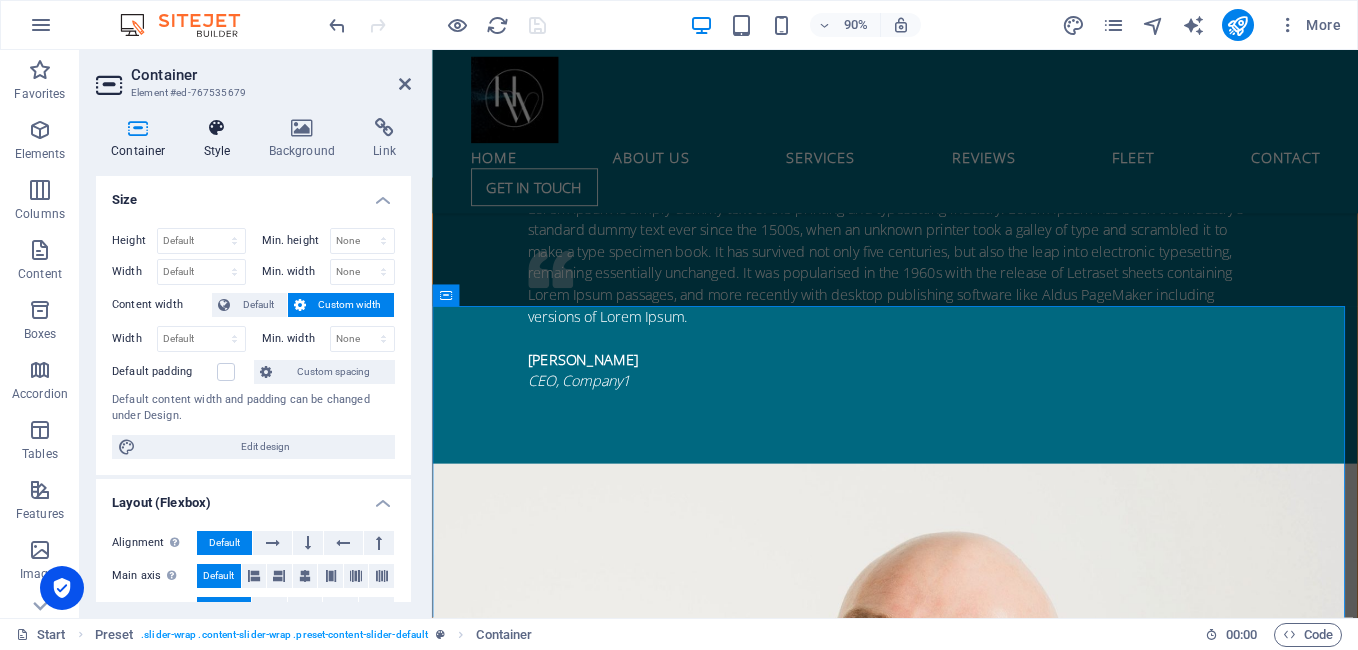 click at bounding box center [217, 128] 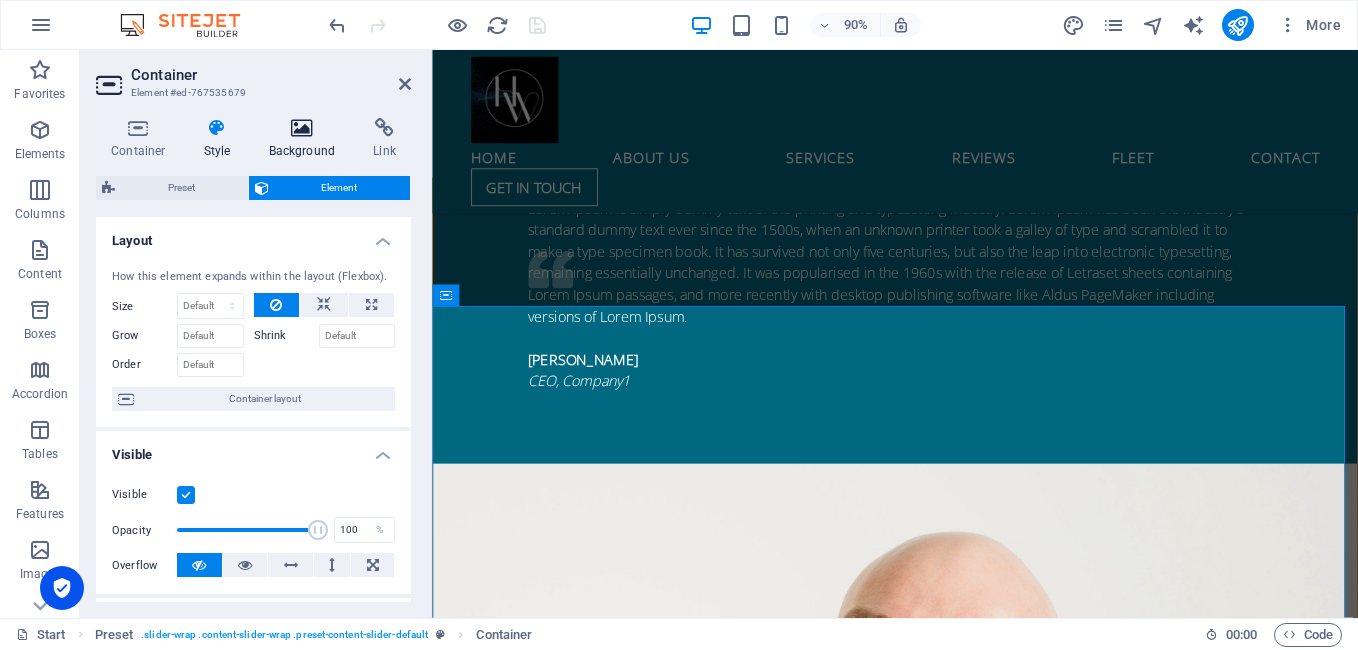 click at bounding box center [302, 128] 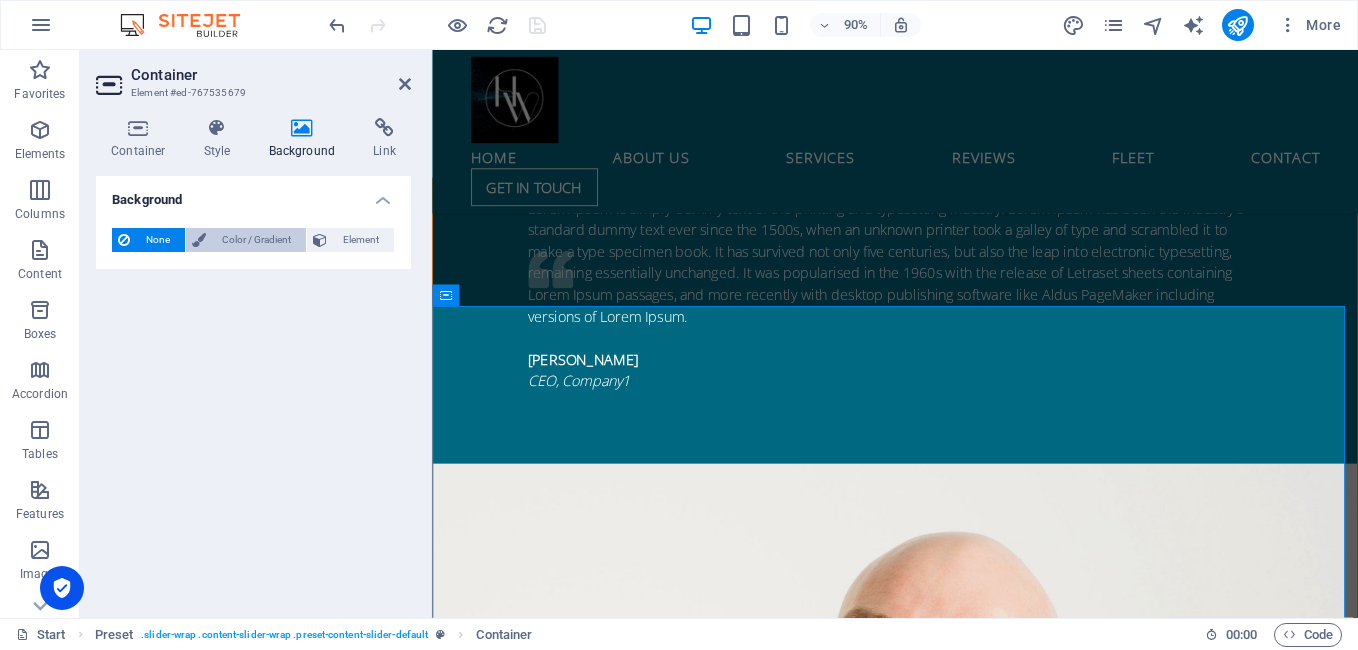 click on "Color / Gradient" at bounding box center [256, 240] 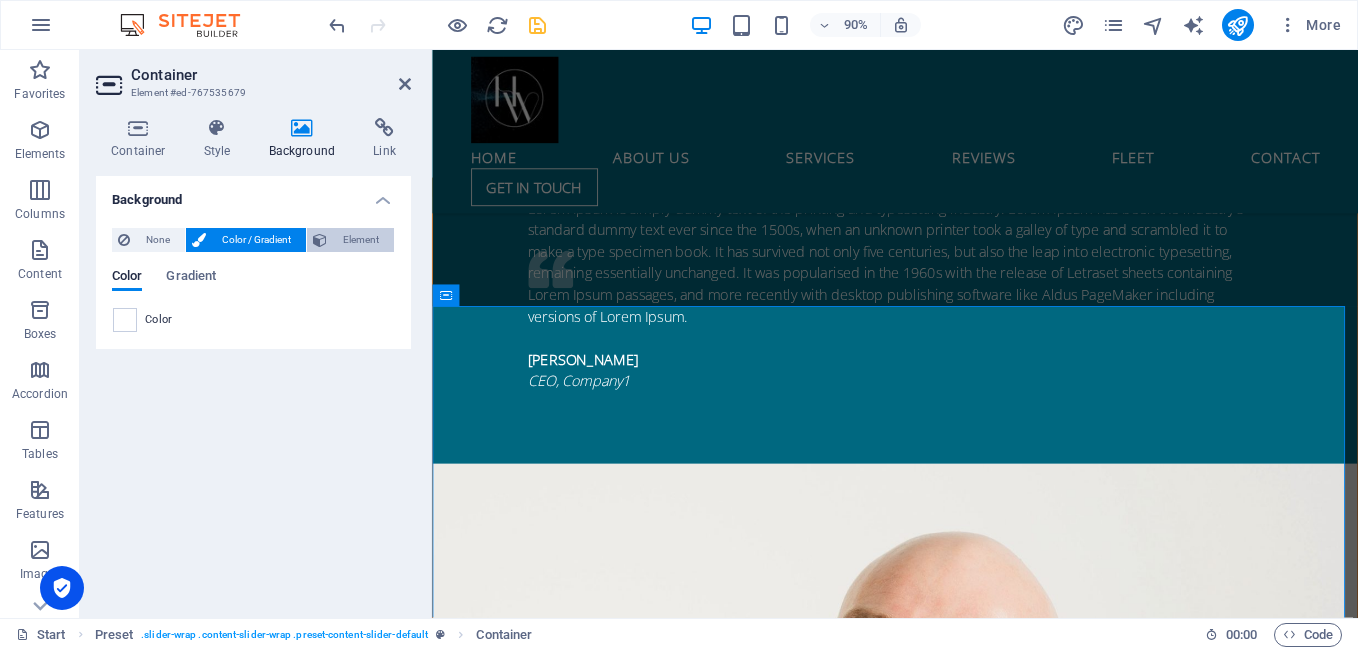 click on "Element" at bounding box center [360, 240] 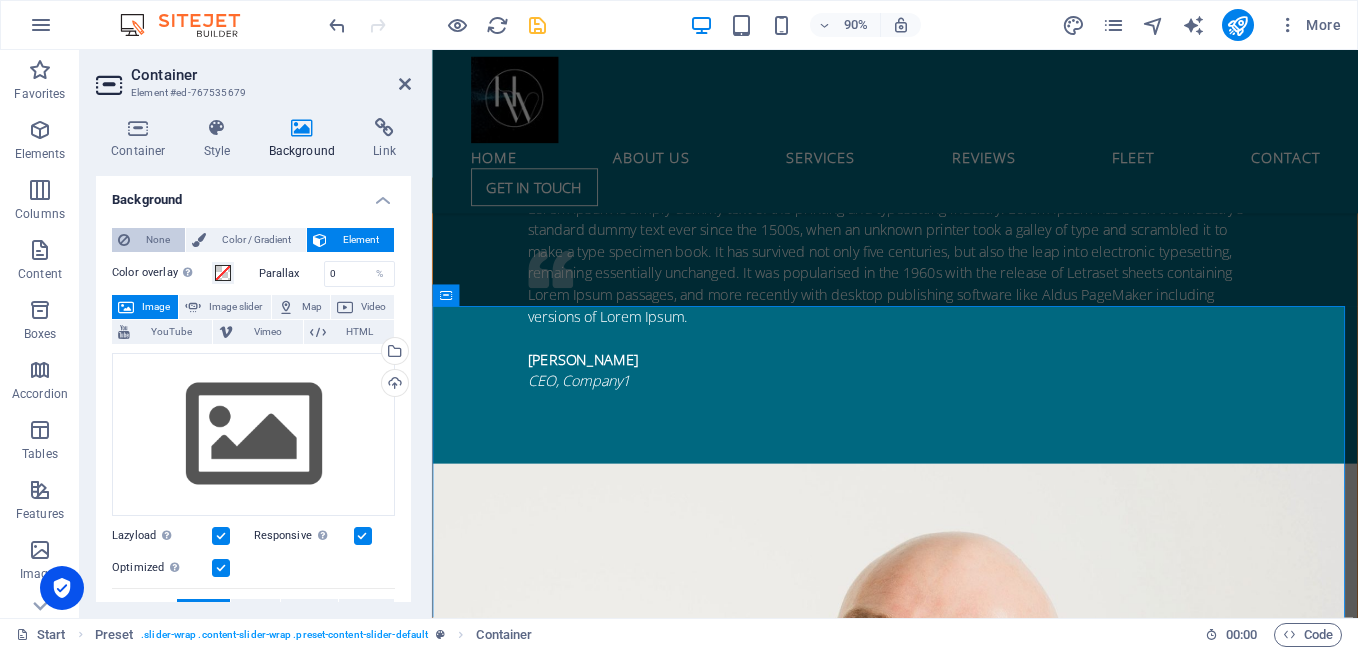 click on "None" at bounding box center (157, 240) 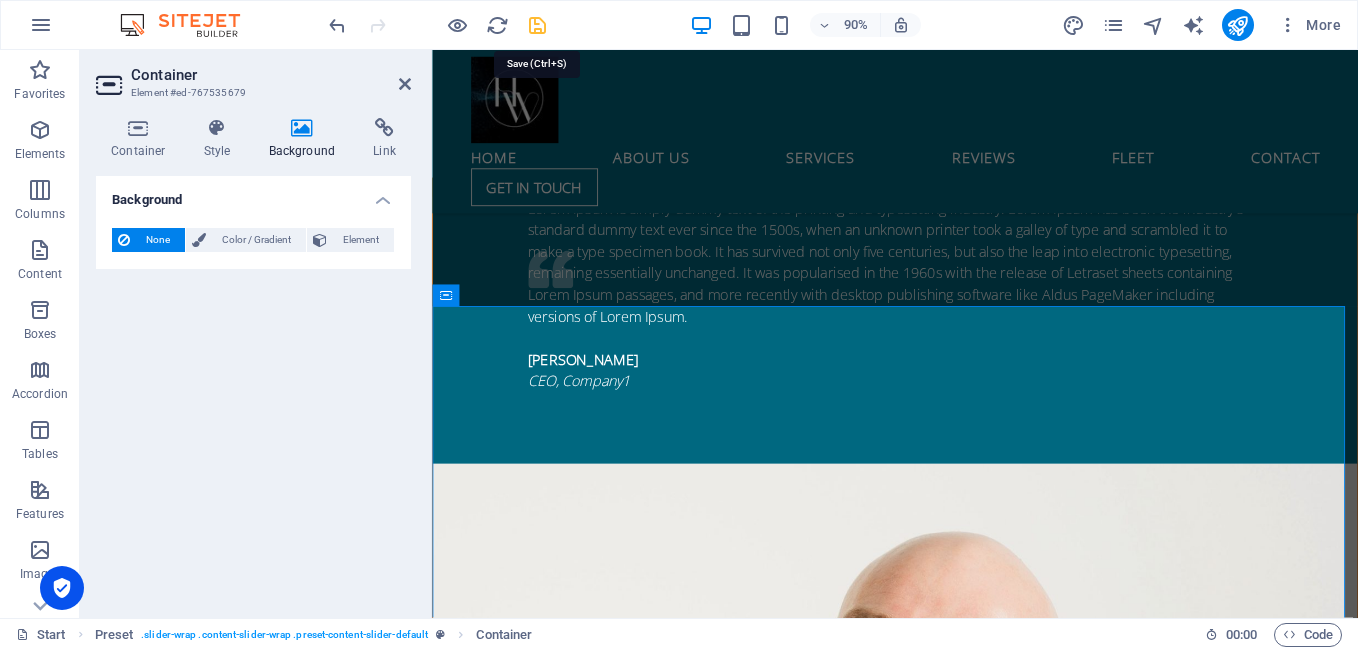 click at bounding box center [537, 25] 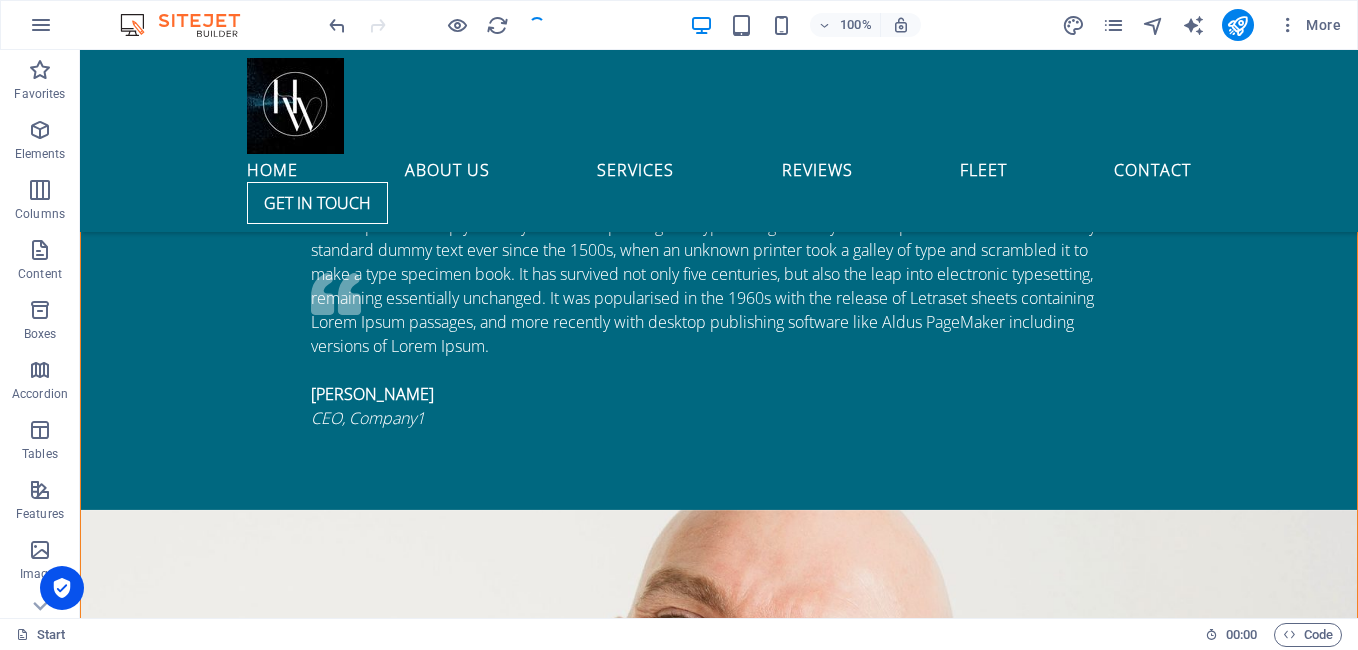 scroll, scrollTop: 1600, scrollLeft: 0, axis: vertical 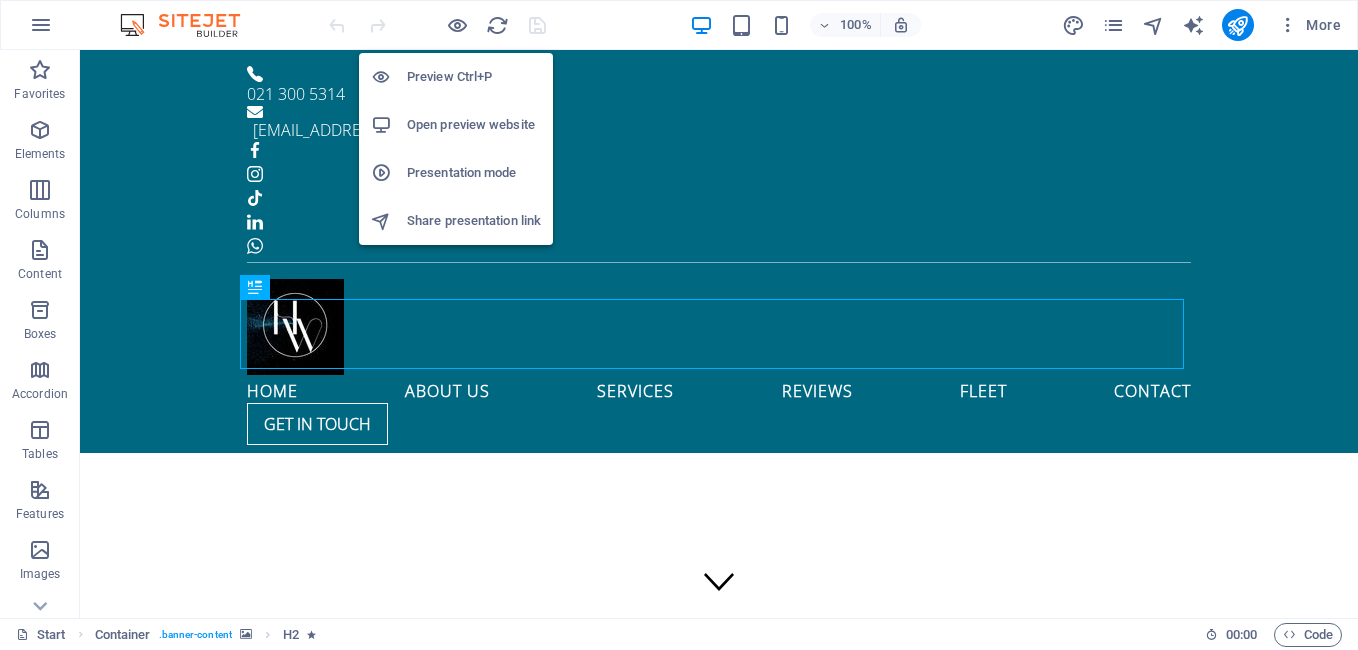 click on "Open preview website" at bounding box center [474, 125] 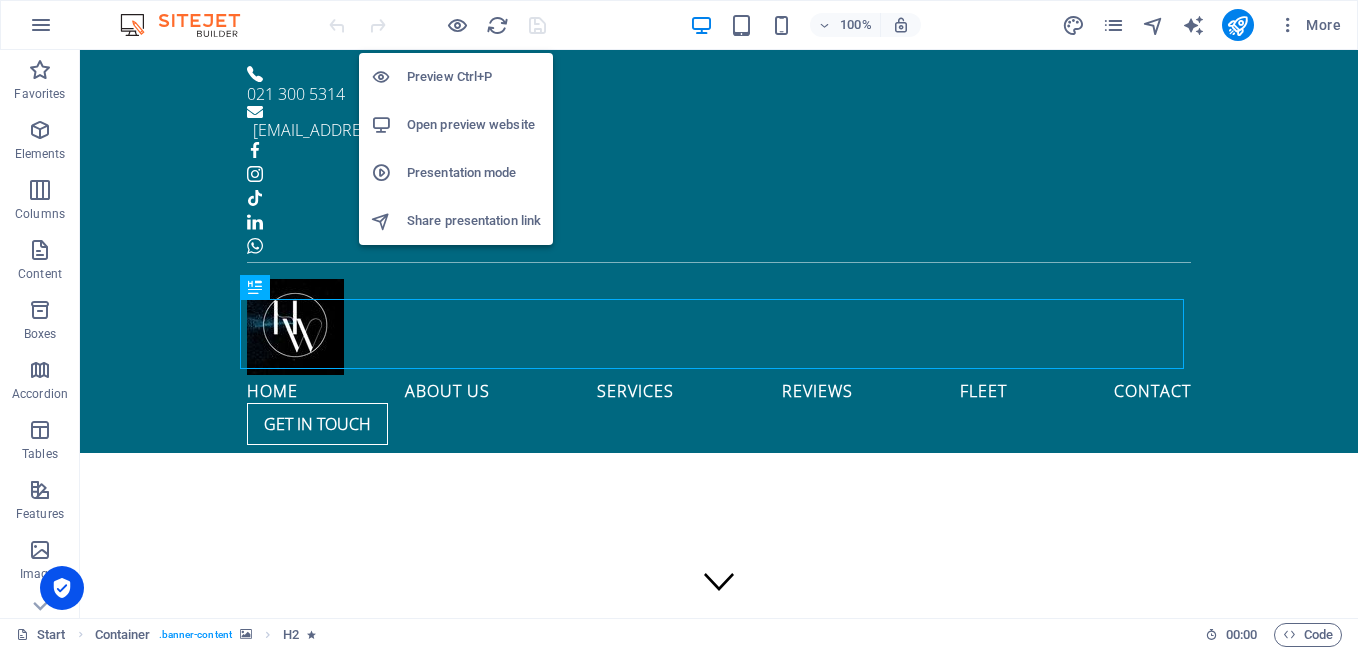 click on "Preview Ctrl+P" at bounding box center [474, 77] 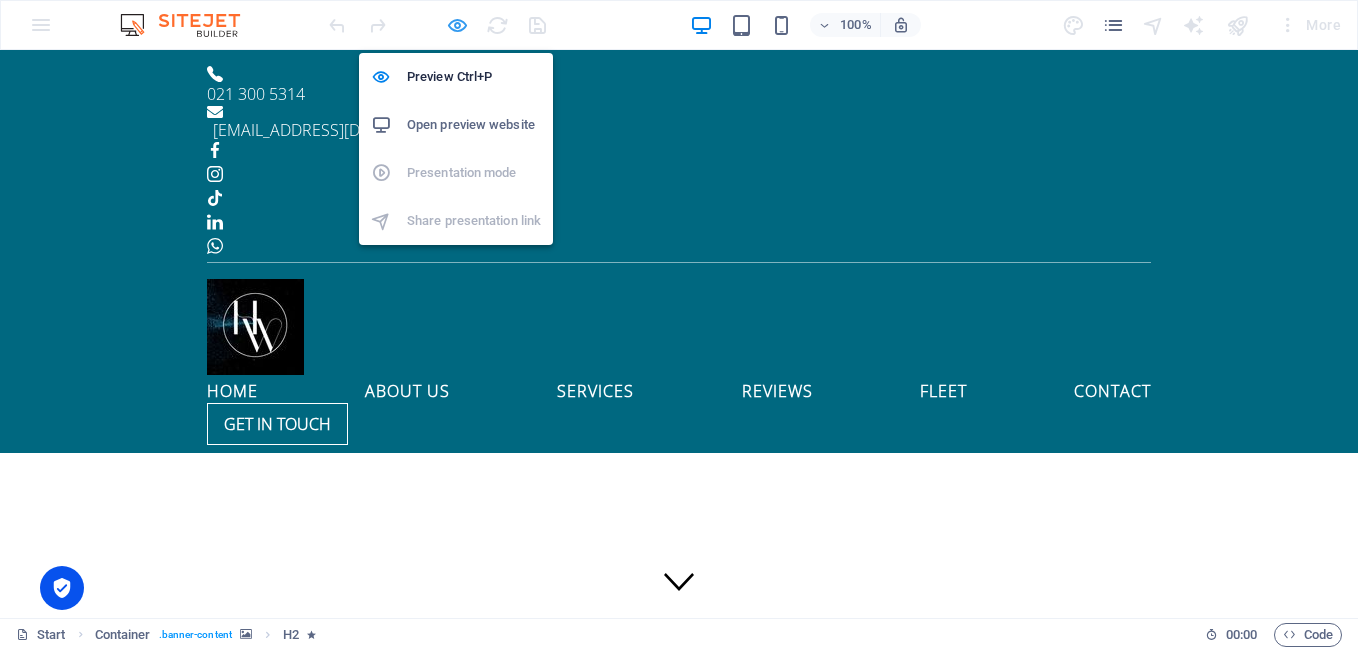 click at bounding box center [457, 25] 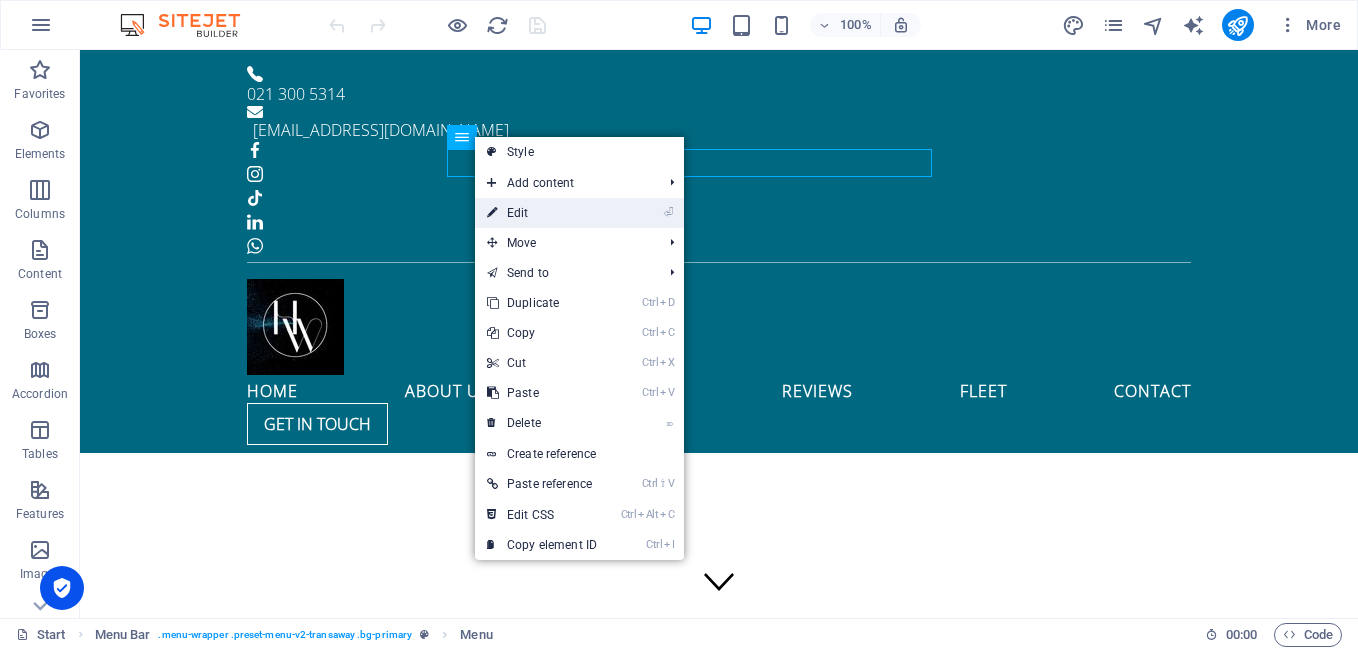 click on "⏎  Edit" at bounding box center (542, 213) 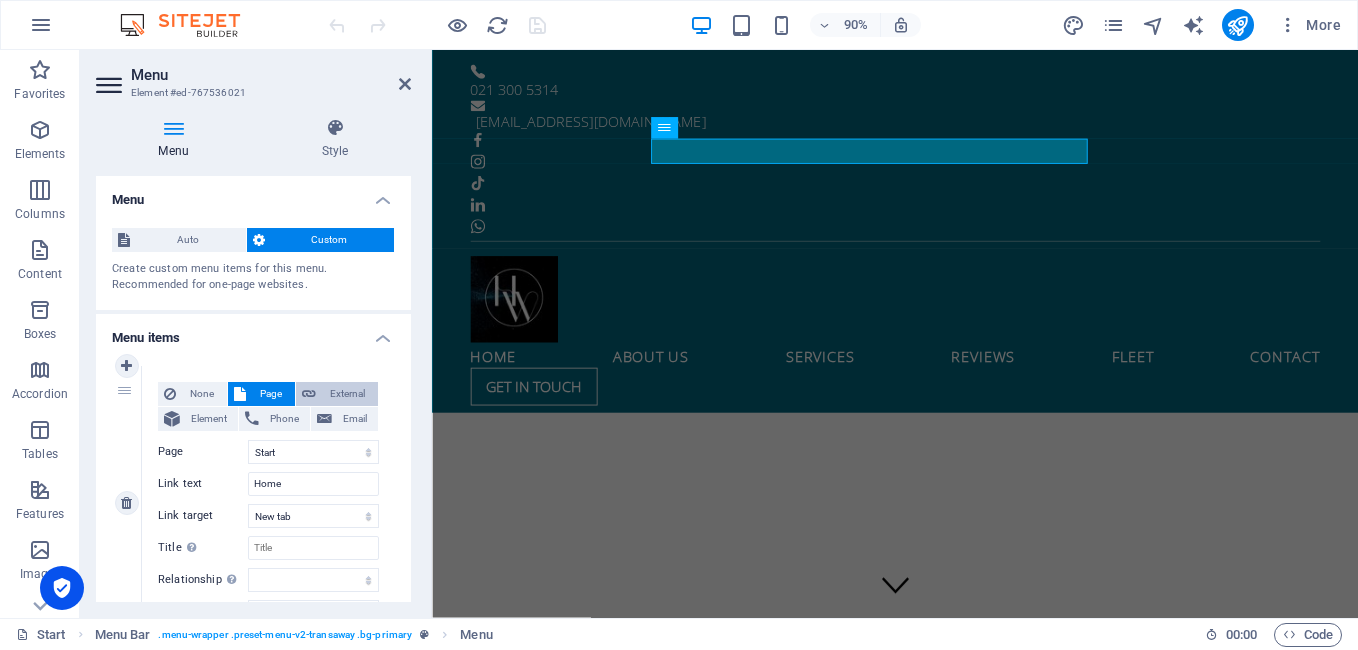 click on "External" at bounding box center [347, 394] 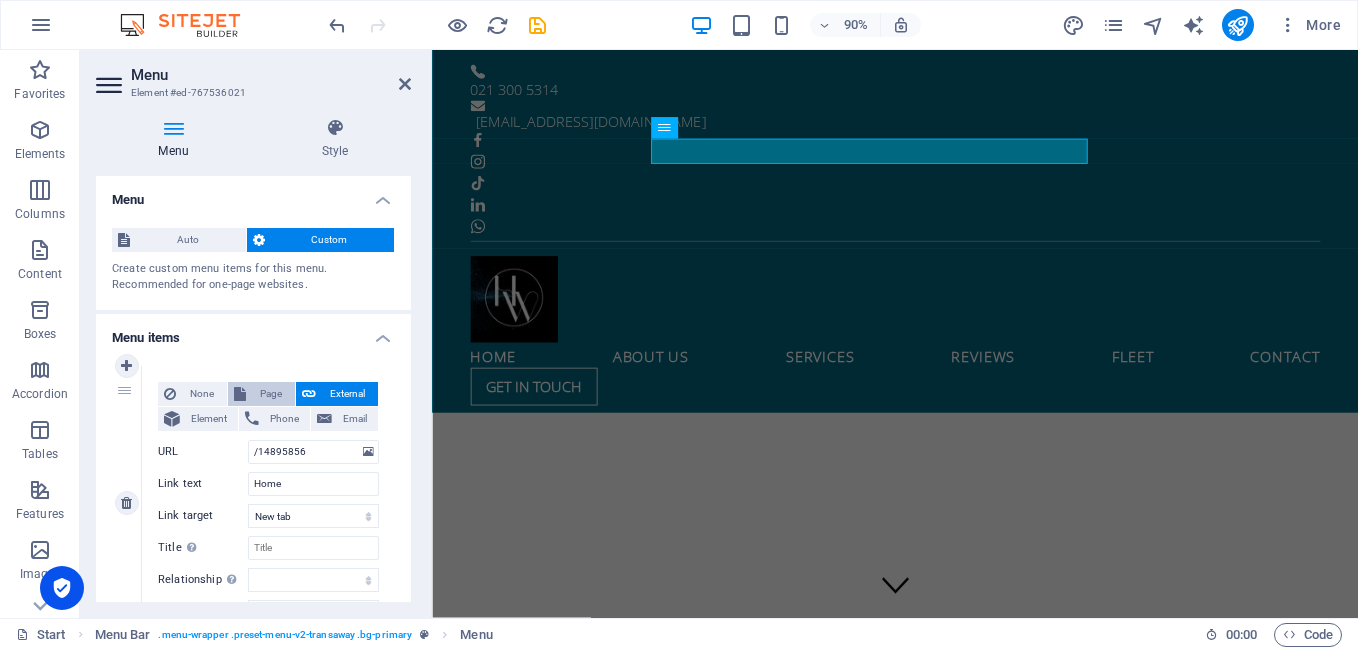 click on "Page" at bounding box center [270, 394] 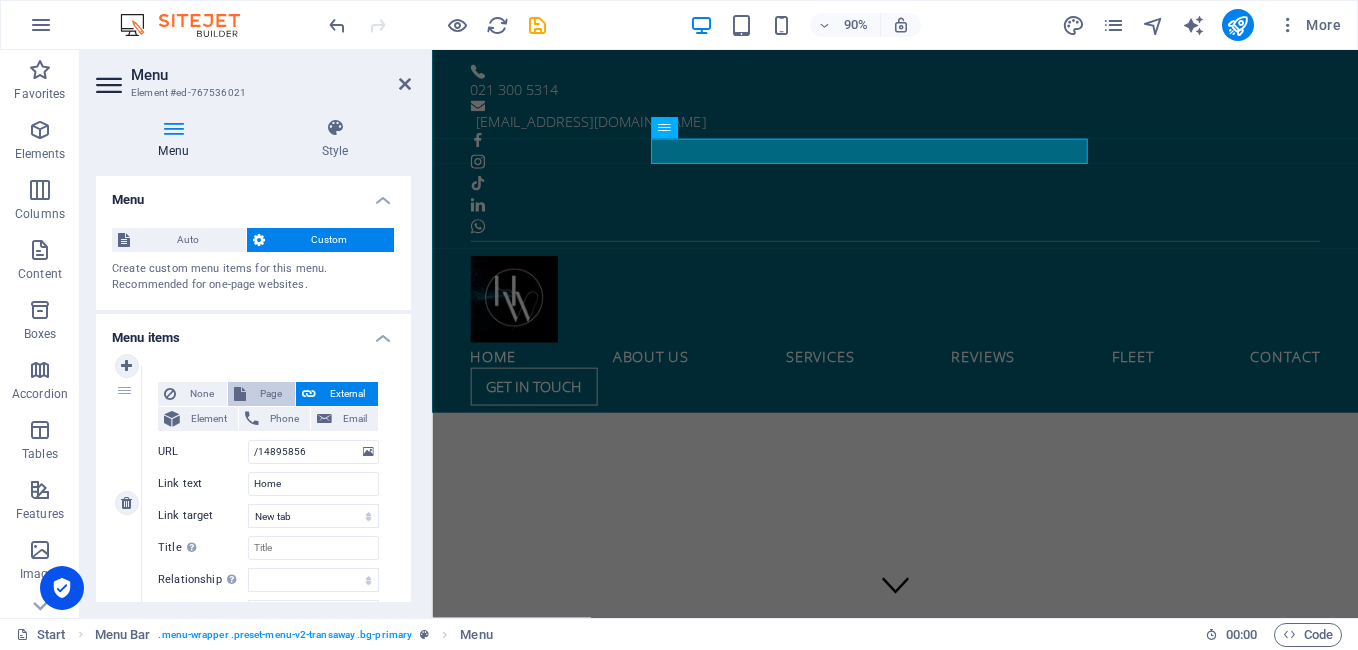 select 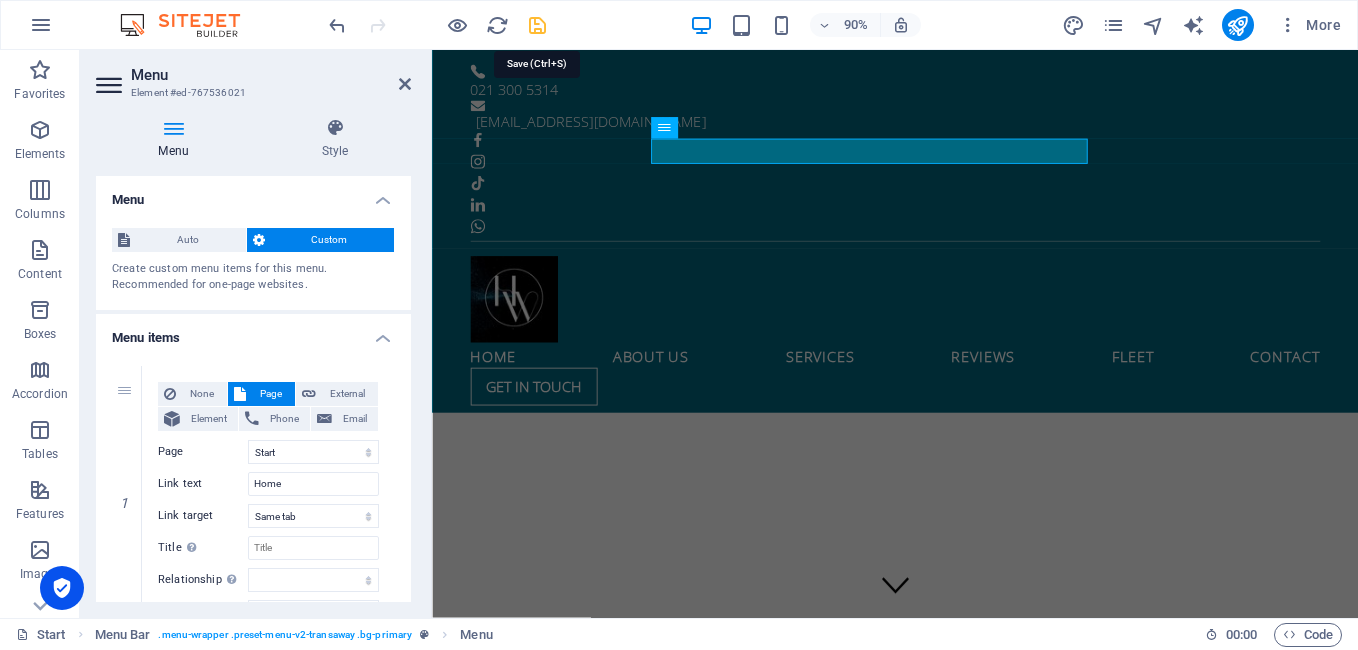 click at bounding box center (537, 25) 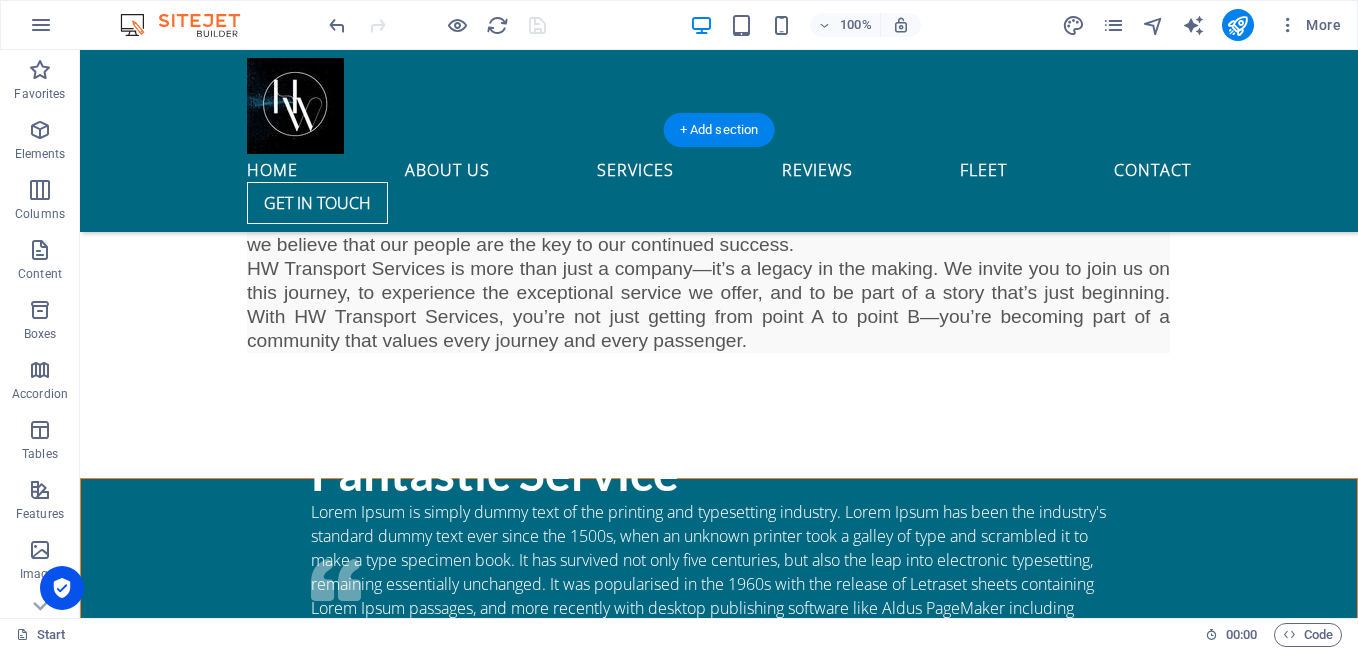 scroll, scrollTop: 1300, scrollLeft: 0, axis: vertical 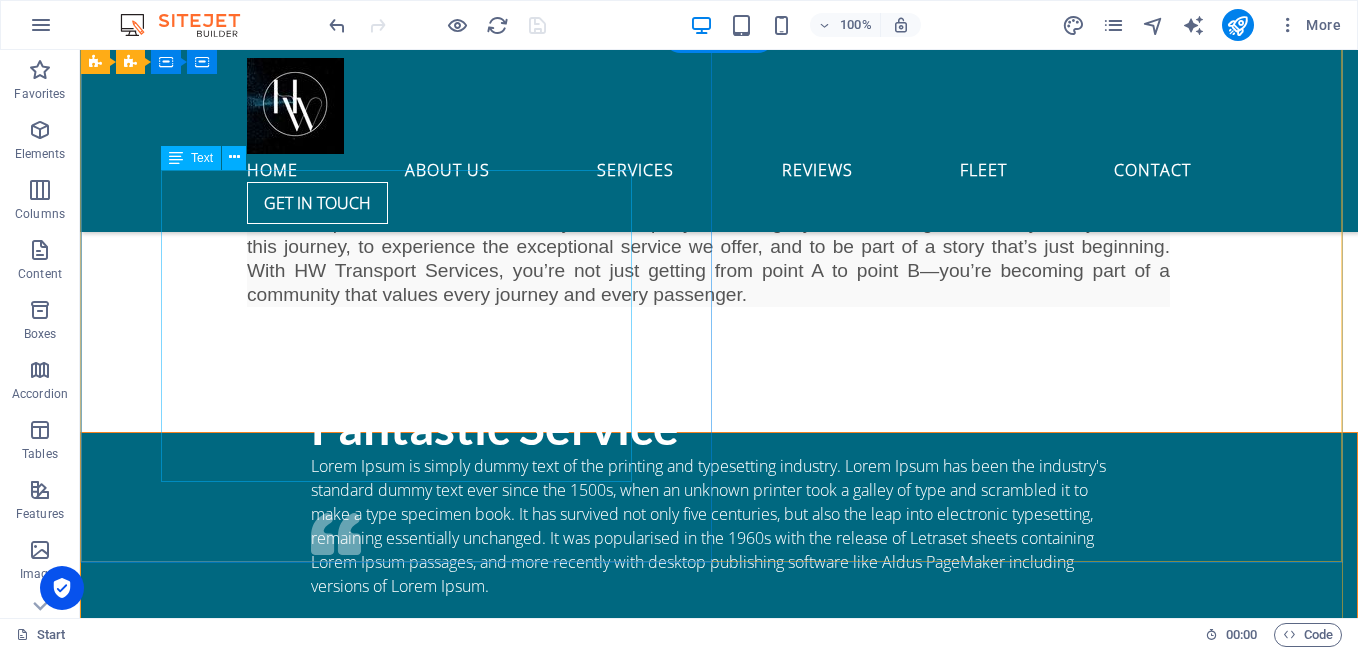 click on "Lorem Ipsum   is simply dummy text of the printing and typesetting industry. Lorem Ipsum has been the industry's standard dummy text ever since the 1500s, when an unknown printer took a galley of type and scrambled it to make a type specimen book. It has survived not only five centuries, but also the leap into electronic typesetting, remaining essentially unchanged. It was popularised in the 1960s with the release of Letraset sheets containing Lorem Ipsum passages, and more recently with desktop publishing software like Aldus PageMaker including versions of Lorem Ipsum. [PERSON_NAME] CEO, Company1" at bounding box center [719, 562] 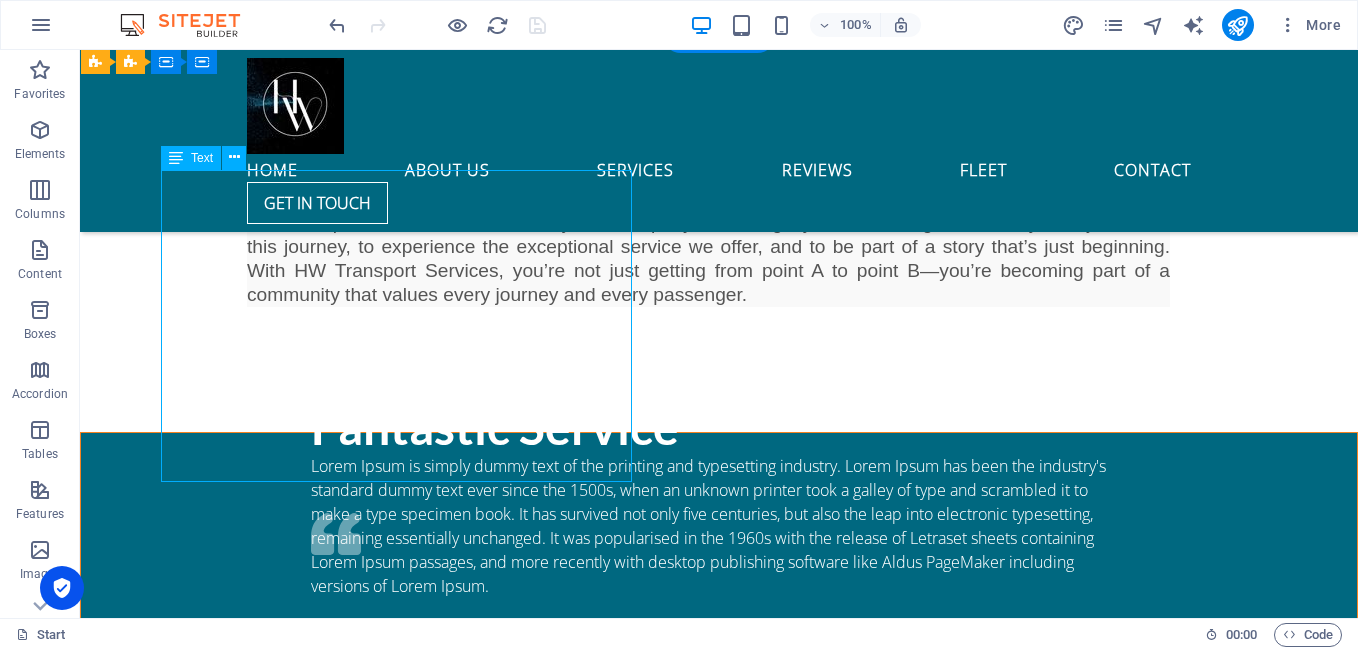 click on "Lorem Ipsum   is simply dummy text of the printing and typesetting industry. Lorem Ipsum has been the industry's standard dummy text ever since the 1500s, when an unknown printer took a galley of type and scrambled it to make a type specimen book. It has survived not only five centuries, but also the leap into electronic typesetting, remaining essentially unchanged. It was popularised in the 1960s with the release of Letraset sheets containing Lorem Ipsum passages, and more recently with desktop publishing software like Aldus PageMaker including versions of Lorem Ipsum. [PERSON_NAME] CEO, Company1" at bounding box center [719, 562] 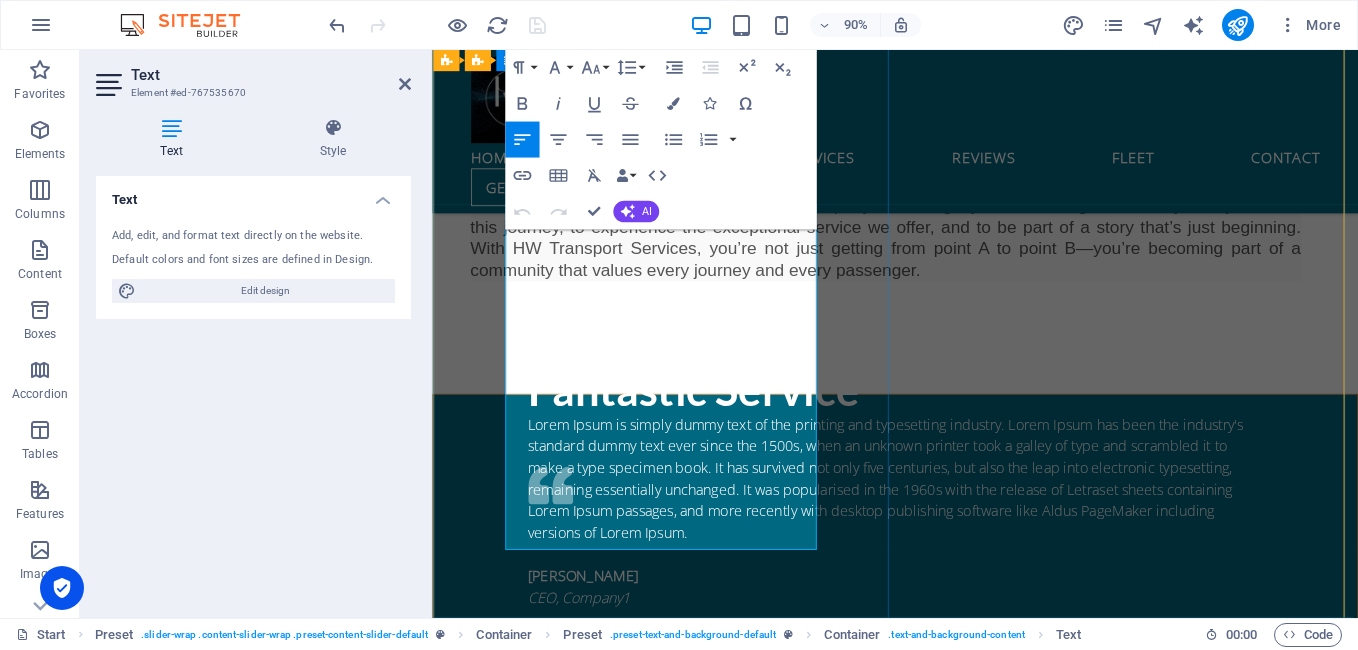 click on "Lorem Ipsum   is simply dummy text of the printing and typesetting industry. Lorem Ipsum has been the industry's standard dummy text ever since the 1500s, when an unknown printer took a galley of type and scrambled it to make a type specimen book. It has survived not only five centuries, but also the leap into electronic typesetting, remaining essentially unchanged. It was popularised in the 1960s with the release of Letraset sheets containing Lorem Ipsum passages, and more recently with desktop publishing software like Aldus PageMaker including versions of Lorem Ipsum." at bounding box center (947, 526) 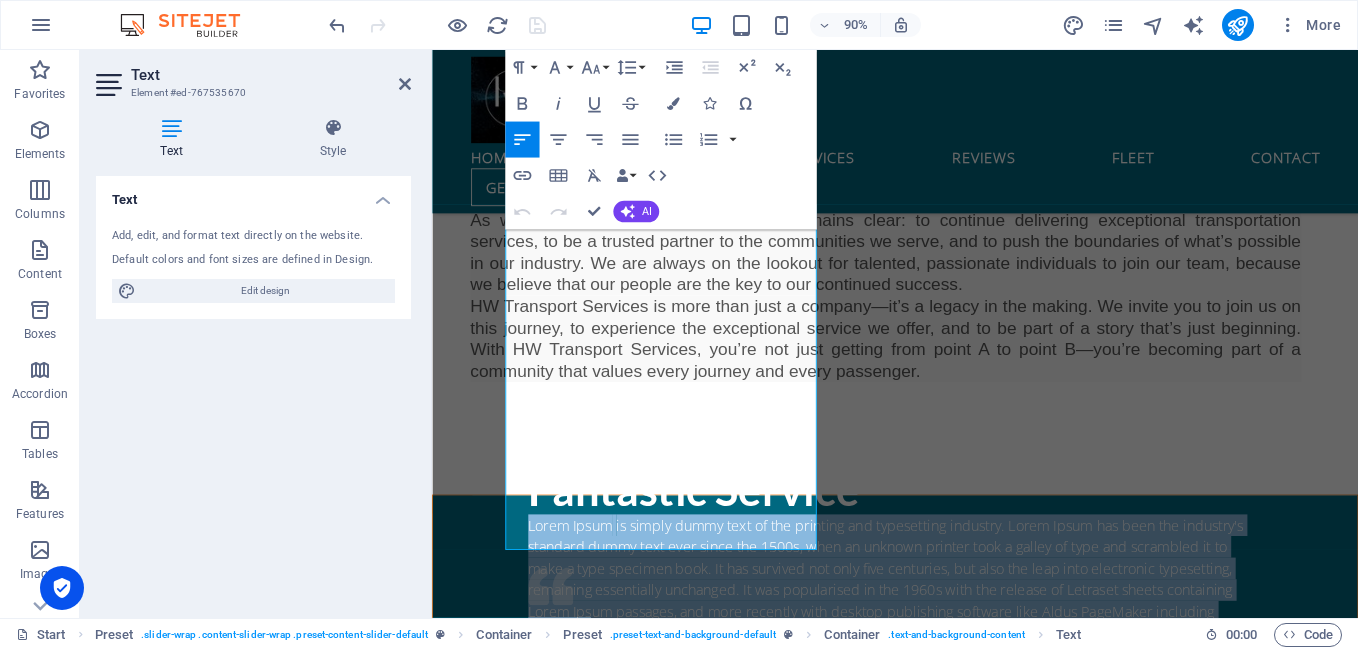 type 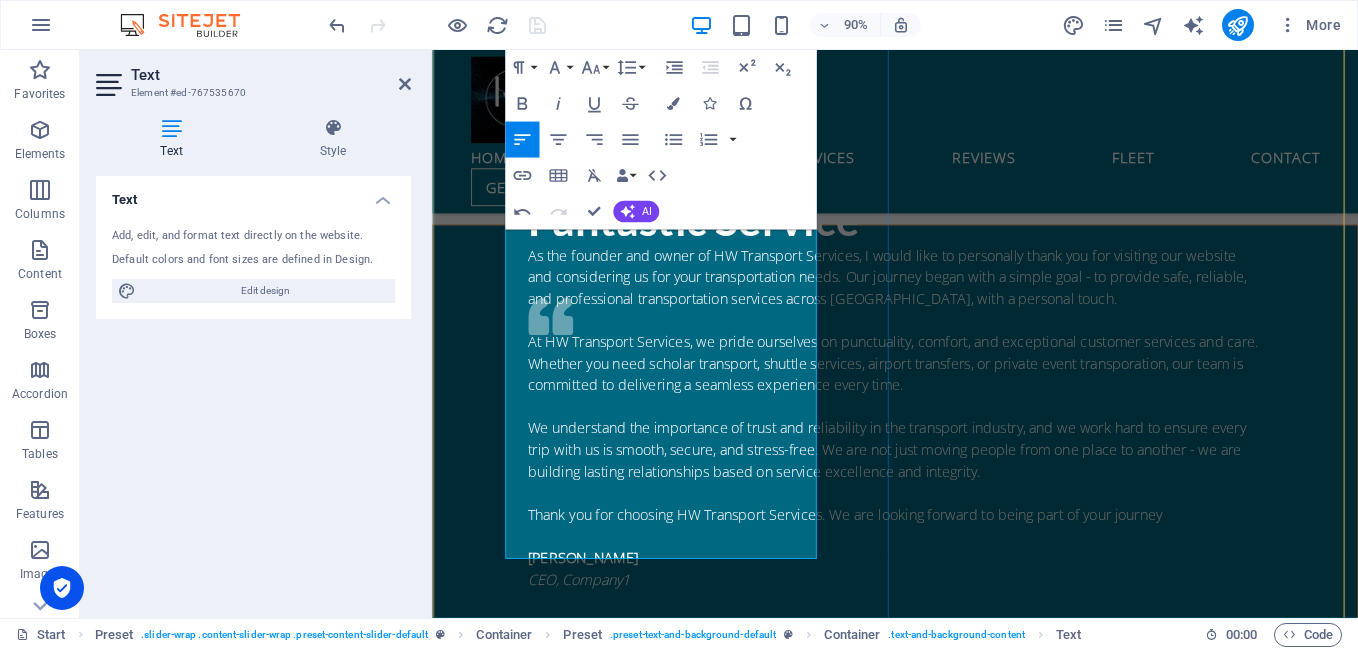 scroll, scrollTop: 1700, scrollLeft: 0, axis: vertical 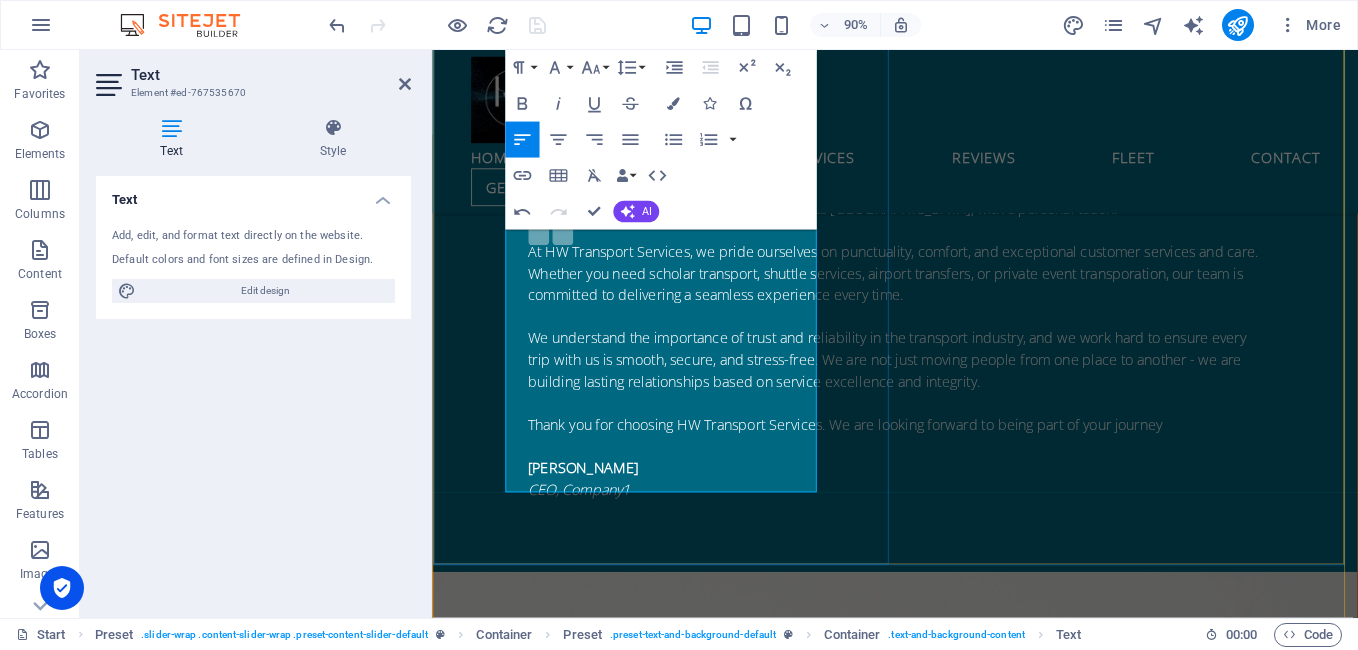 click on "[PERSON_NAME]" at bounding box center [947, 514] 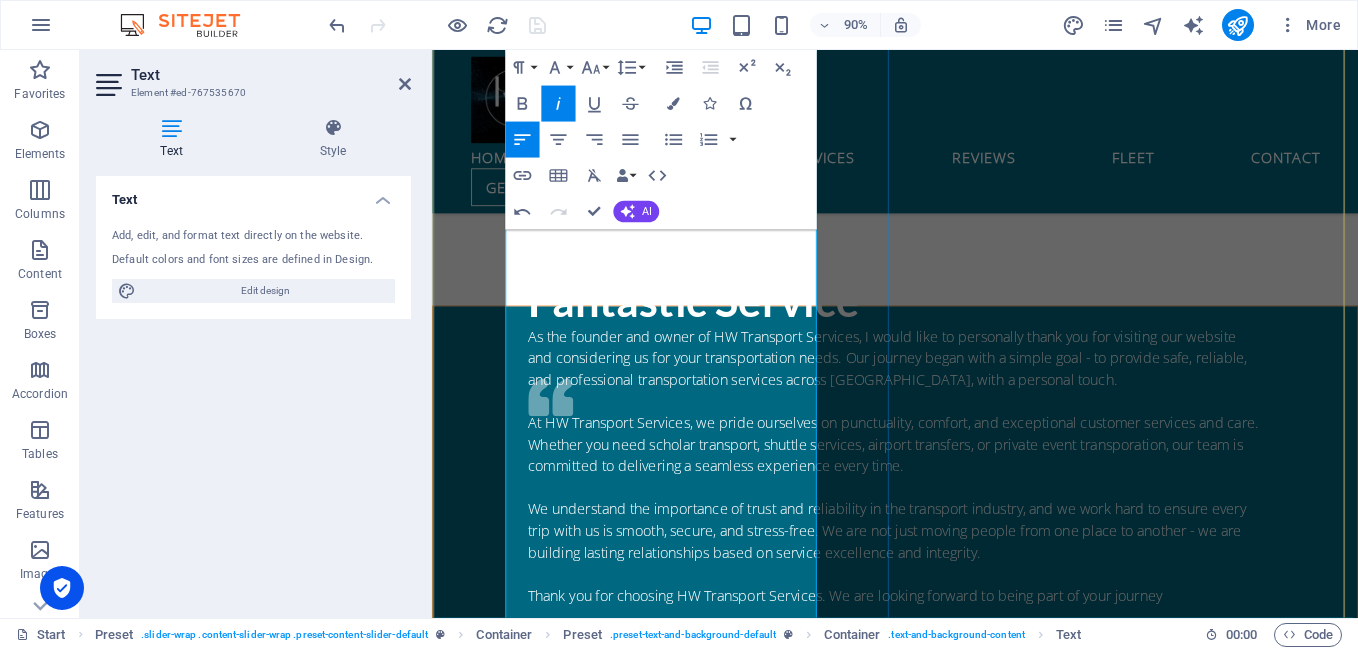 scroll, scrollTop: 1500, scrollLeft: 0, axis: vertical 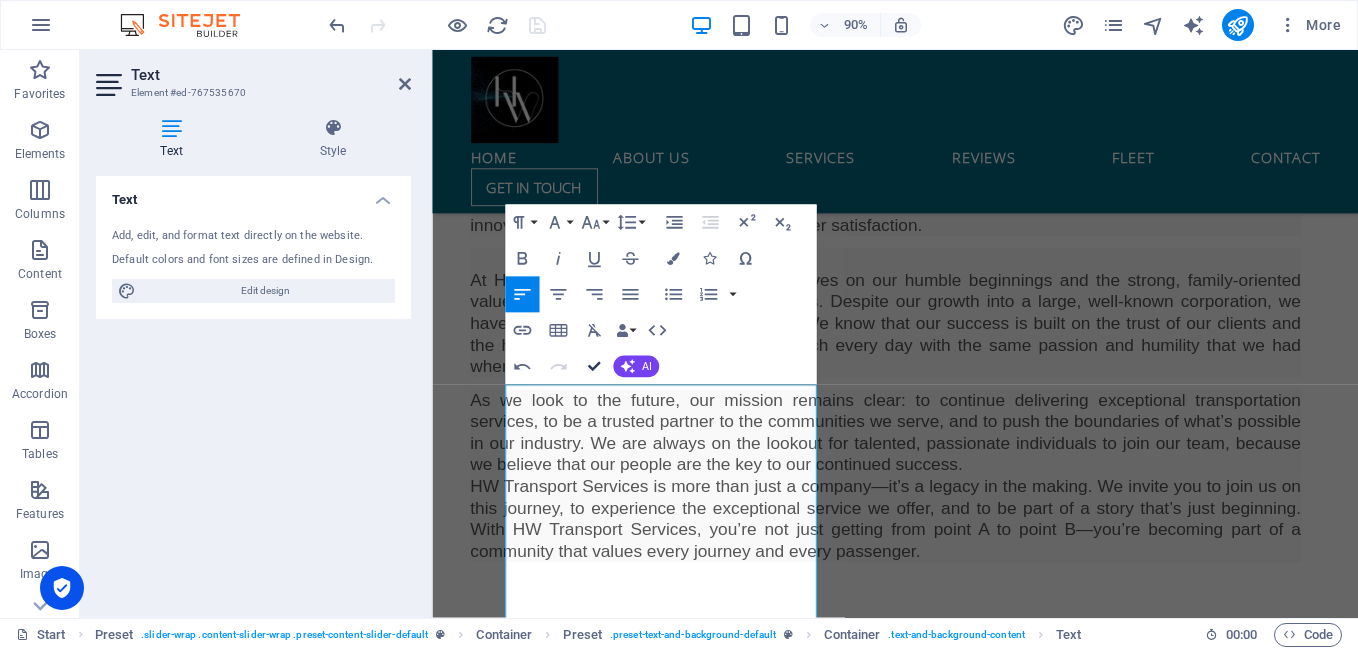 drag, startPoint x: 595, startPoint y: 371, endPoint x: 515, endPoint y: 320, distance: 94.873604 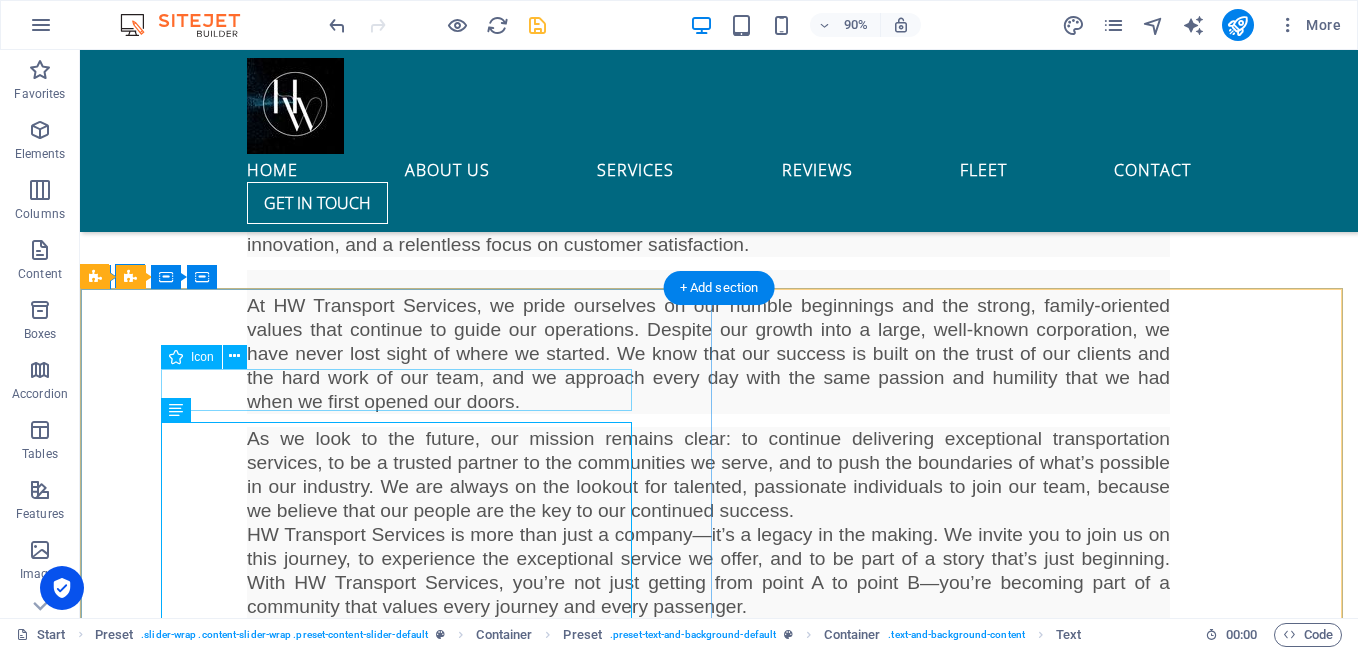 scroll, scrollTop: 1048, scrollLeft: 0, axis: vertical 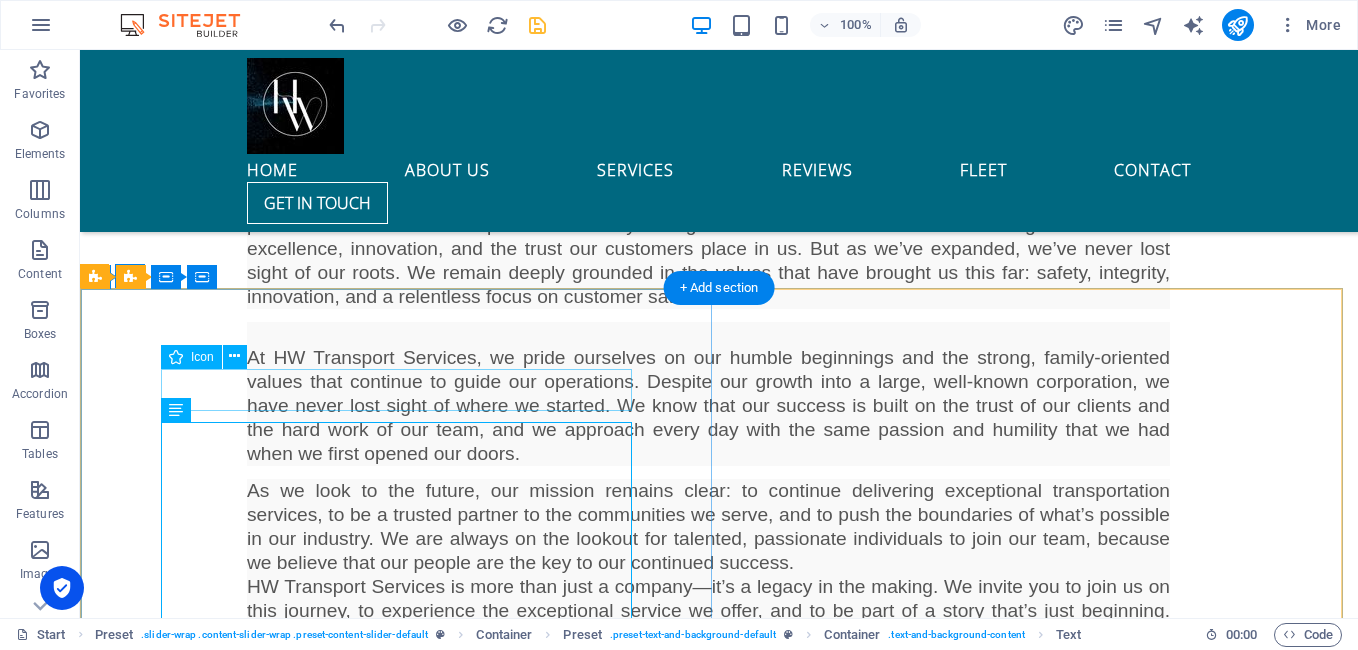 click at bounding box center [719, 901] 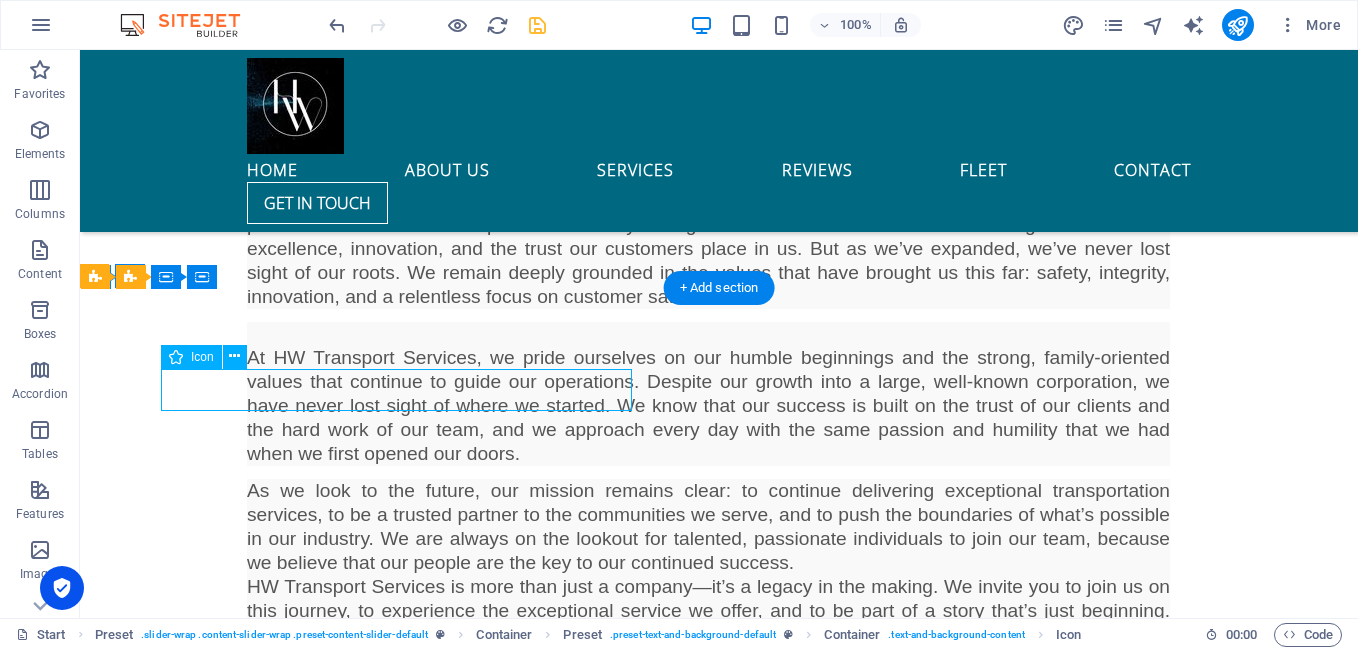 click at bounding box center [719, 901] 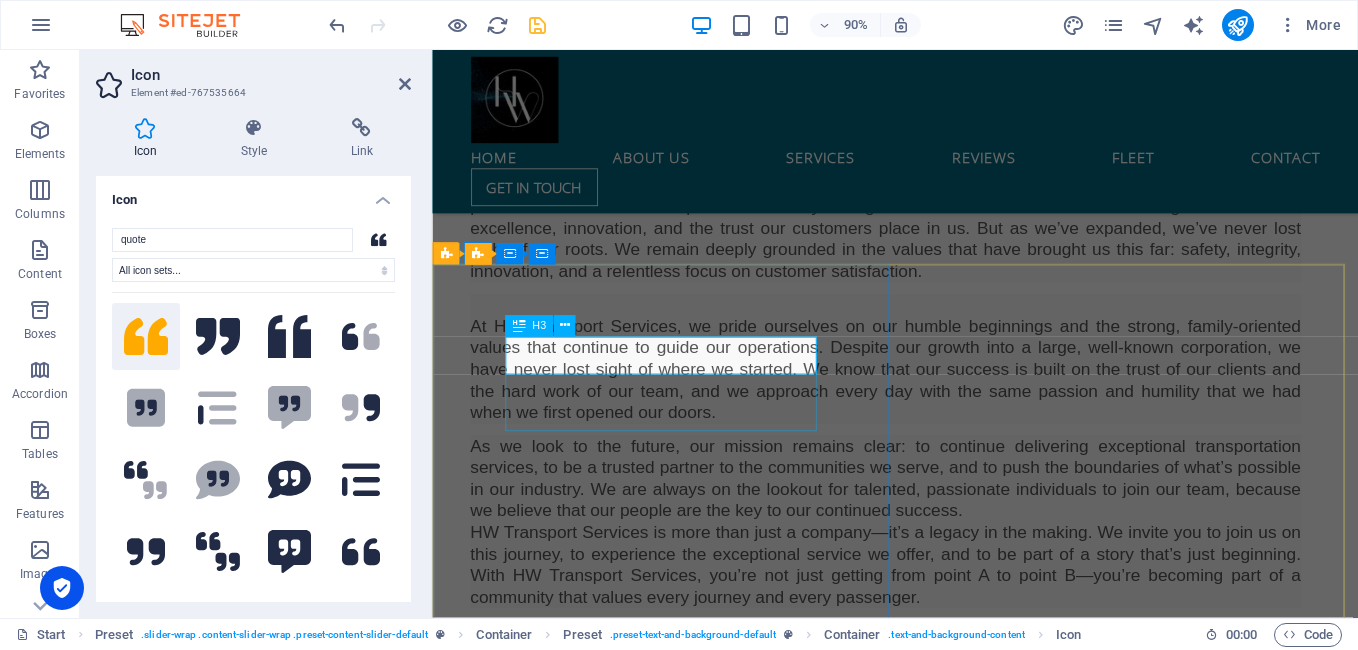 click on "Fantastic Service" at bounding box center [947, 791] 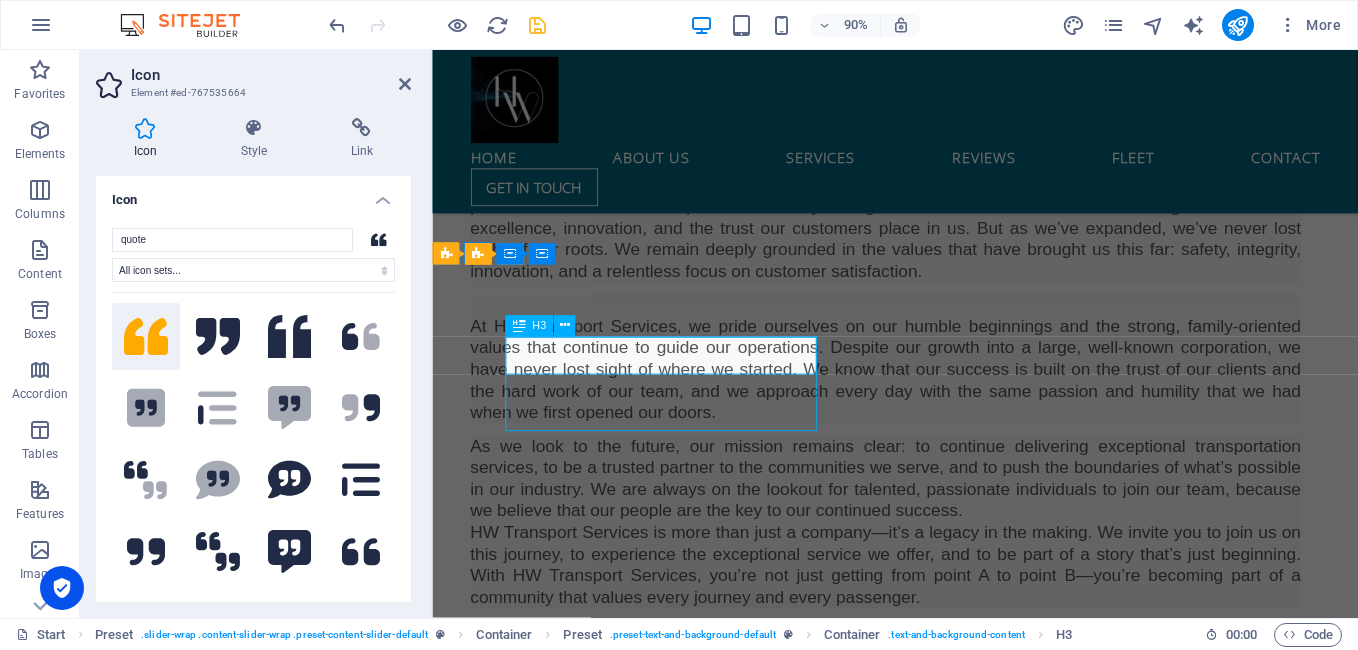 click on "Fantastic Service" at bounding box center (947, 791) 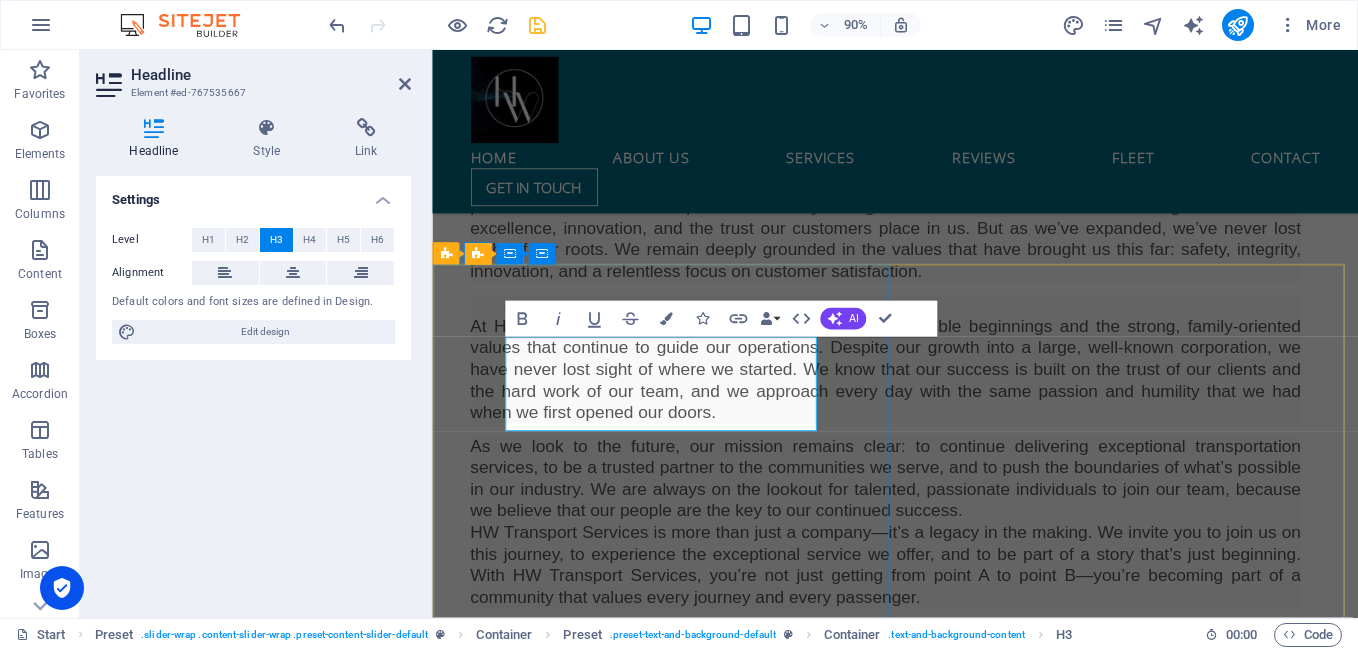 type 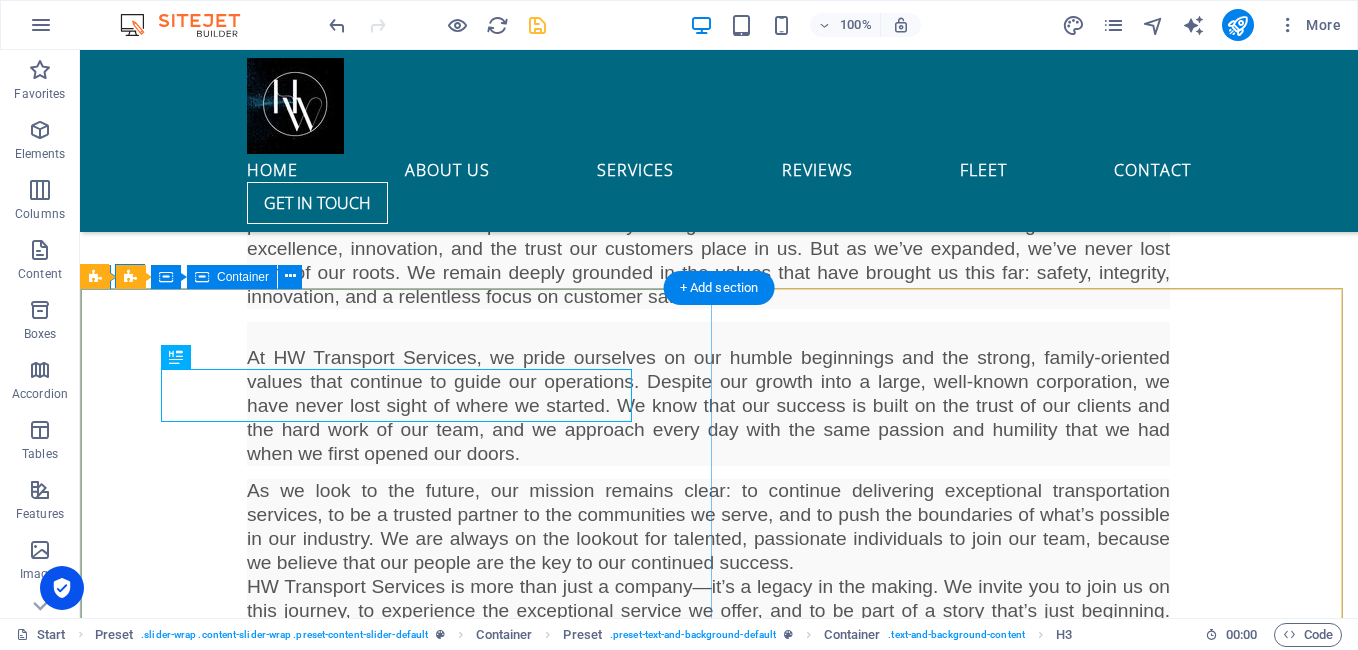 click on "Message from Owner As the founder and owner of HW Transport Services, I would like to personally thank you for visiting our website and considering us for your transportation needs. Our journey began with a simple goal - to provide safe, reliable, and professional transportation services across [GEOGRAPHIC_DATA], with a personal touch. At HW Transport Services, we pride ourselves on punctuality, comfort, and exceptional customer services and care. Whether you need scholar transport, shuttle services, airport transfers, or private event transportation, our team is committed to delivering a seamless experience every time.  We understand the importance of trust and reliability in the transport industry, and we work hard to ensure every trip with us is smooth, secure, and stress-free. We are not just moving people from one place to another - we are building lasting relationships based on service excellence and integrity. [PERSON_NAME] [PERSON_NAME] Owner & Founder" at bounding box center [719, 1039] 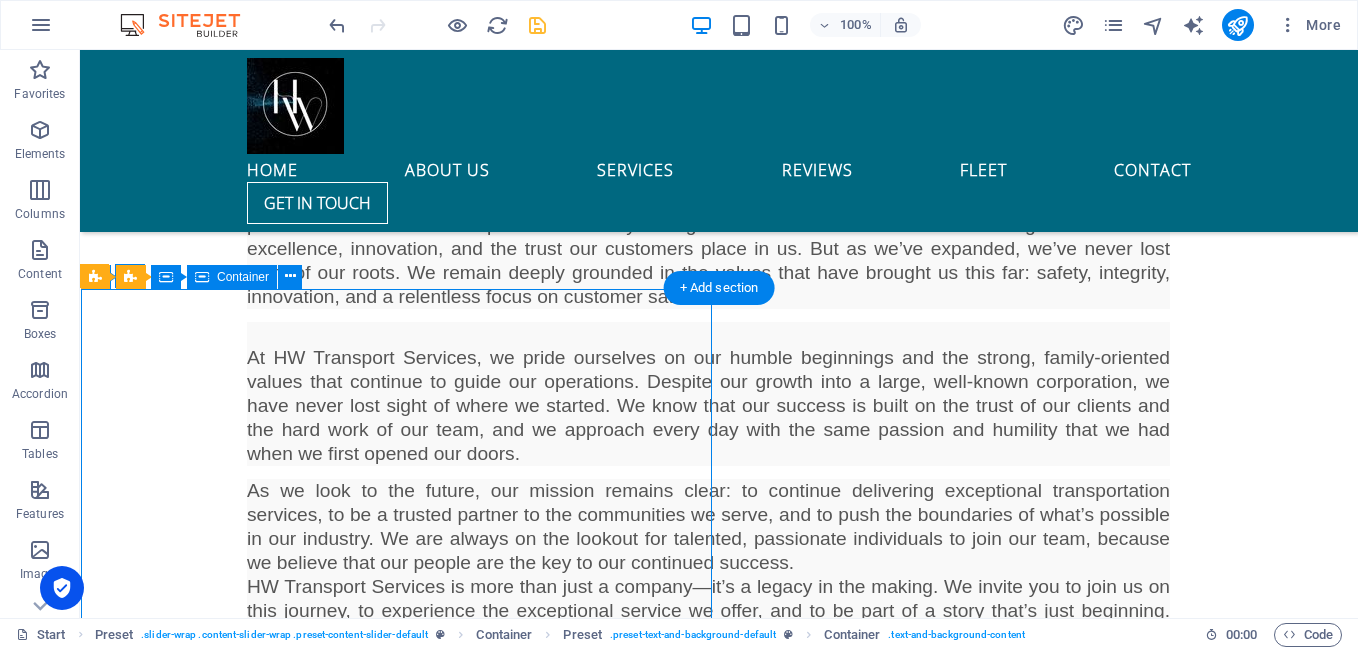 click on "Message from Owner As the founder and owner of HW Transport Services, I would like to personally thank you for visiting our website and considering us for your transportation needs. Our journey began with a simple goal - to provide safe, reliable, and professional transportation services across [GEOGRAPHIC_DATA], with a personal touch. At HW Transport Services, we pride ourselves on punctuality, comfort, and exceptional customer services and care. Whether you need scholar transport, shuttle services, airport transfers, or private event transportation, our team is committed to delivering a seamless experience every time.  We understand the importance of trust and reliability in the transport industry, and we work hard to ensure every trip with us is smooth, secure, and stress-free. We are not just moving people from one place to another - we are building lasting relationships based on service excellence and integrity. [PERSON_NAME] [PERSON_NAME] Owner & Founder" at bounding box center [719, 1039] 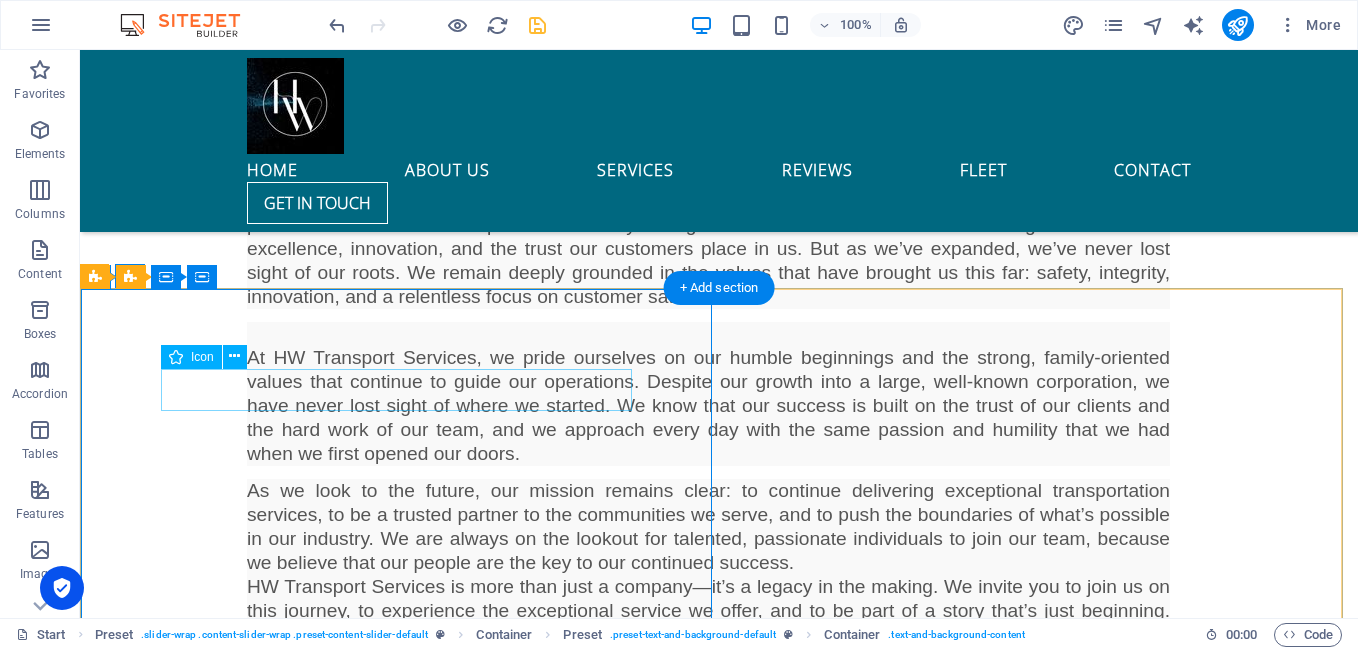 click at bounding box center [719, 901] 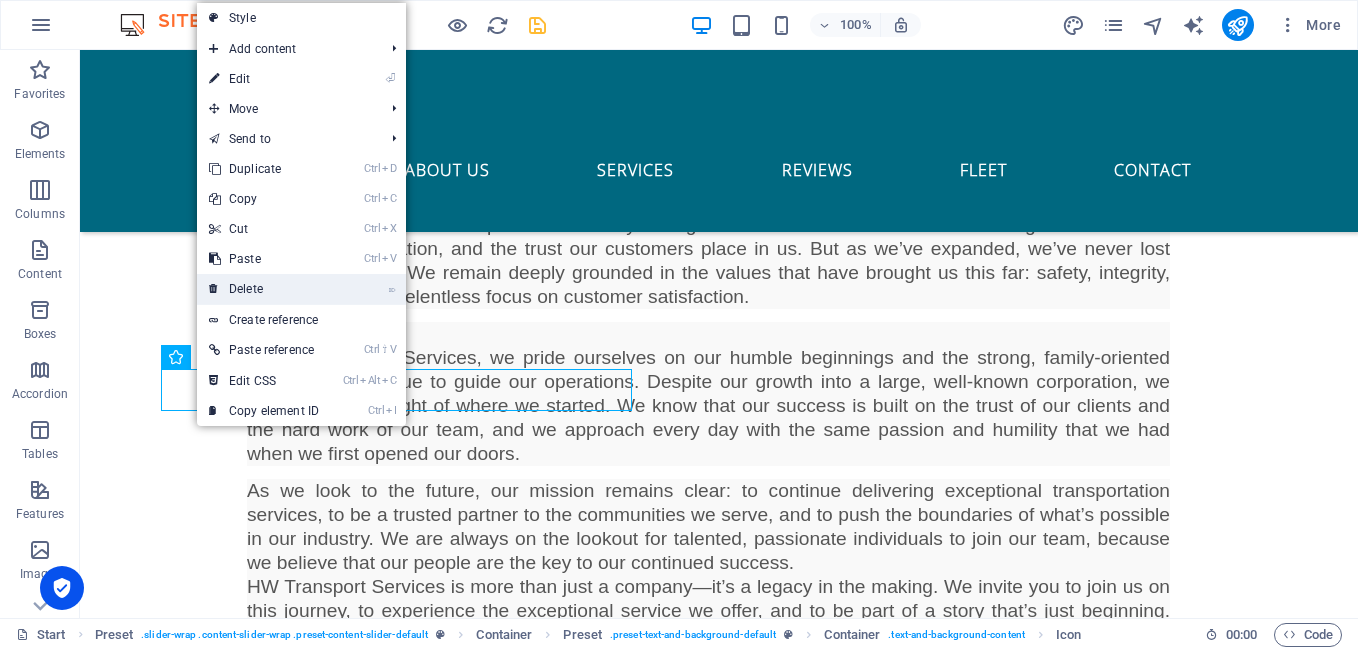 click on "⌦  Delete" at bounding box center (264, 289) 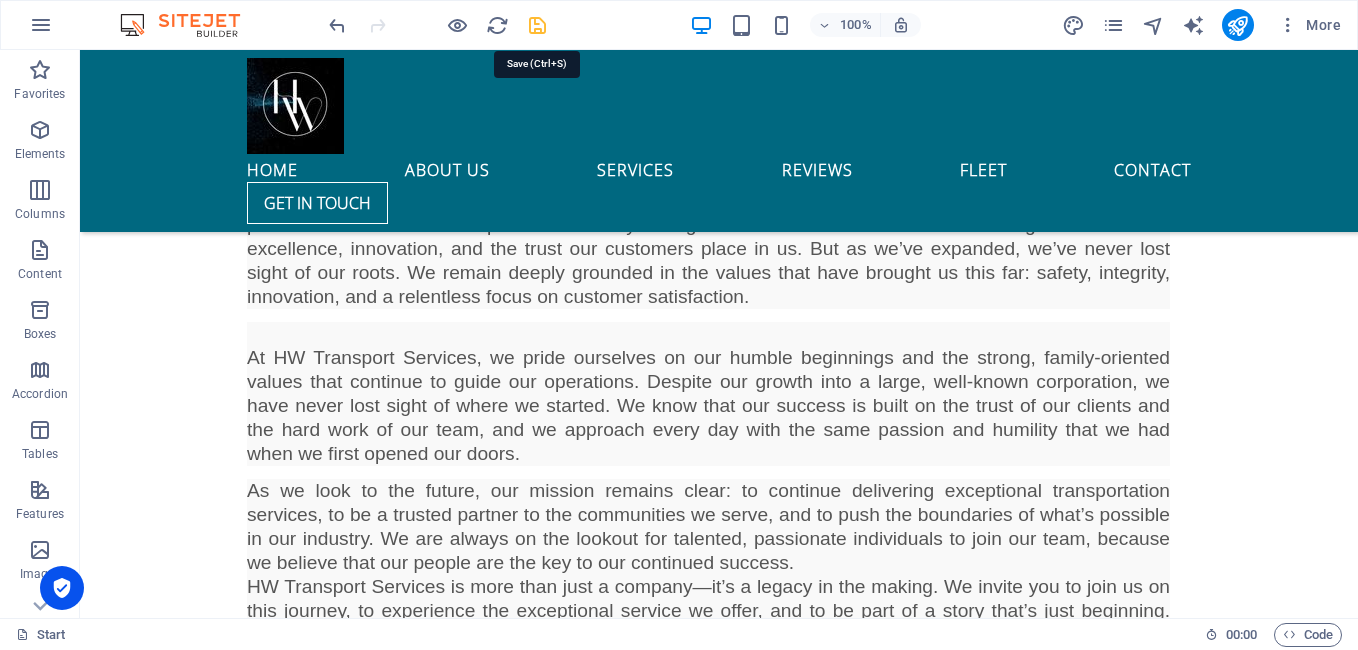 click at bounding box center (537, 25) 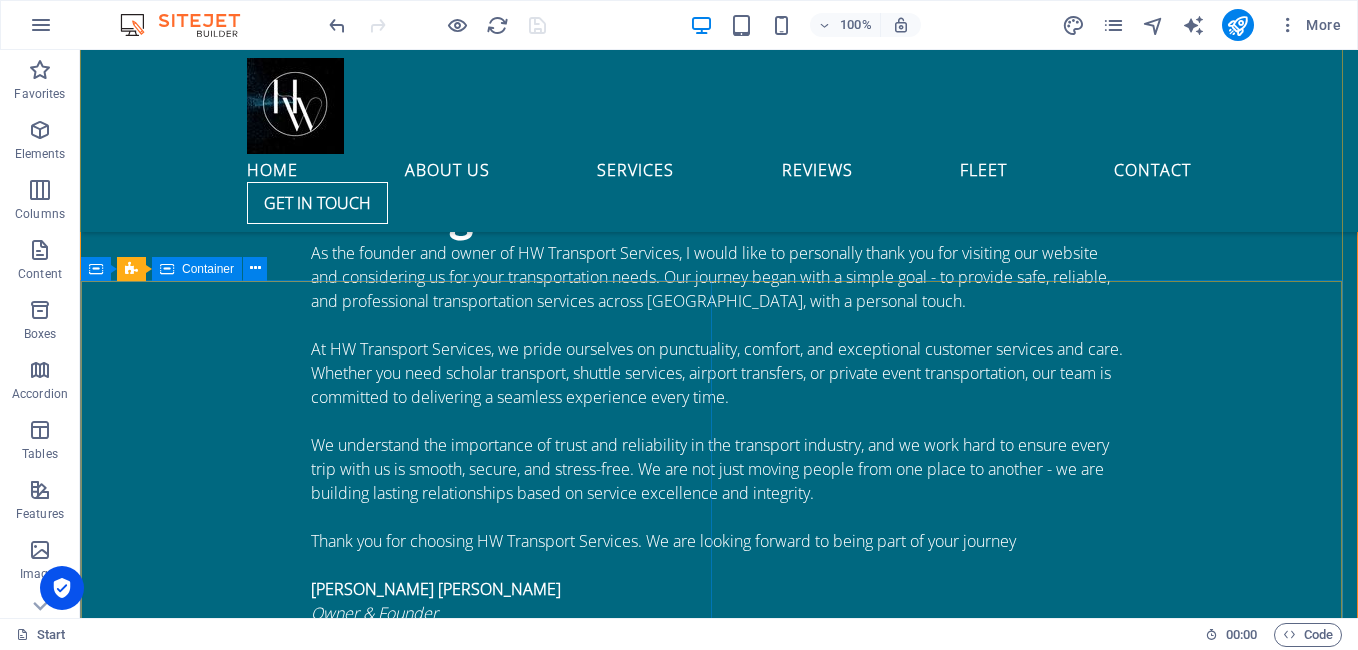 scroll, scrollTop: 1848, scrollLeft: 0, axis: vertical 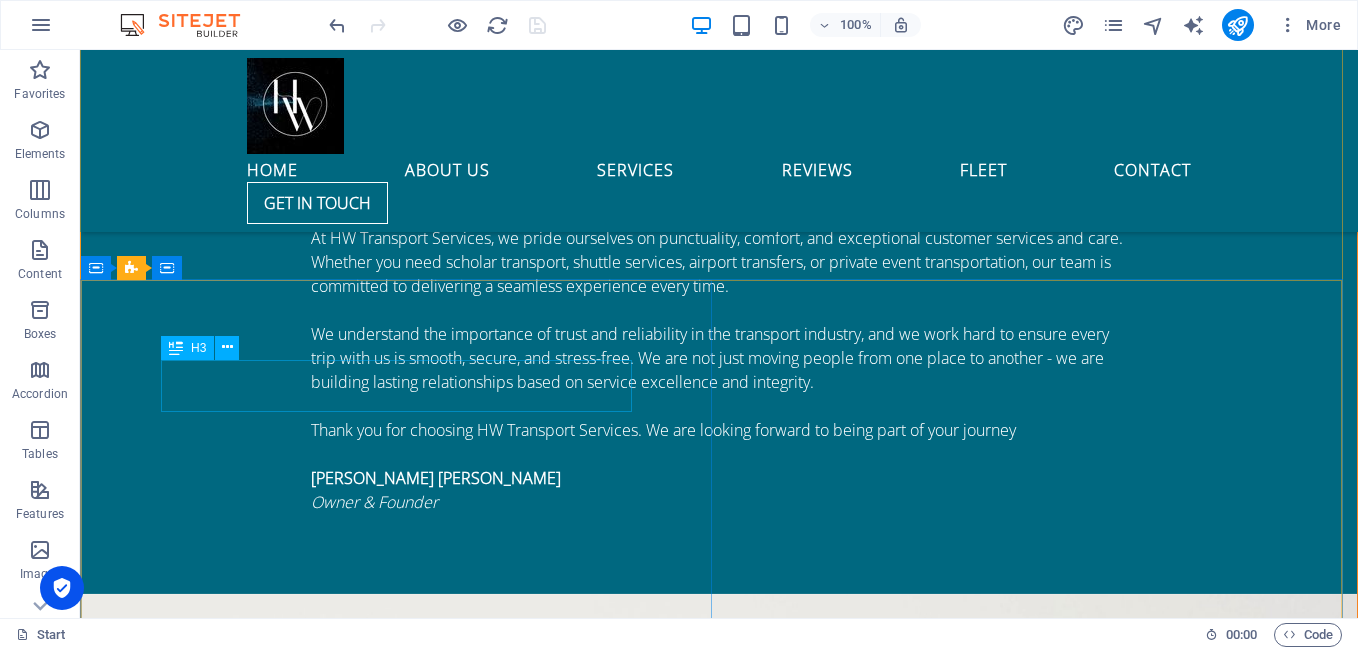 click on "You can rely on it" at bounding box center (719, 1521) 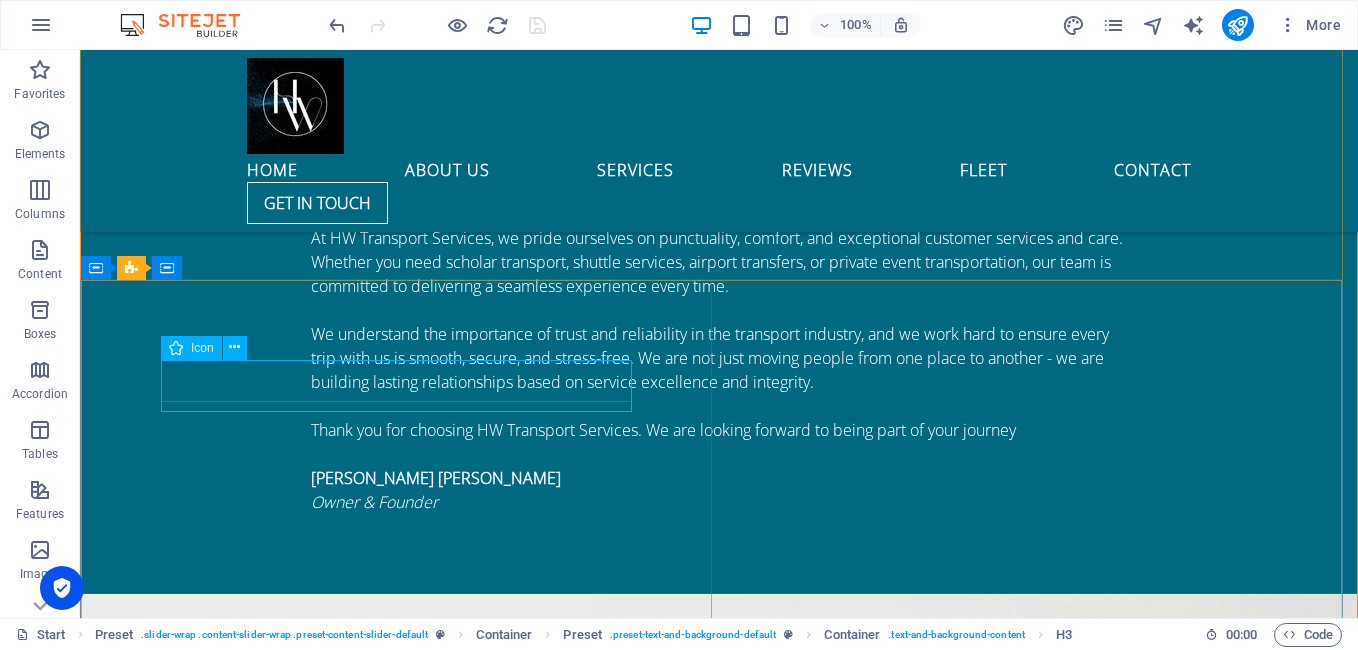 click at bounding box center [719, 1631] 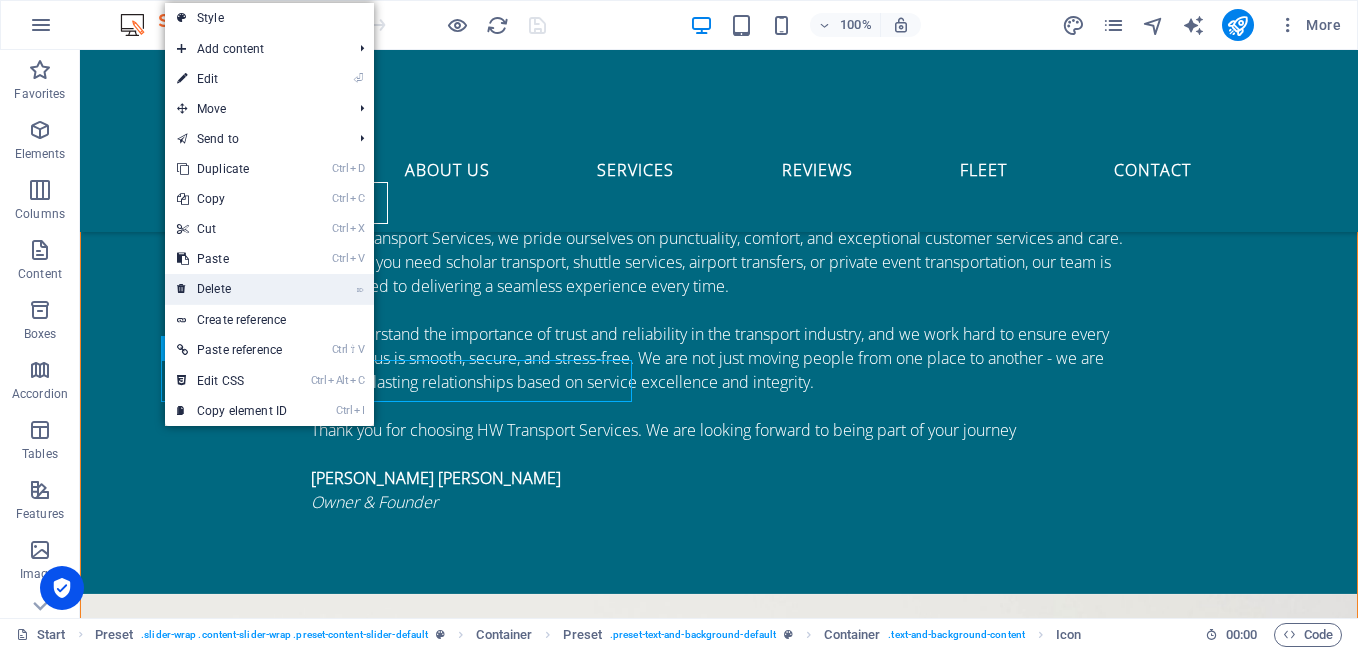 click on "⌦  Delete" at bounding box center [232, 289] 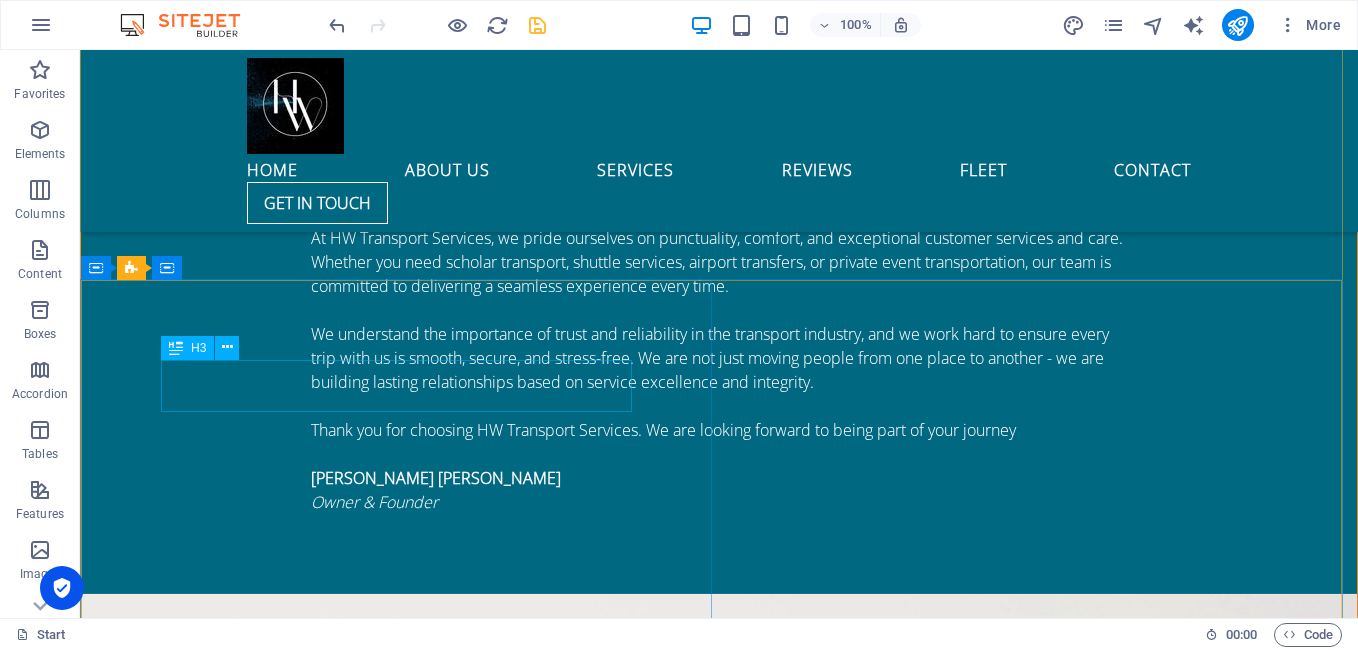 click on "You can rely on it" at bounding box center (719, 1633) 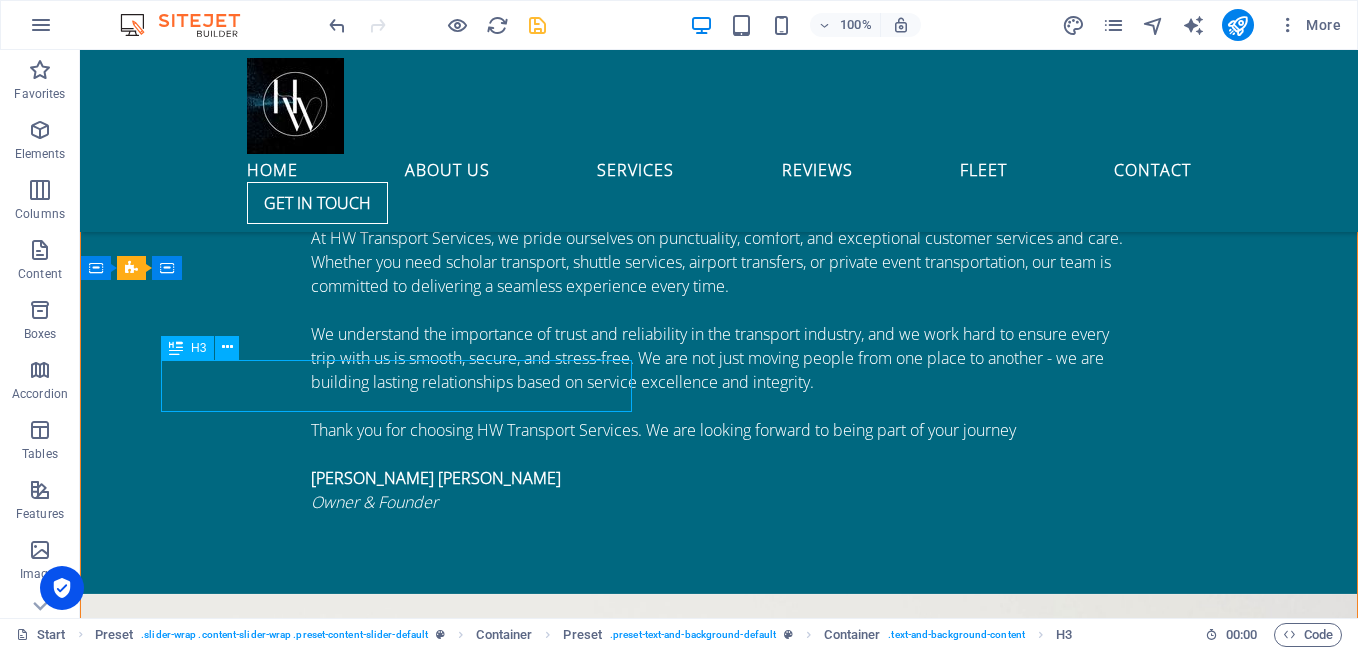 click on "You can rely on it" at bounding box center [719, 1633] 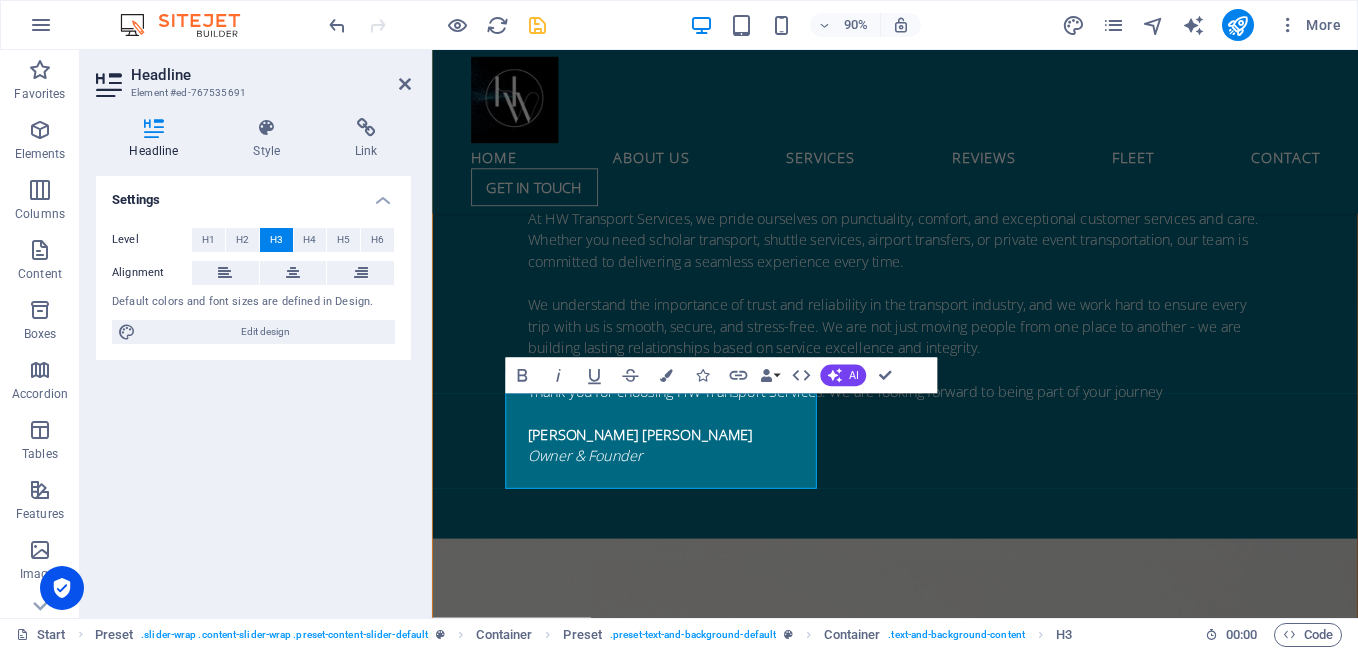 scroll, scrollTop: 1972, scrollLeft: 0, axis: vertical 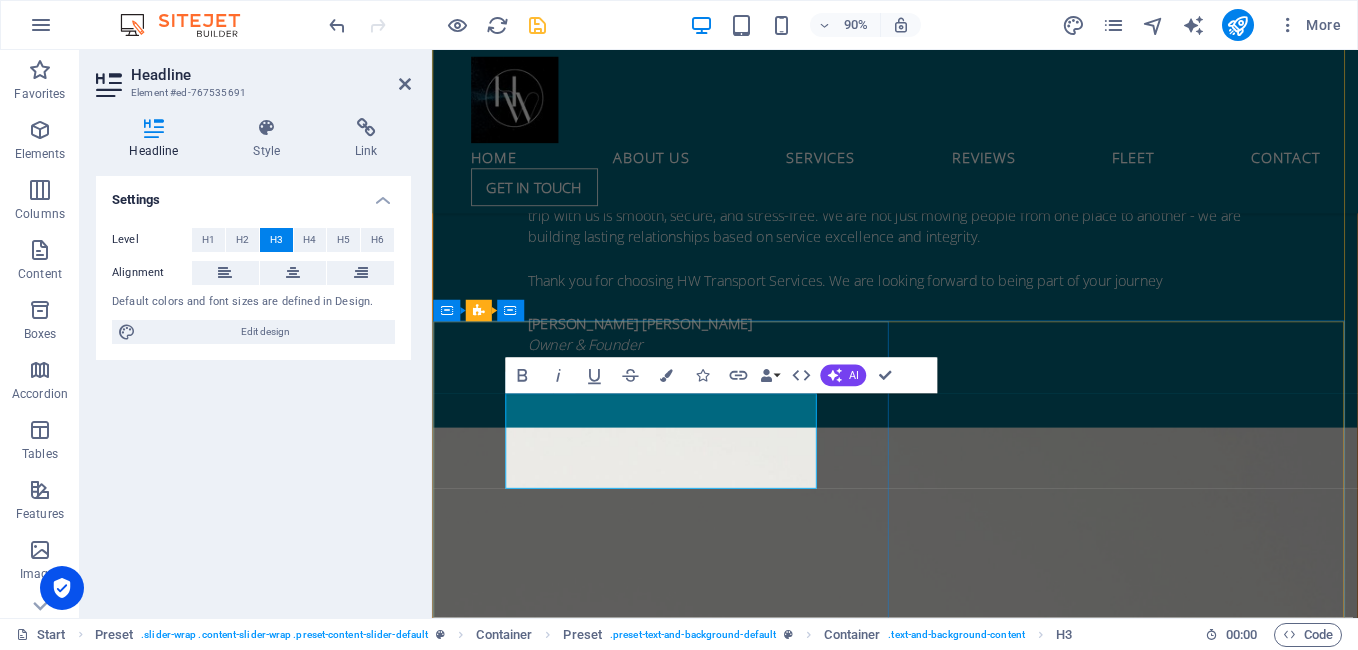 type 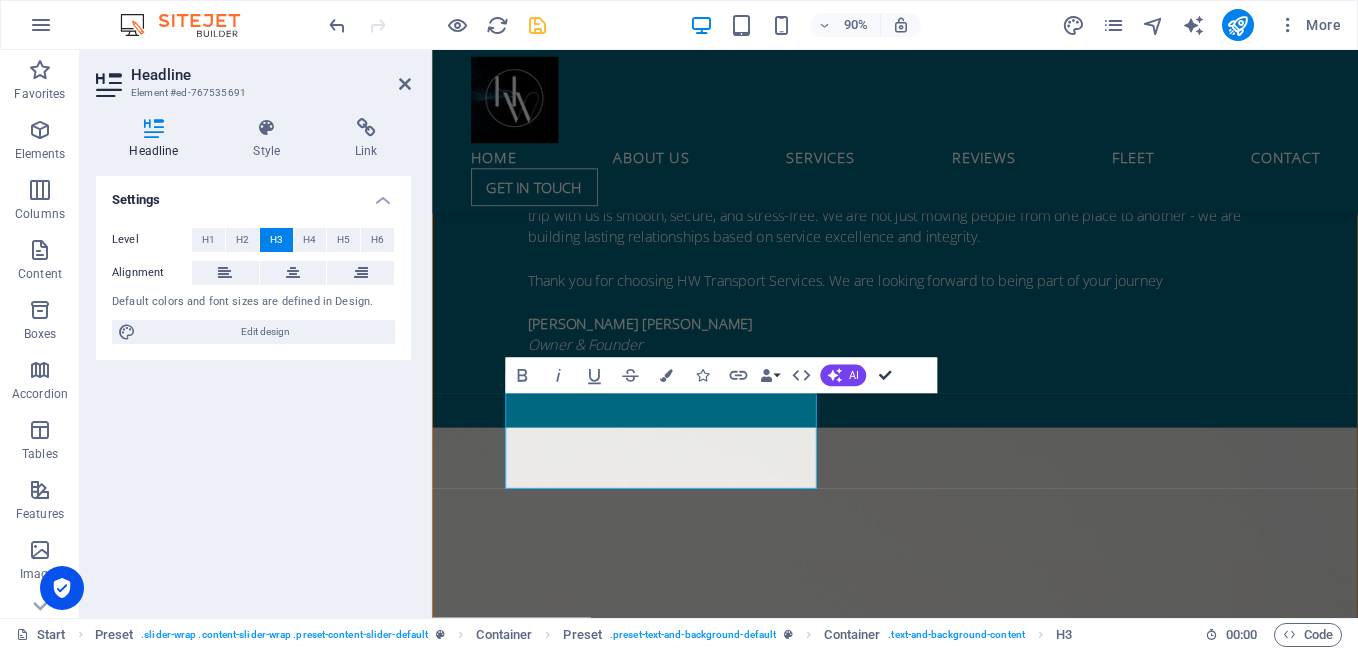 drag, startPoint x: 879, startPoint y: 378, endPoint x: 800, endPoint y: 328, distance: 93.49332 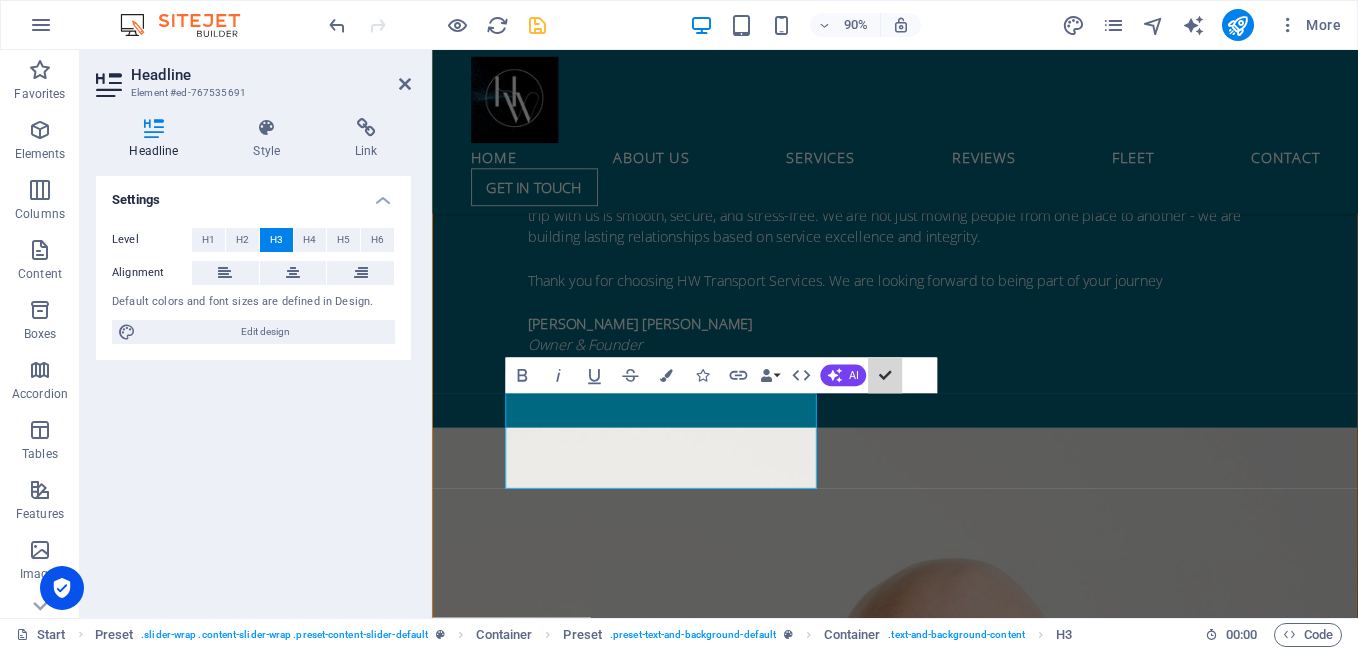 scroll, scrollTop: 1776, scrollLeft: 0, axis: vertical 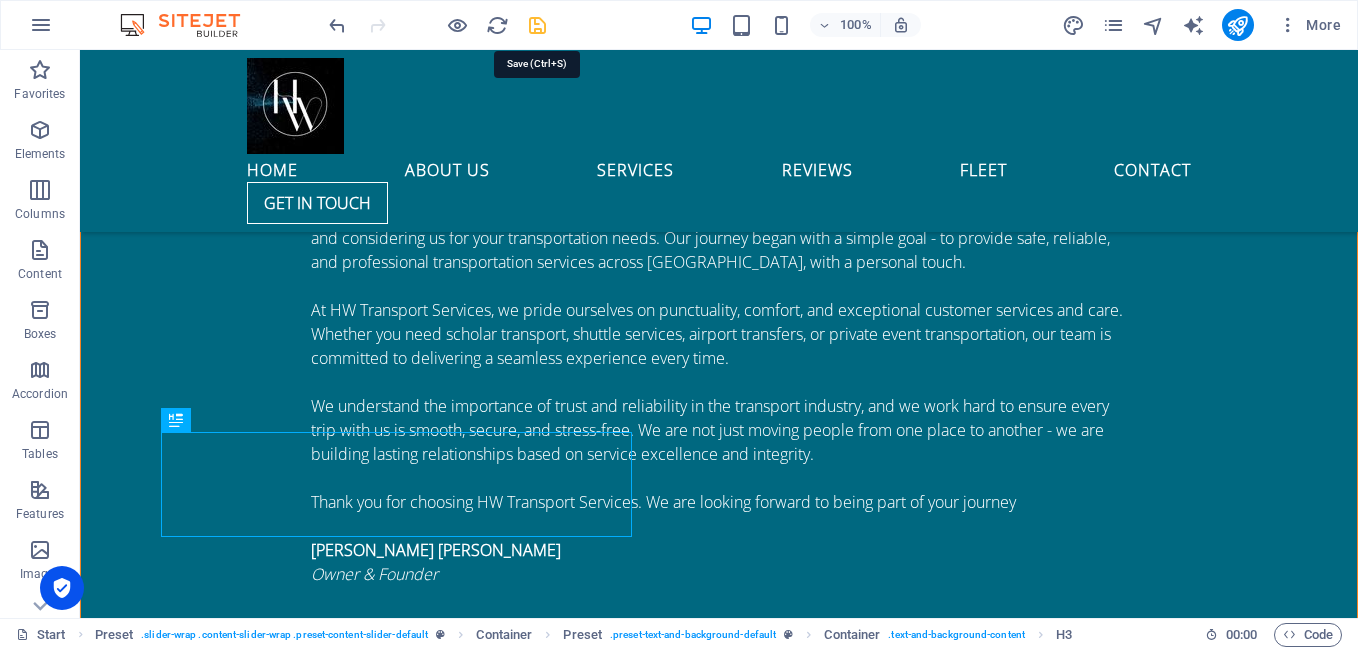 click at bounding box center (537, 25) 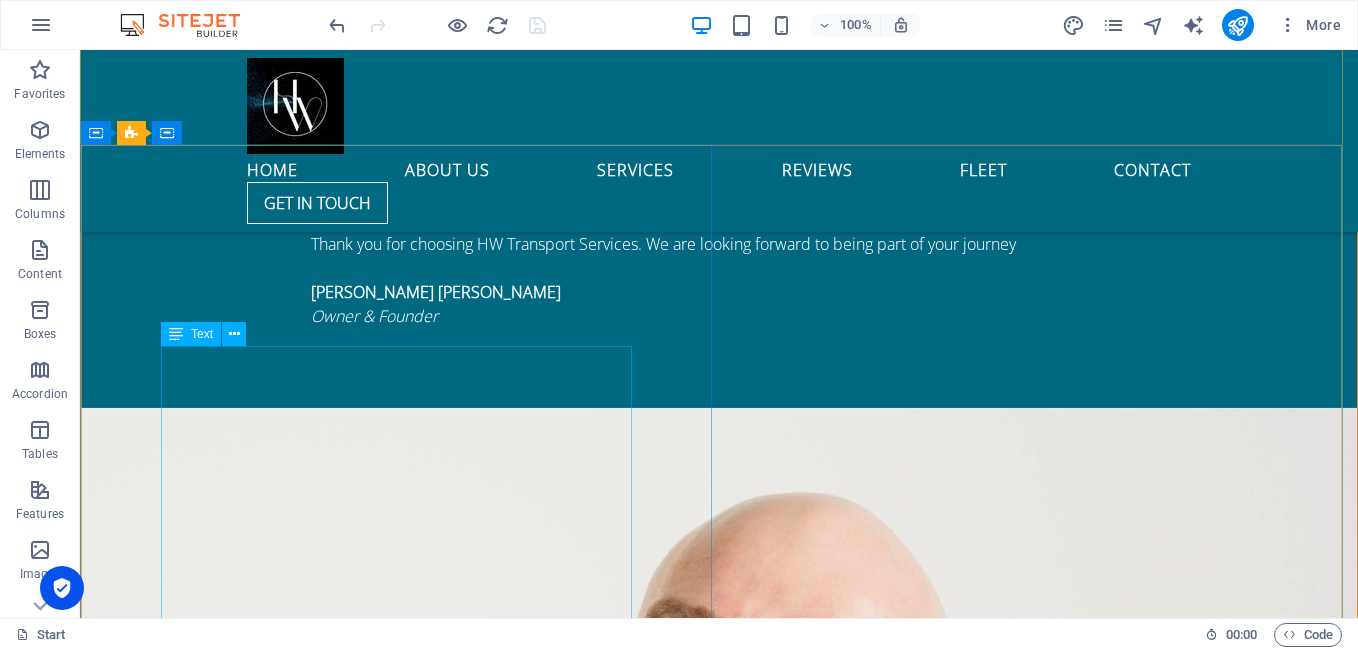 scroll, scrollTop: 2076, scrollLeft: 0, axis: vertical 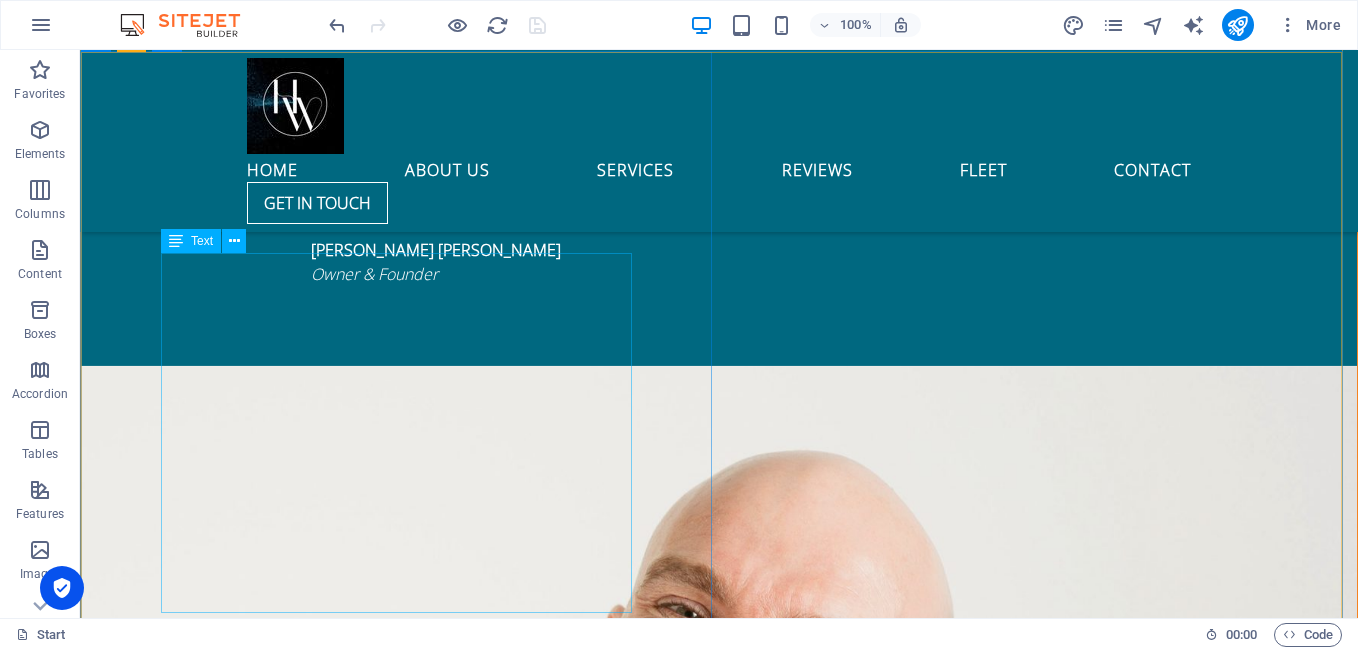 click on "Lorem Ipsum   is simply dummy text of the printing and typesetting industry. Lorem Ipsum has been the industry's standard dummy text ever since the 1500s, when an unknown printer took a galley of type and scrambled it to make a type specimen book.  It has survived not only five centuries, but also the leap into electronic typesetting, remaining essentially unchanged. It was popularised in the 1960s with the release of Letraset sheets containing Lorem Ipsum passages, and more recently with desktop publishing software like Aldus PageMaker including versions of Lorem Ipsum. [PERSON_NAME] CEO, Company2" at bounding box center [719, 1567] 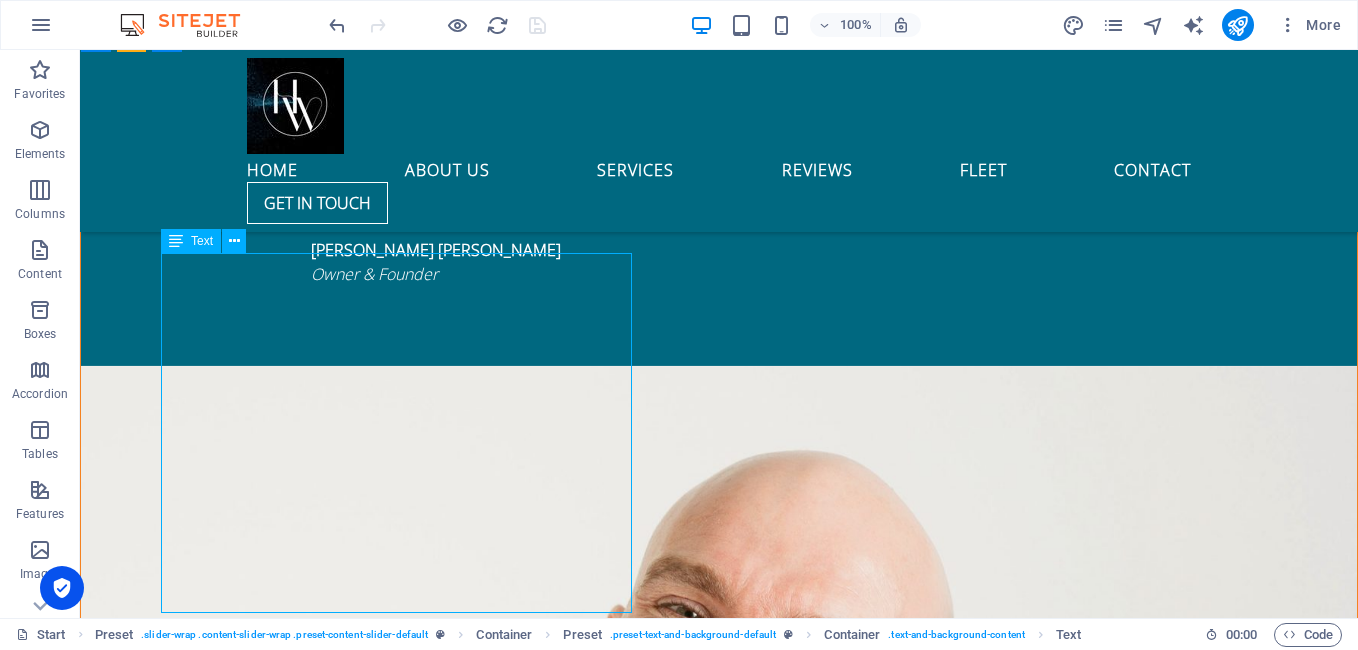 click on "Lorem Ipsum   is simply dummy text of the printing and typesetting industry. Lorem Ipsum has been the industry's standard dummy text ever since the 1500s, when an unknown printer took a galley of type and scrambled it to make a type specimen book.  It has survived not only five centuries, but also the leap into electronic typesetting, remaining essentially unchanged. It was popularised in the 1960s with the release of Letraset sheets containing Lorem Ipsum passages, and more recently with desktop publishing software like Aldus PageMaker including versions of Lorem Ipsum. [PERSON_NAME] CEO, Company2" at bounding box center [719, 1567] 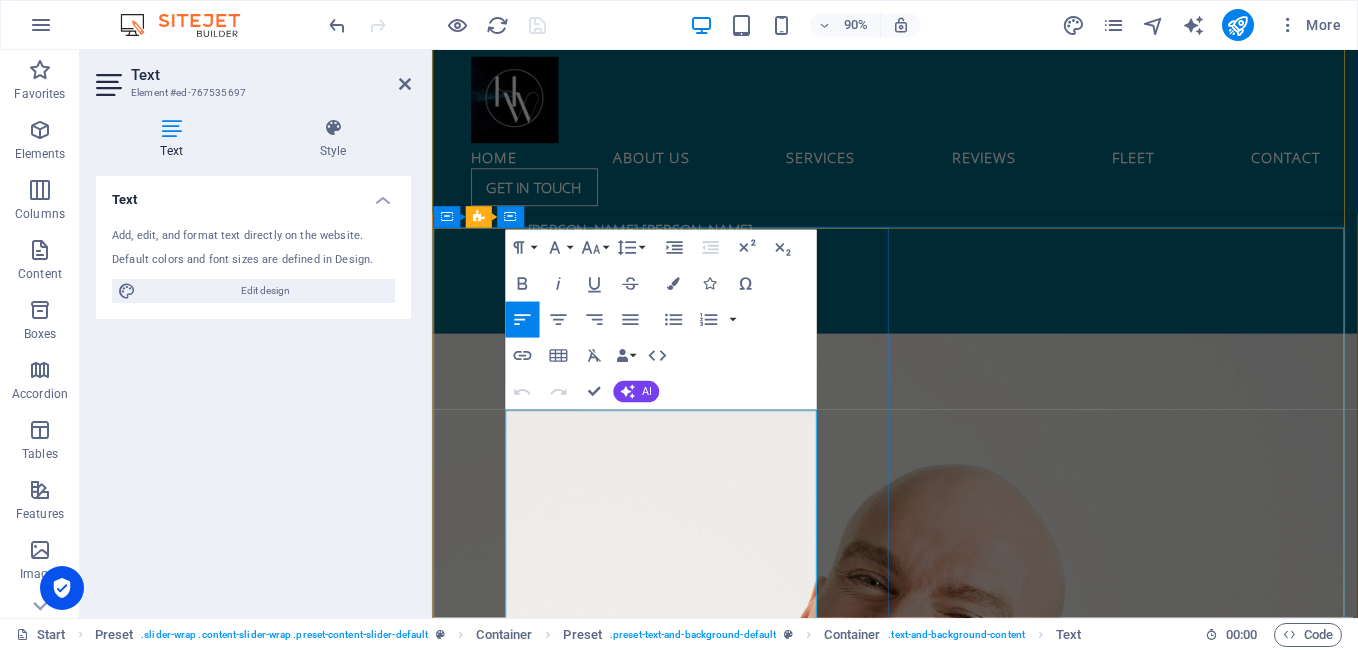 click on "Lorem Ipsum   is simply dummy text of the printing and typesetting industry. Lorem Ipsum has been the industry's standard dummy text ever since the 1500s, when an unknown printer took a galley of type and scrambled it to make a type specimen book." at bounding box center (947, 1483) 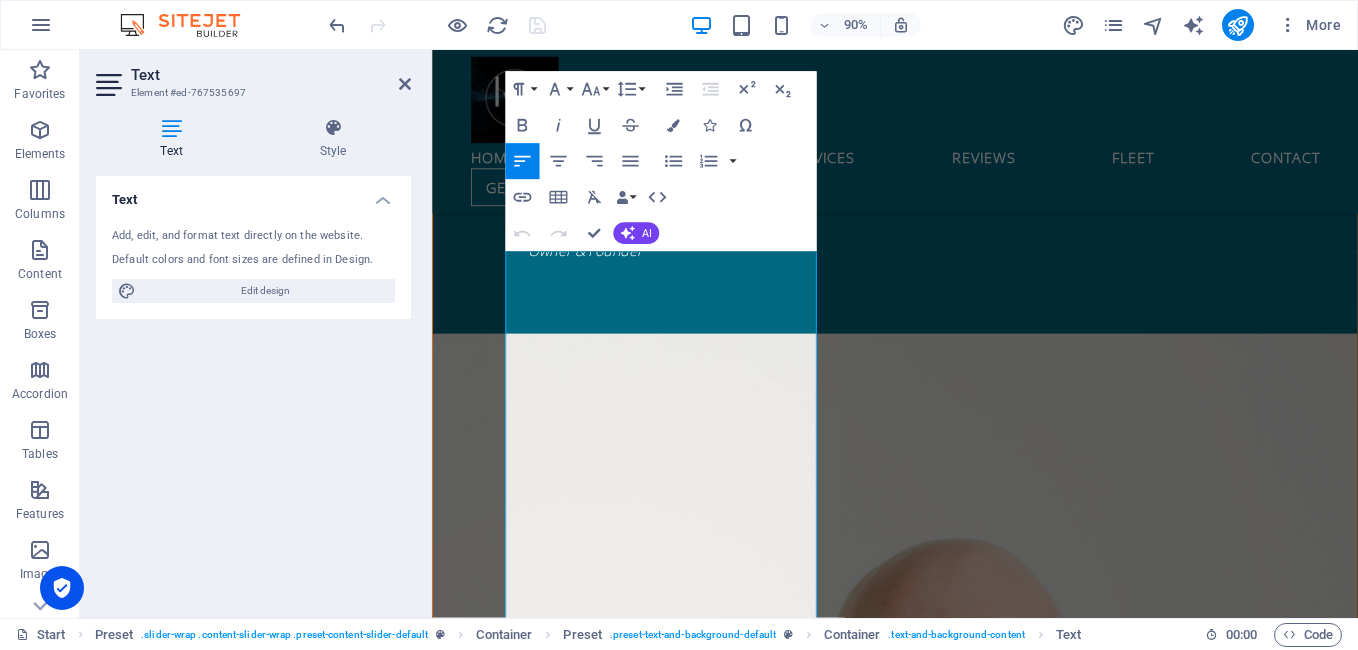 scroll, scrollTop: 2252, scrollLeft: 0, axis: vertical 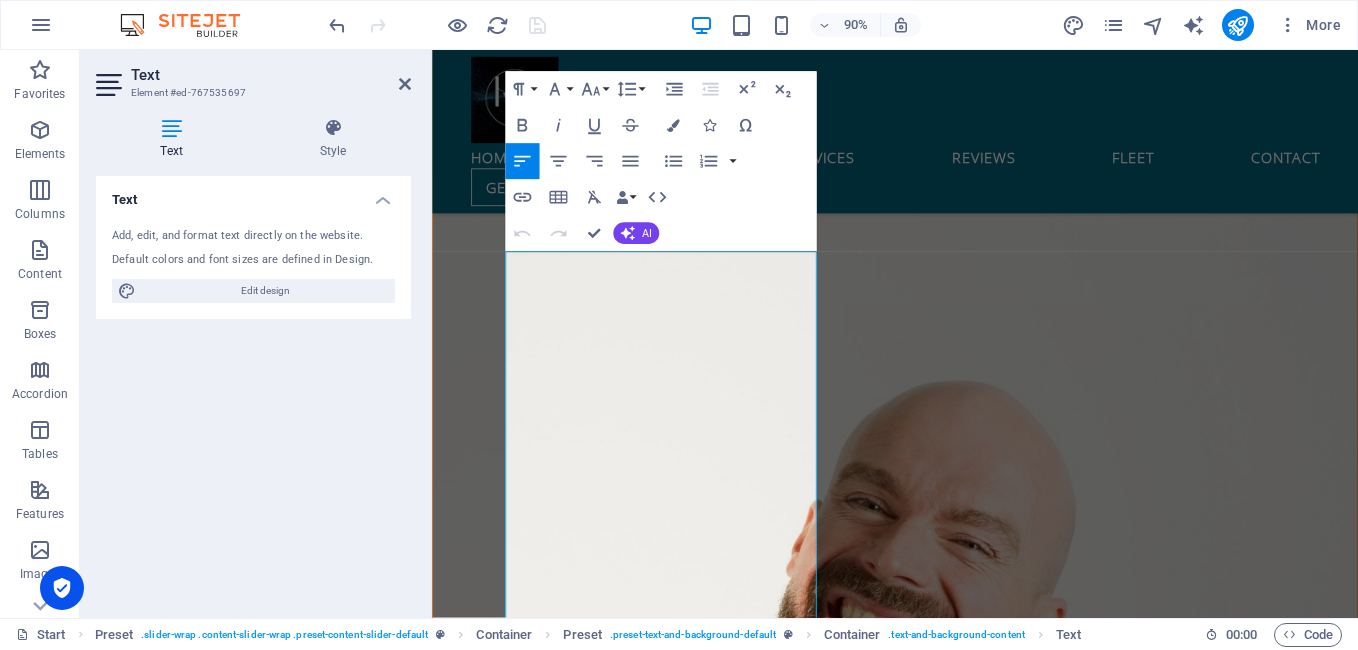 type 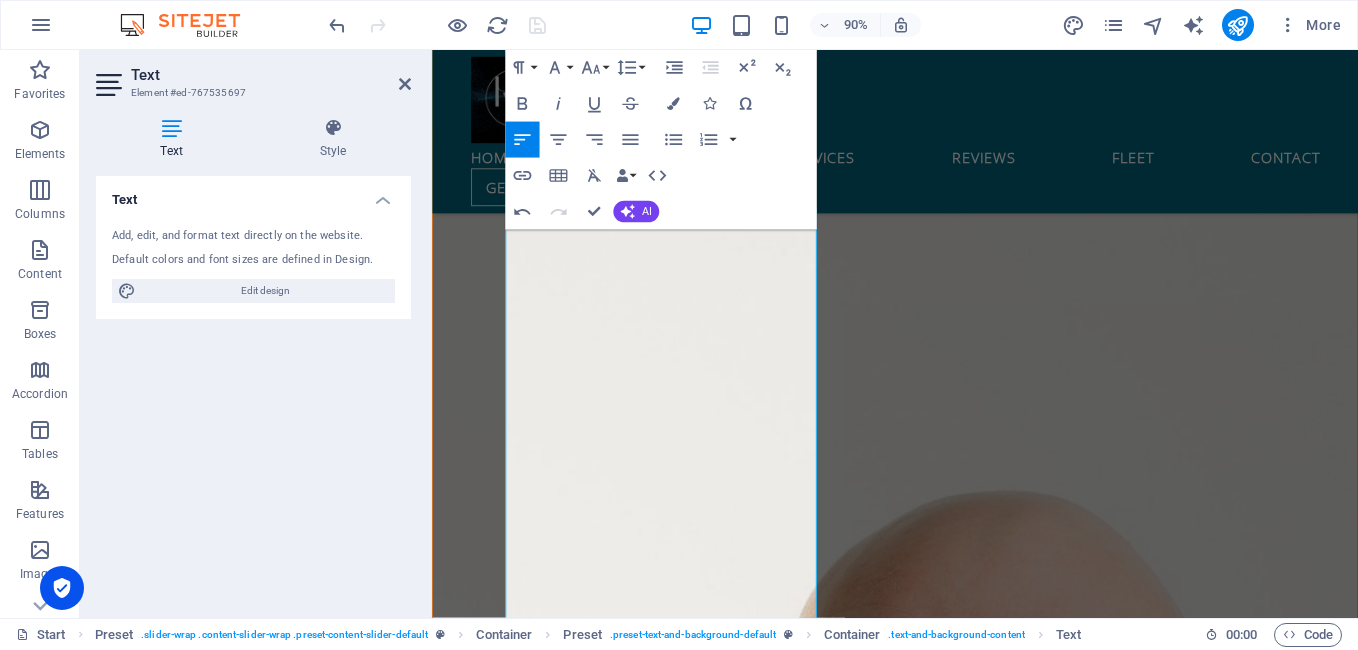 scroll, scrollTop: 2324, scrollLeft: 0, axis: vertical 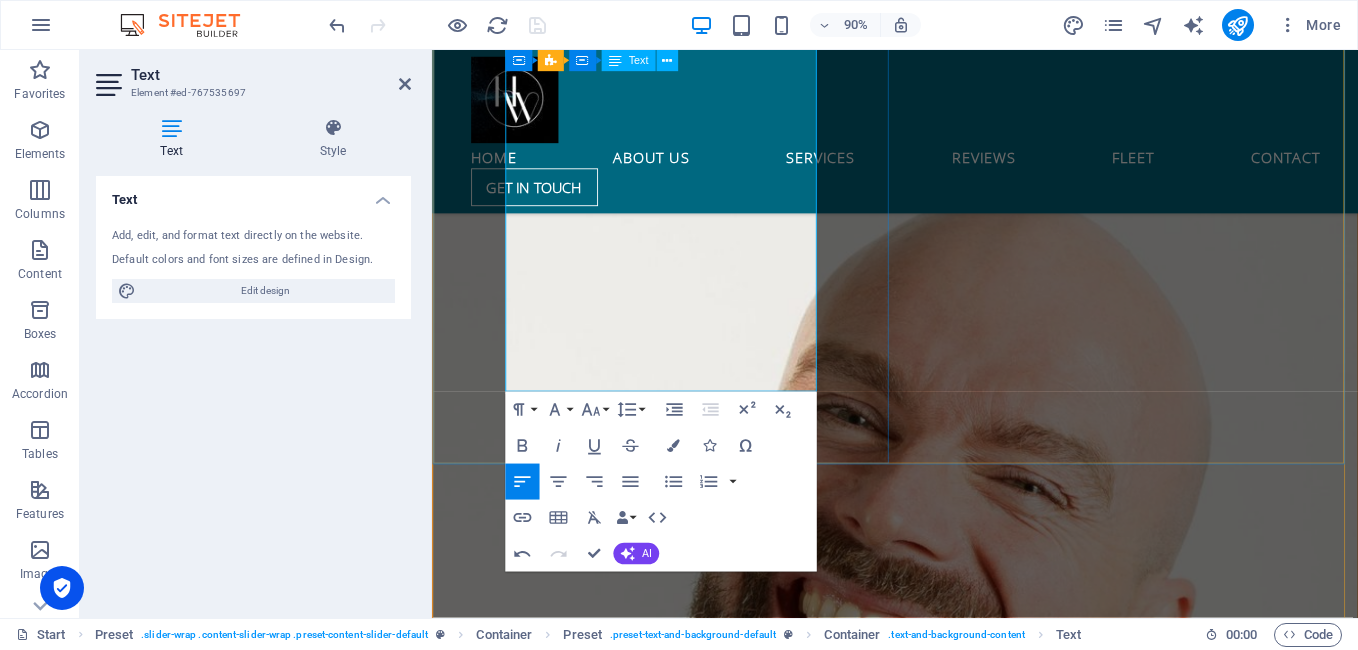 click on "Thank you for trusting HW Transport Services. We committed to serving you with excellence [DATE] and in the future." at bounding box center (947, 1336) 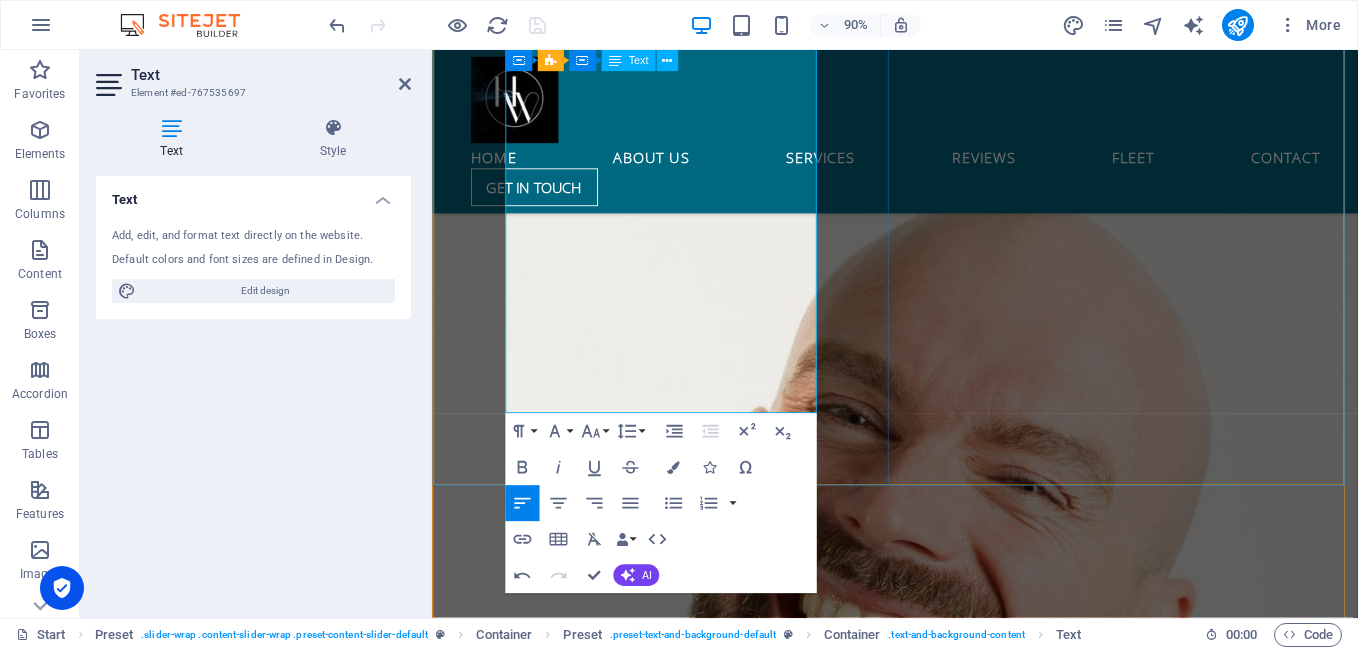 click on "[PERSON_NAME]" at bounding box center (947, 1396) 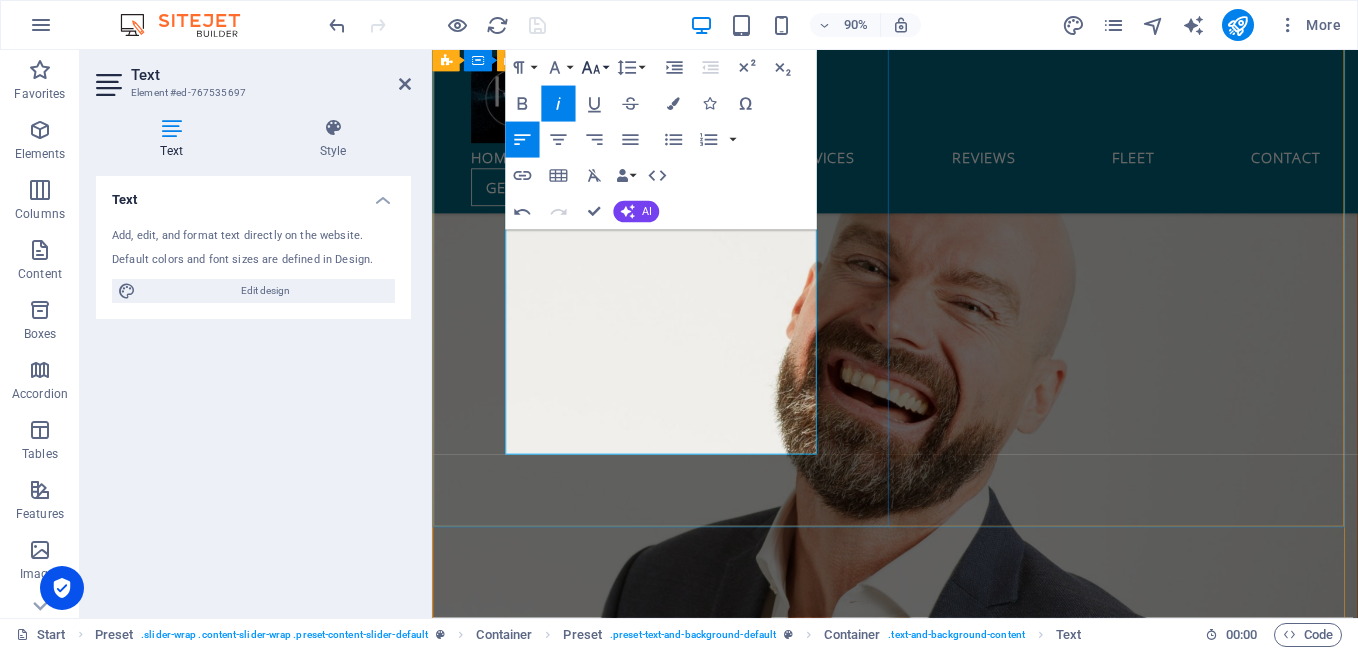 scroll, scrollTop: 2624, scrollLeft: 0, axis: vertical 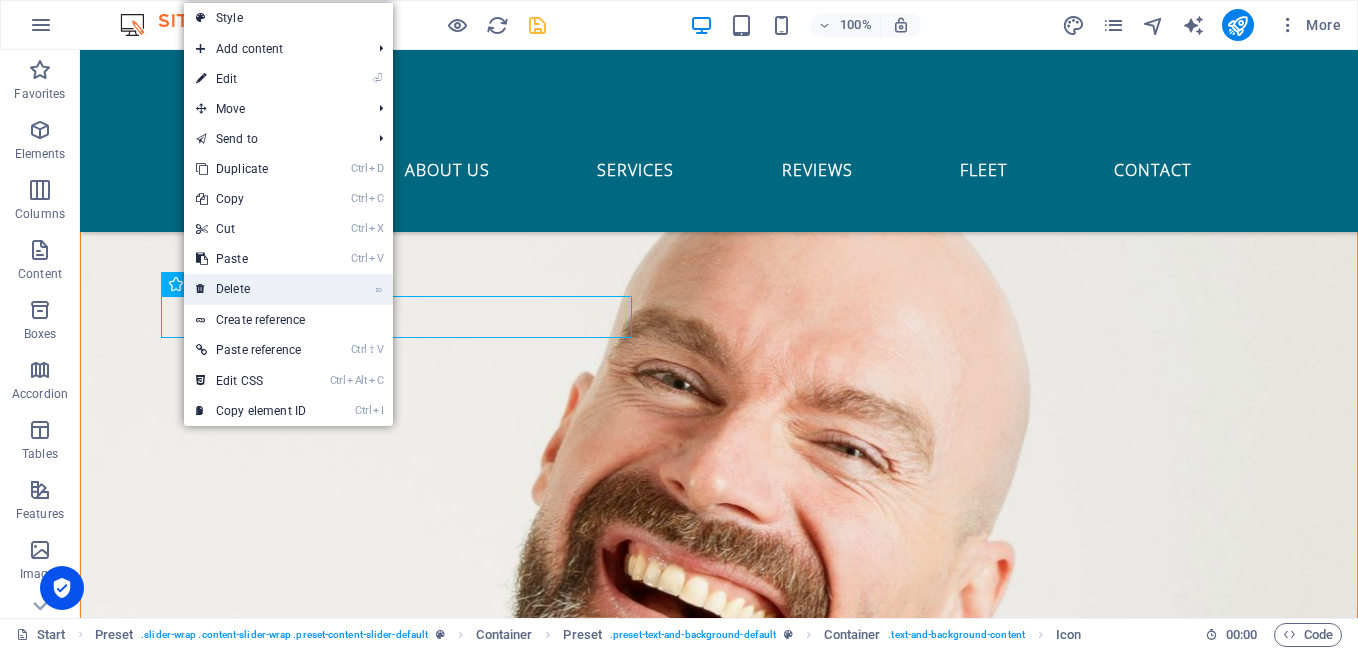 click on "⌦  Delete" at bounding box center [251, 289] 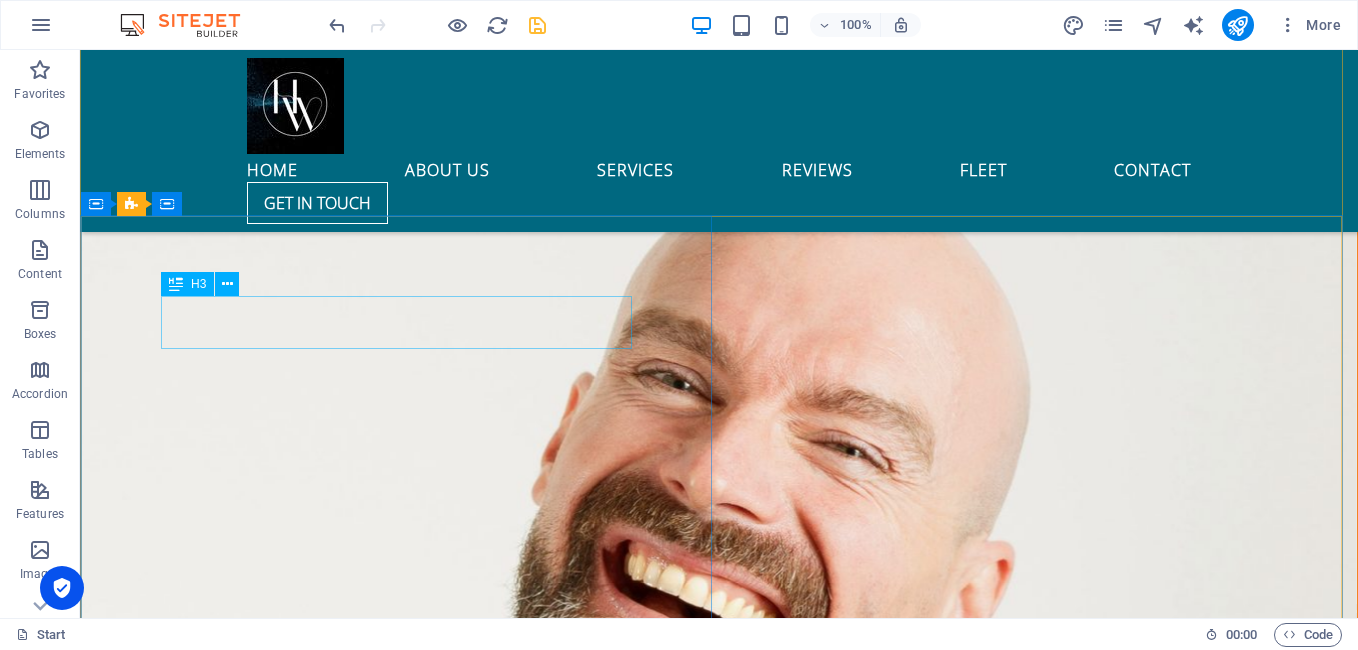 click on "Easy. Fast. Cheap." at bounding box center (719, 2276) 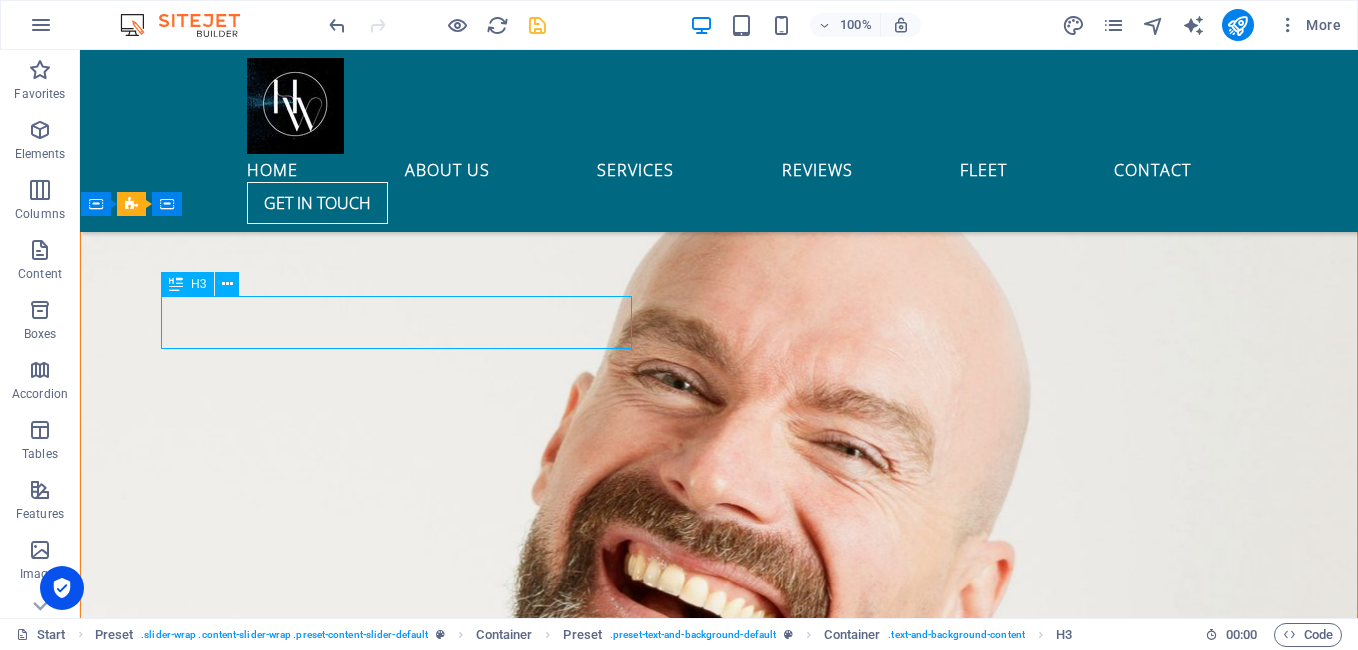 click on "Easy. Fast. Cheap." at bounding box center (719, 2276) 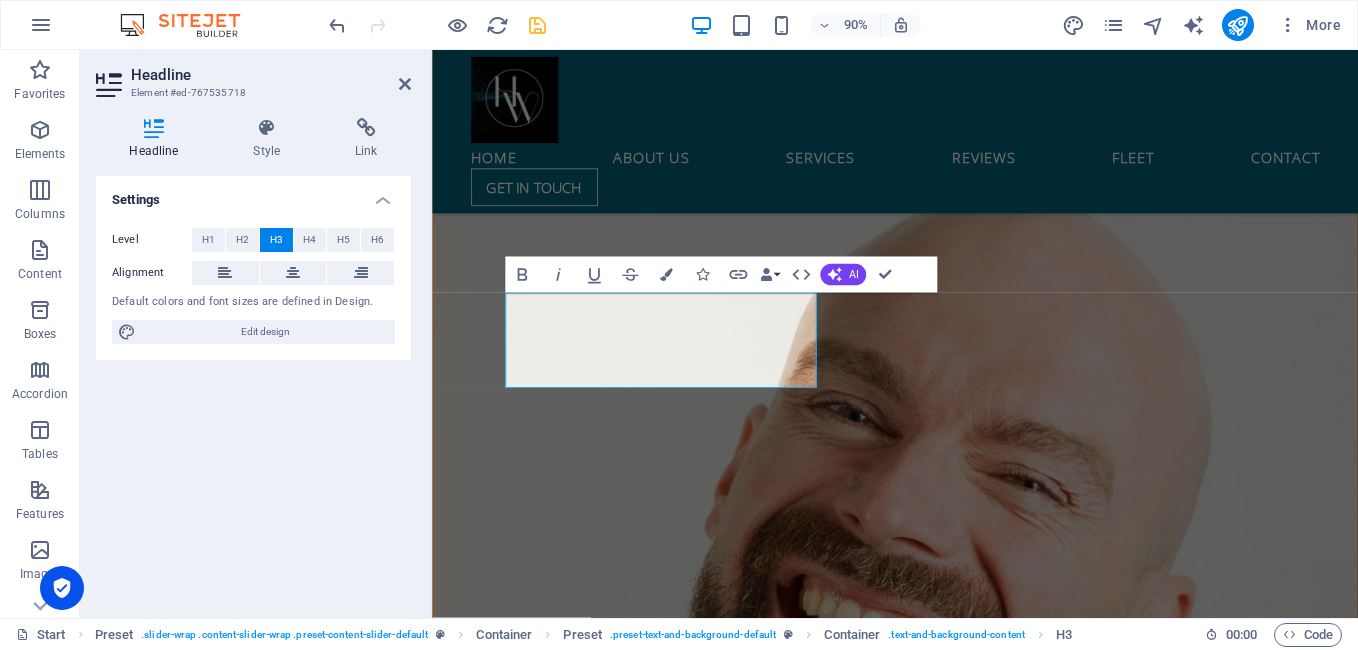 scroll, scrollTop: 2920, scrollLeft: 0, axis: vertical 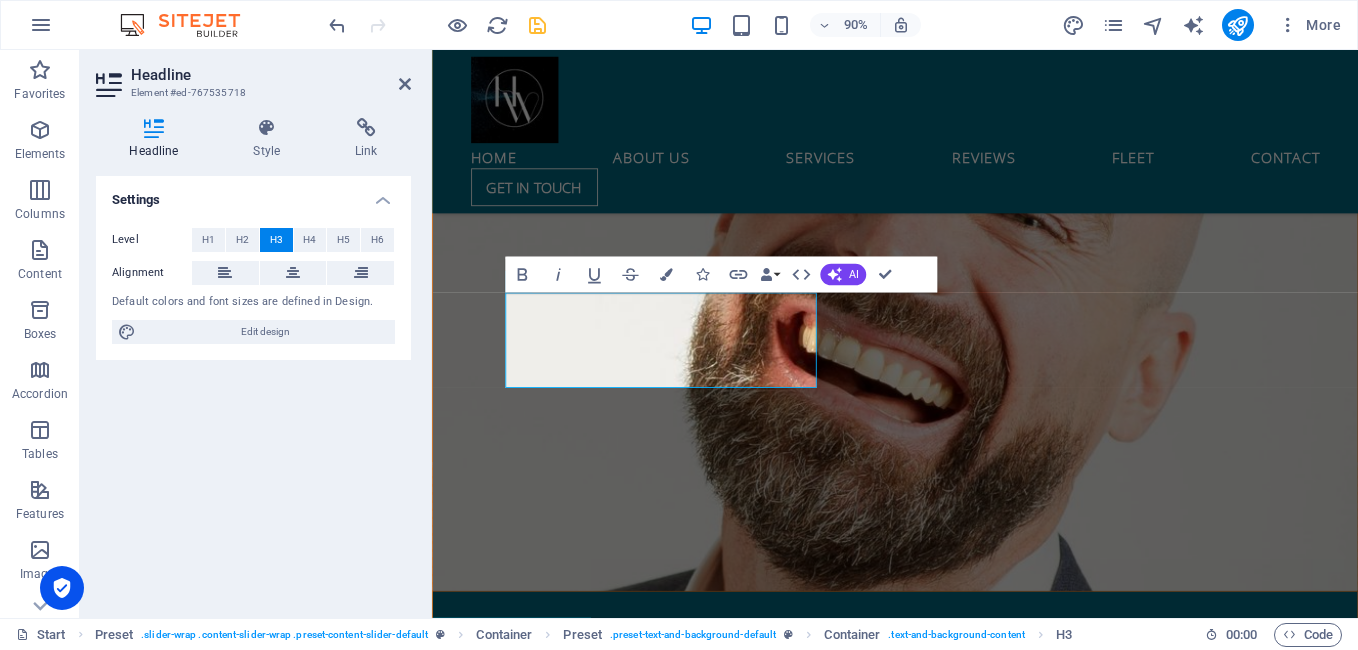 type 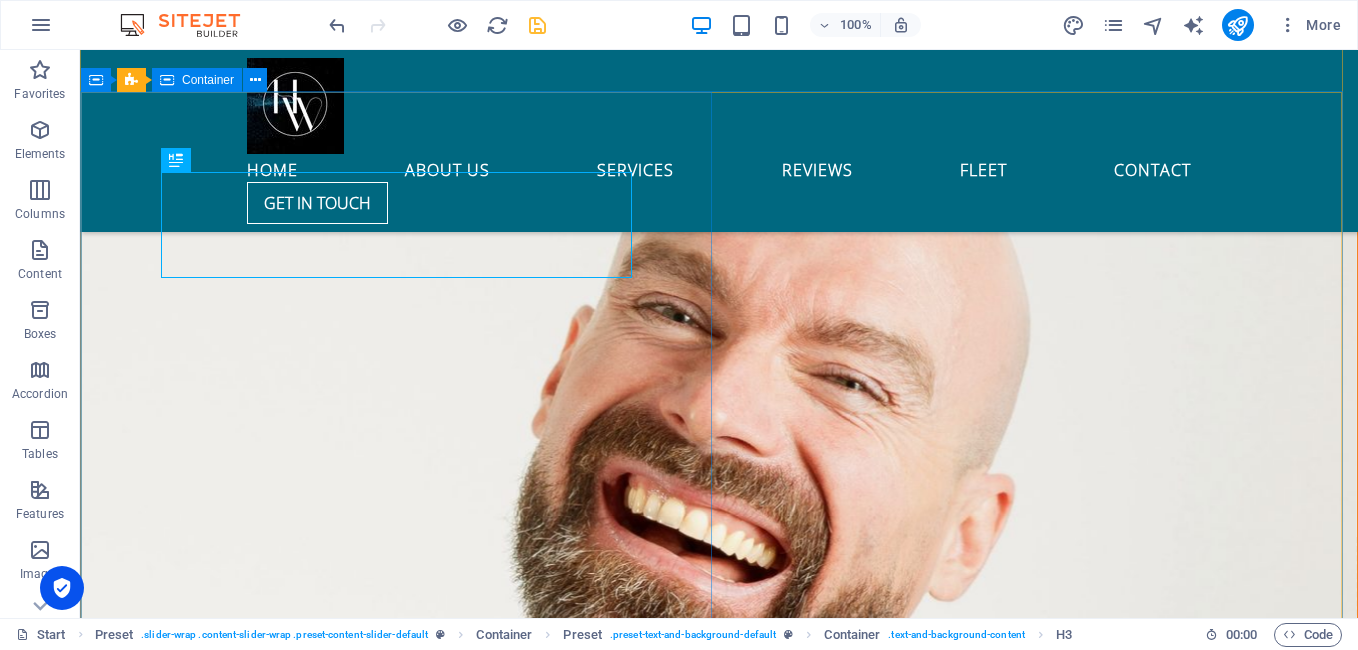 scroll, scrollTop: 2803, scrollLeft: 0, axis: vertical 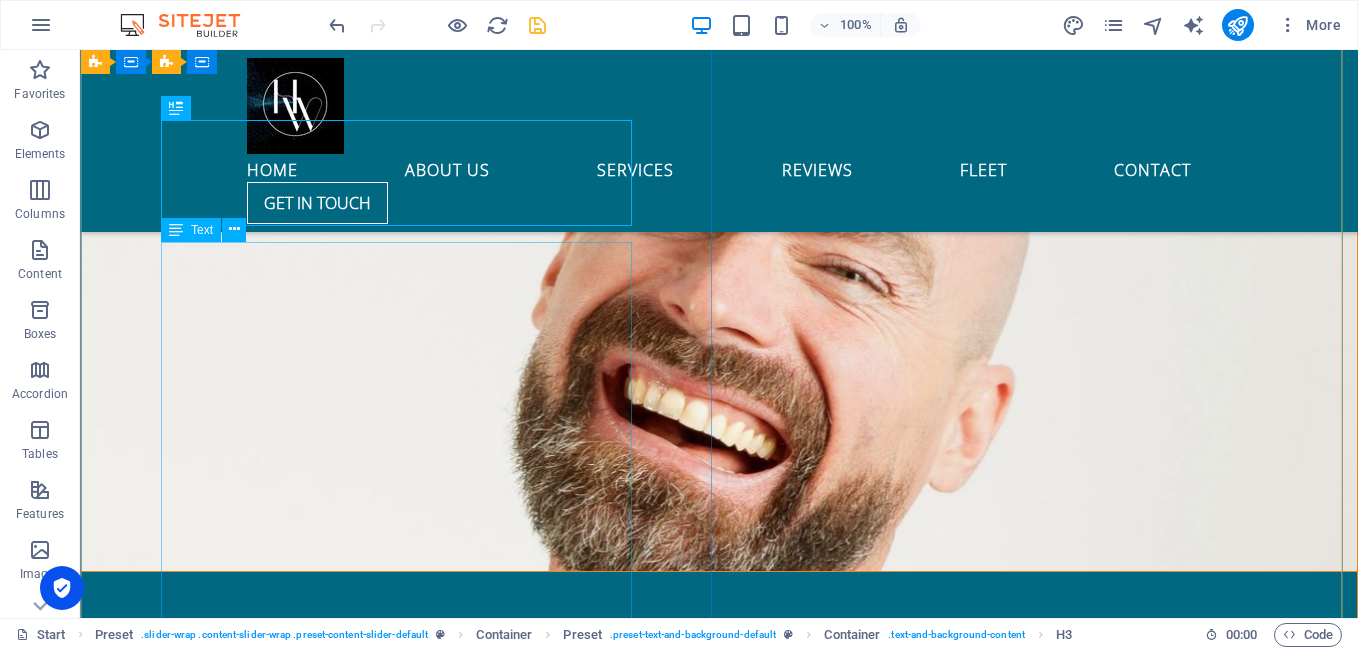 click on "Lorem ipsum dolor sit amet, consetetur sadipscing elitr, sed diam nonumy eirmod tempor invidunt ut labore et dolore magna aliquyam erat, sed diam voluptua. At vero eos et accusam et [PERSON_NAME] duo [PERSON_NAME] et ea rebum. Stet clita kasd gubergren, no sea takimata sanctus est Lorem ipsum dolor sit amet. Lorem ipsum dolor sit amet, consetetur sadipscing elitr, sed diam nonumy eirmod tempor invidunt ut labore et dolore magna aliquyam erat, sed diam voluptua. At vero eos et accusam et [PERSON_NAME] duo [PERSON_NAME] et ea rebum. Stet clita kasd gubergren, no sea takimata sanctus est Lorem ipsum dolor sit amet. At vero eos et accusam et [PERSON_NAME] duo [PERSON_NAME] et ea rebum. Duis autem vel eum iriure dolor in hendrerit in vulputate velit esse molestie consequat, vel illum dolore eu feugiat nulla facilisis at vero eros et accumsan et iusto odio dignissim qui blandit praesent luptatum zzril delenit augue duis dolore te feugait nulla facilisi.  [PERSON_NAME] CEO, Company3" at bounding box center (719, 2311) 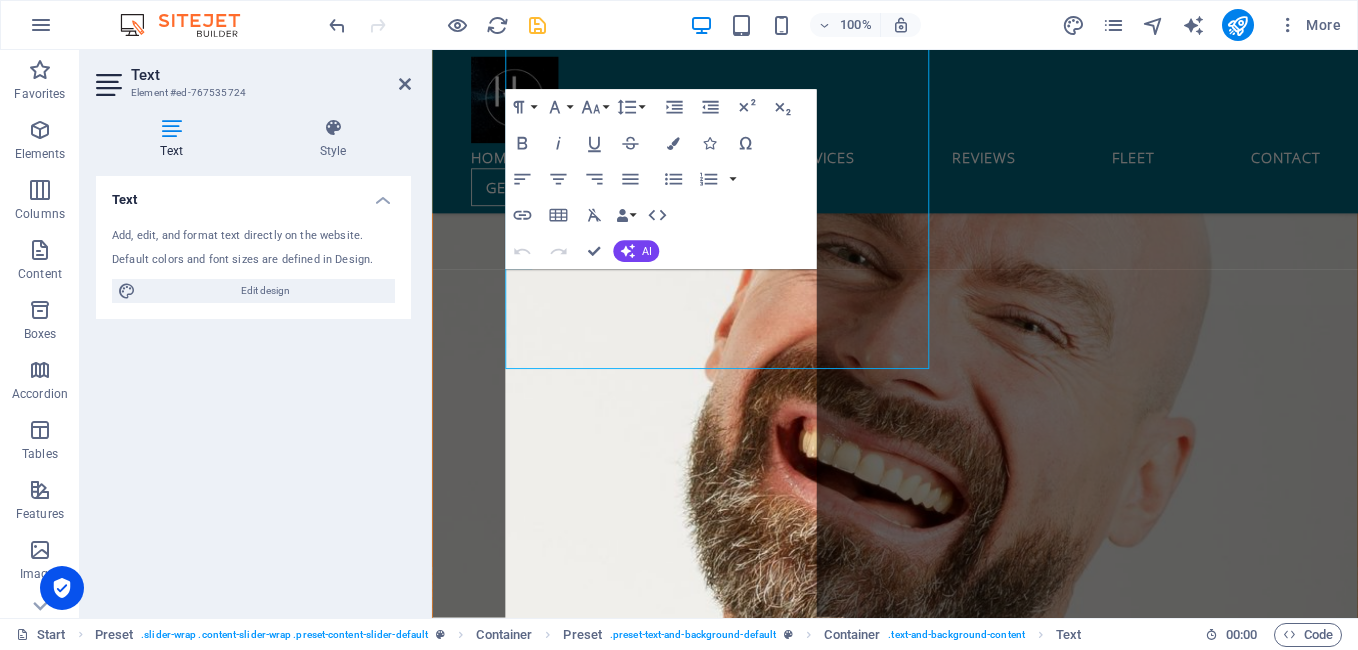 scroll, scrollTop: 3120, scrollLeft: 0, axis: vertical 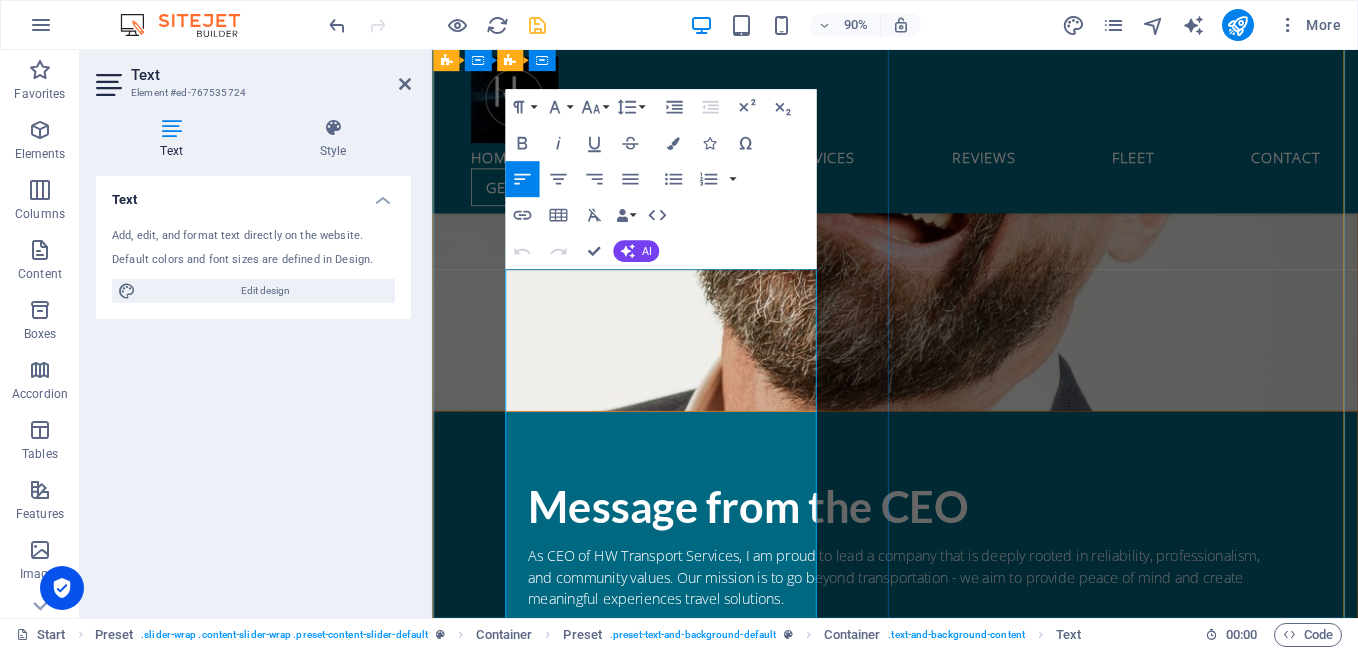 click on "Lorem ipsum dolor sit amet, consetetur sadipscing elitr, sed diam nonumy eirmod tempor invidunt ut labore et dolore magna aliquyam erat, sed diam voluptua. At vero eos et accusam et [PERSON_NAME] duo [PERSON_NAME] et ea rebum. Stet clita kasd gubergren, no sea takimata sanctus est Lorem ipsum dolor sit amet. Lorem ipsum dolor sit amet, consetetur sadipscing elitr, sed diam nonumy eirmod tempor invidunt ut labore et dolore magna aliquyam erat, sed diam voluptua. At vero eos et accusam et [PERSON_NAME] duo [PERSON_NAME] et ea rebum. Stet clita kasd gubergren, no sea takimata sanctus est Lorem ipsum dolor sit amet. At vero eos et accusam et [PERSON_NAME] duo [PERSON_NAME] et ea rebum." at bounding box center [947, 2227] 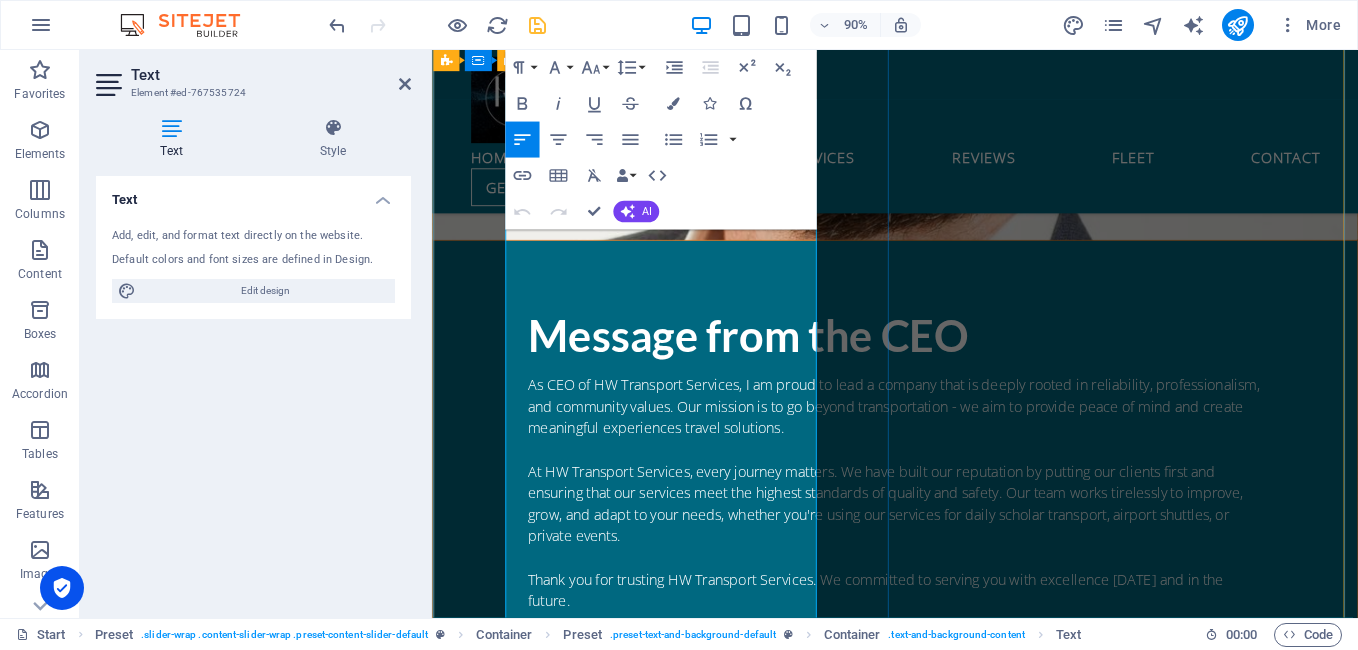 scroll, scrollTop: 3333, scrollLeft: 0, axis: vertical 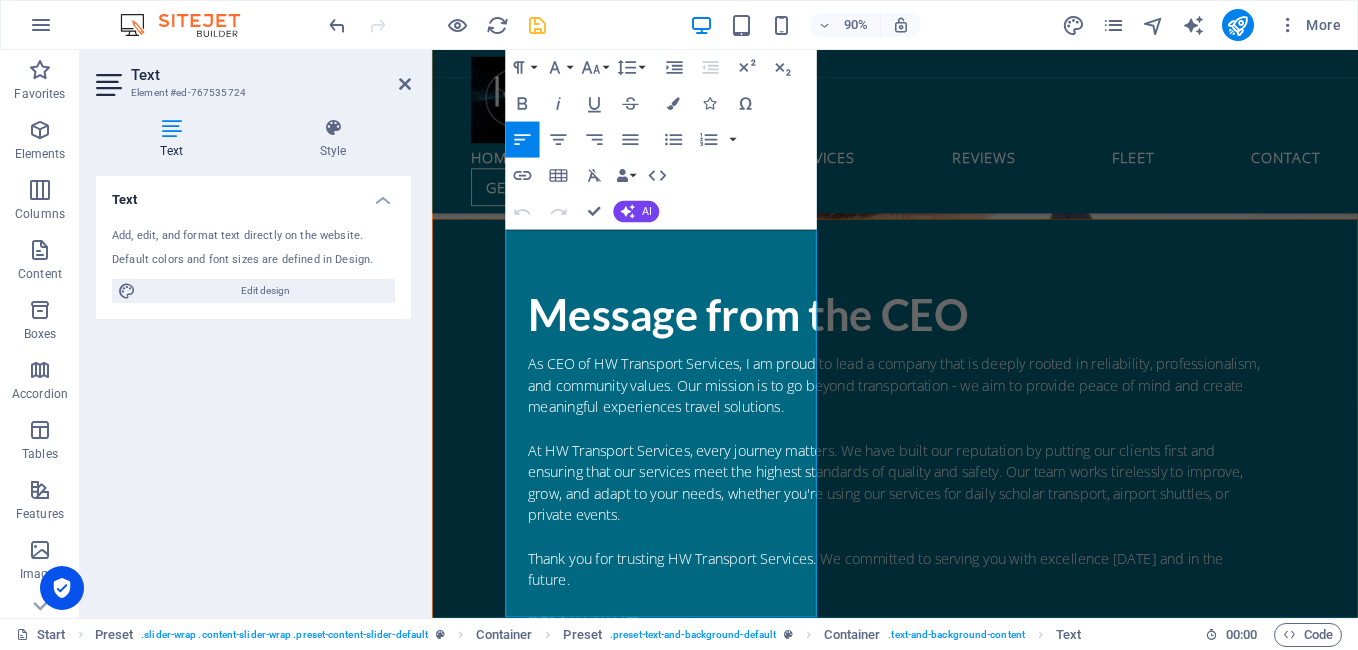 type 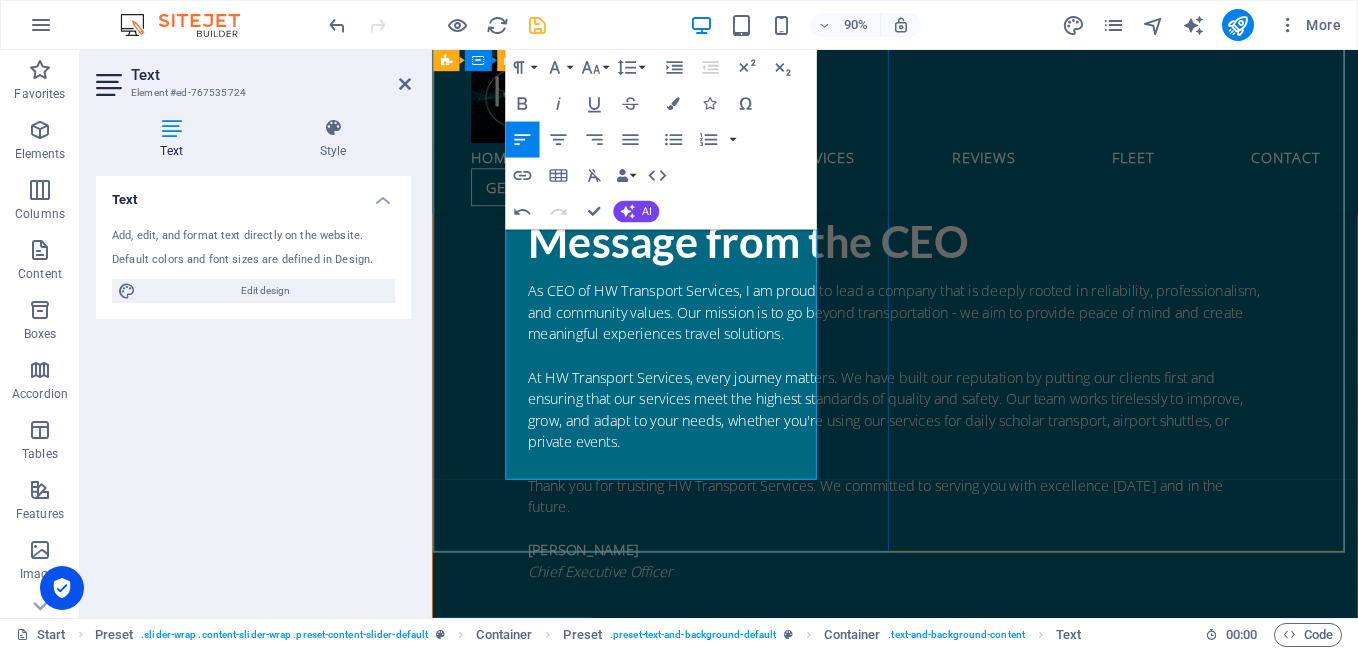 scroll, scrollTop: 3489, scrollLeft: 0, axis: vertical 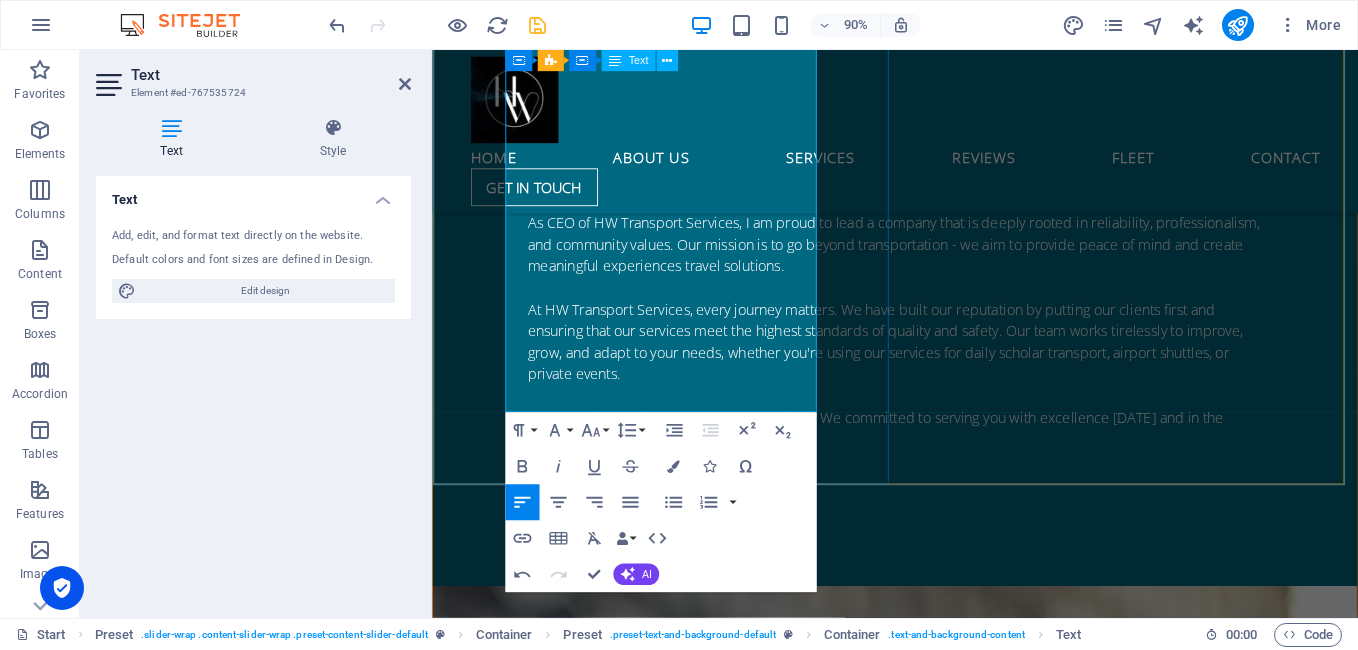 click on "[PERSON_NAME]" at bounding box center (947, 2002) 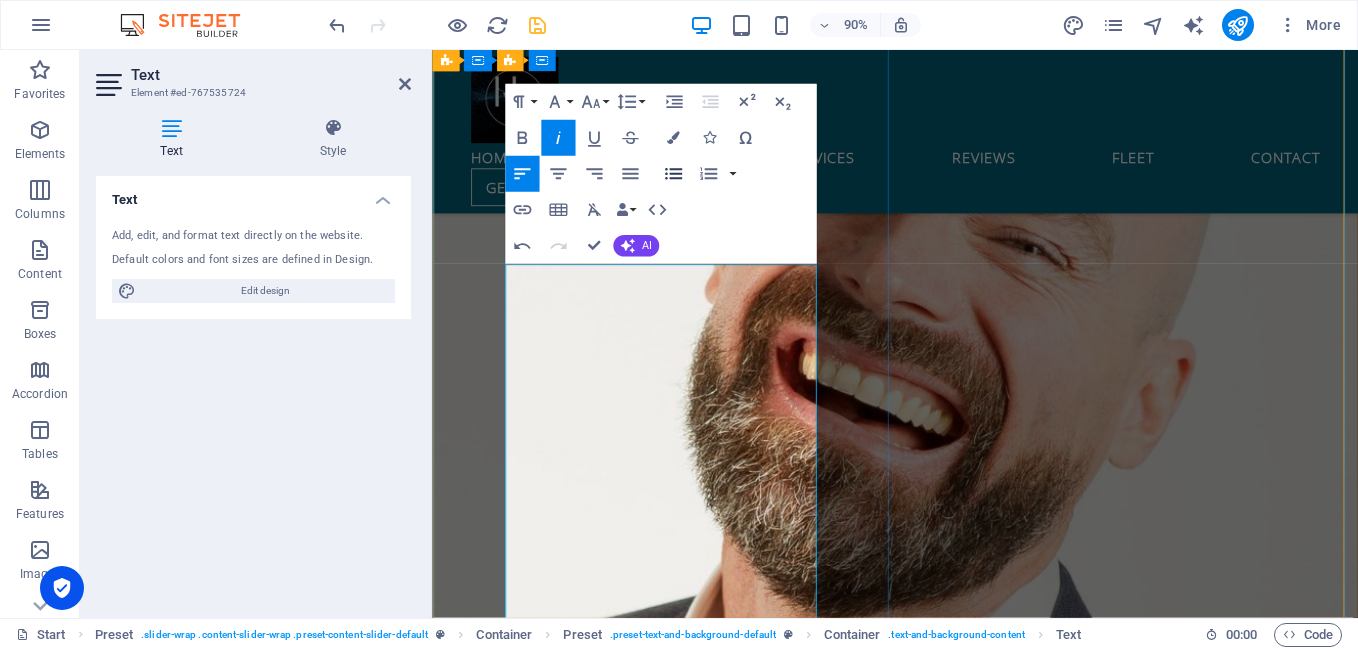 scroll, scrollTop: 3189, scrollLeft: 0, axis: vertical 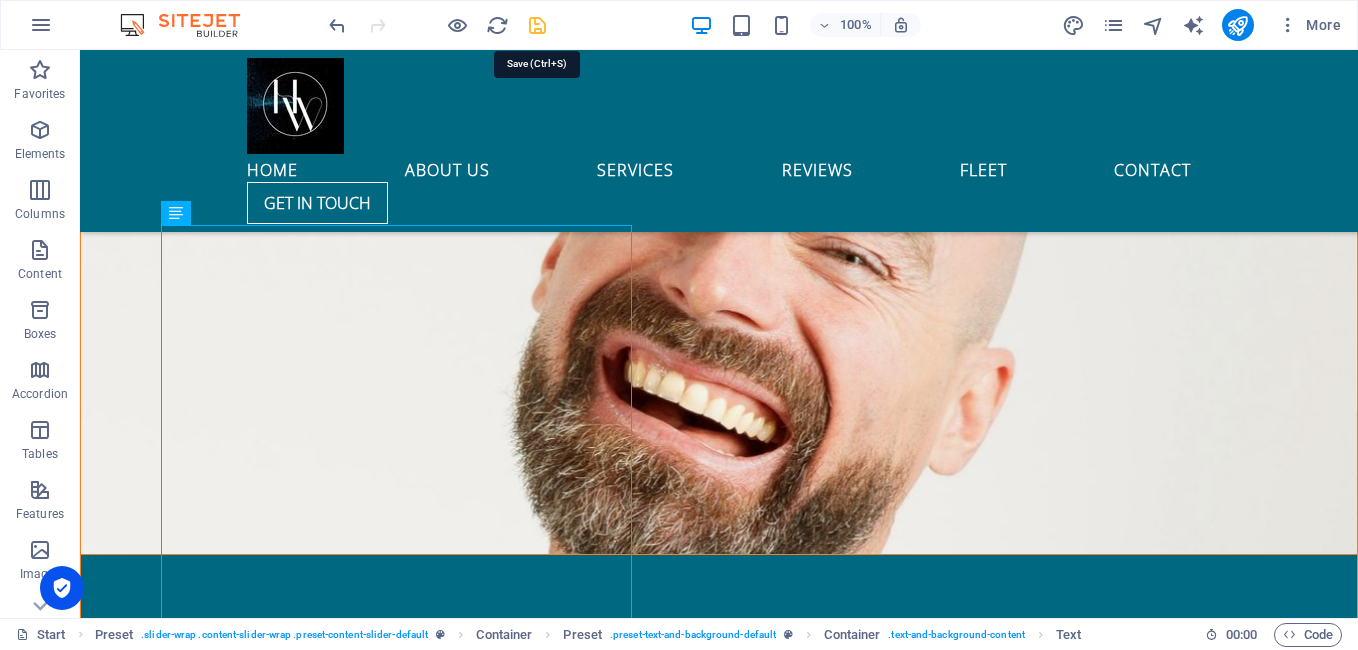 click at bounding box center [537, 25] 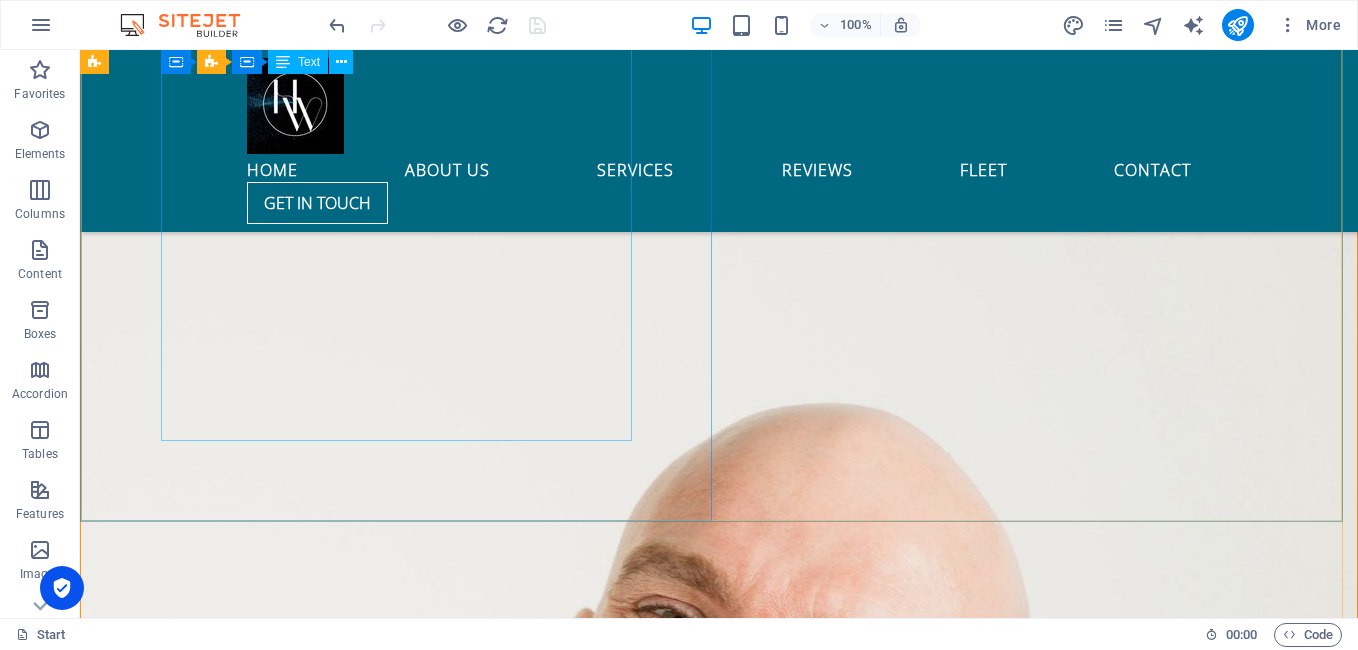 scroll, scrollTop: 2320, scrollLeft: 0, axis: vertical 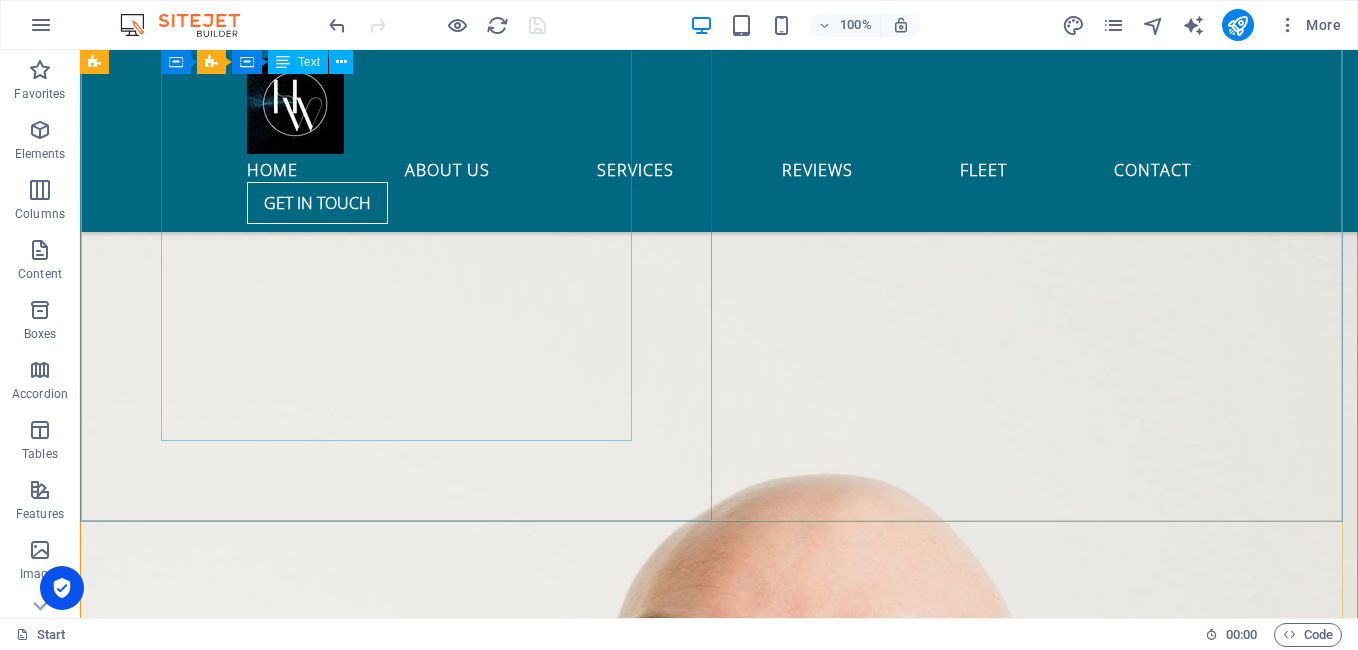 click on "As CEO of HW Transport Services, I am proud to lead a company that is deeply rooted in reliability, professionalism, and community values. Our mission is to go beyond transportation - we aim to provide peace of mind and create meaningful experiences travel solutions. At HW Transport Services, every journey matters. We have built our reputation by putting our clients first and ensuring that our services meet the highest standards of quality and safety. Our team works tirelessly to improve, grow, and adapt to your needs, whether you're using our services for daily scholar transport, airport shuttles, or private events. Thank you for trusting HW Transport Services. We committed to serving you with excellence [DATE] and in the future. [PERSON_NAME] Chief Executive Officer" at bounding box center (719, 1371) 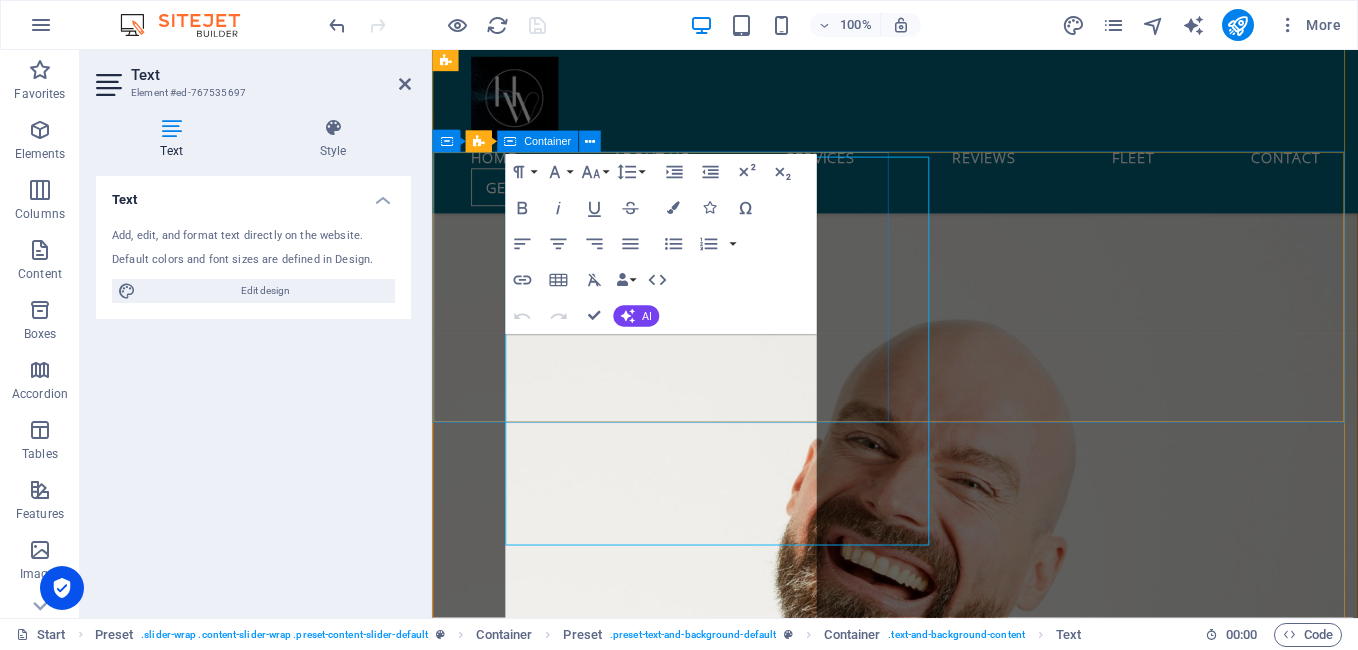 scroll, scrollTop: 2160, scrollLeft: 0, axis: vertical 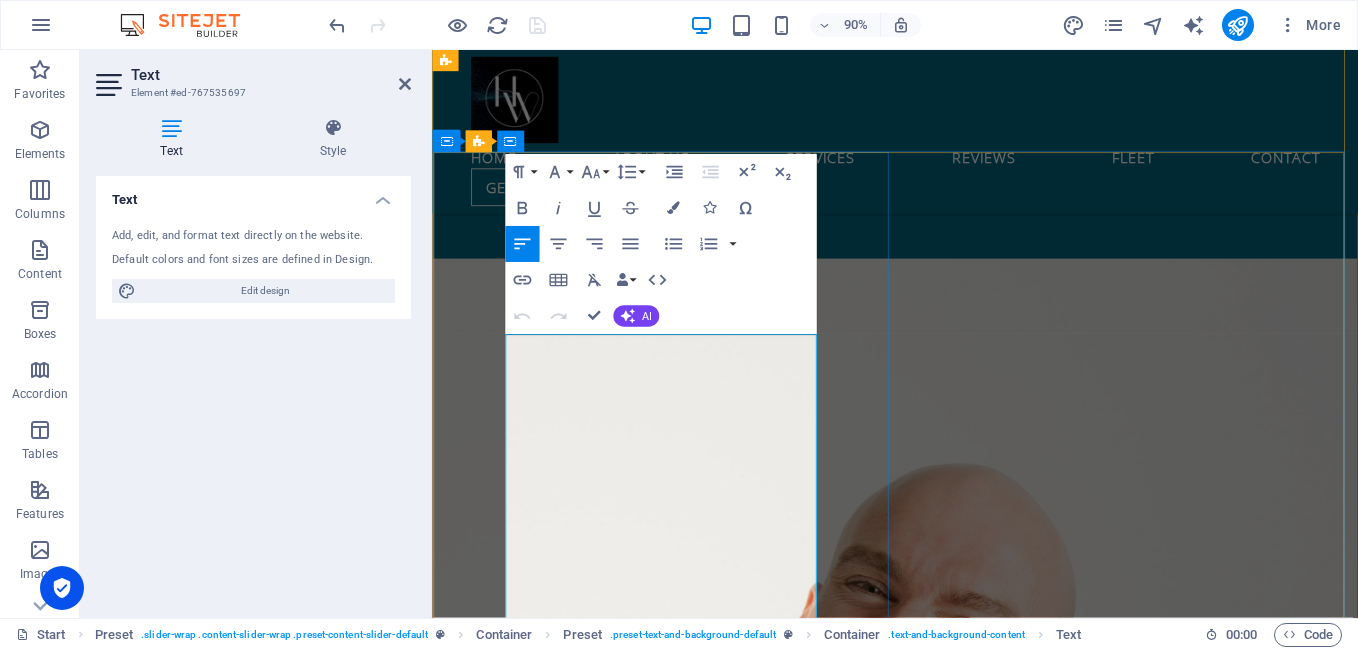 click at bounding box center (947, 1644) 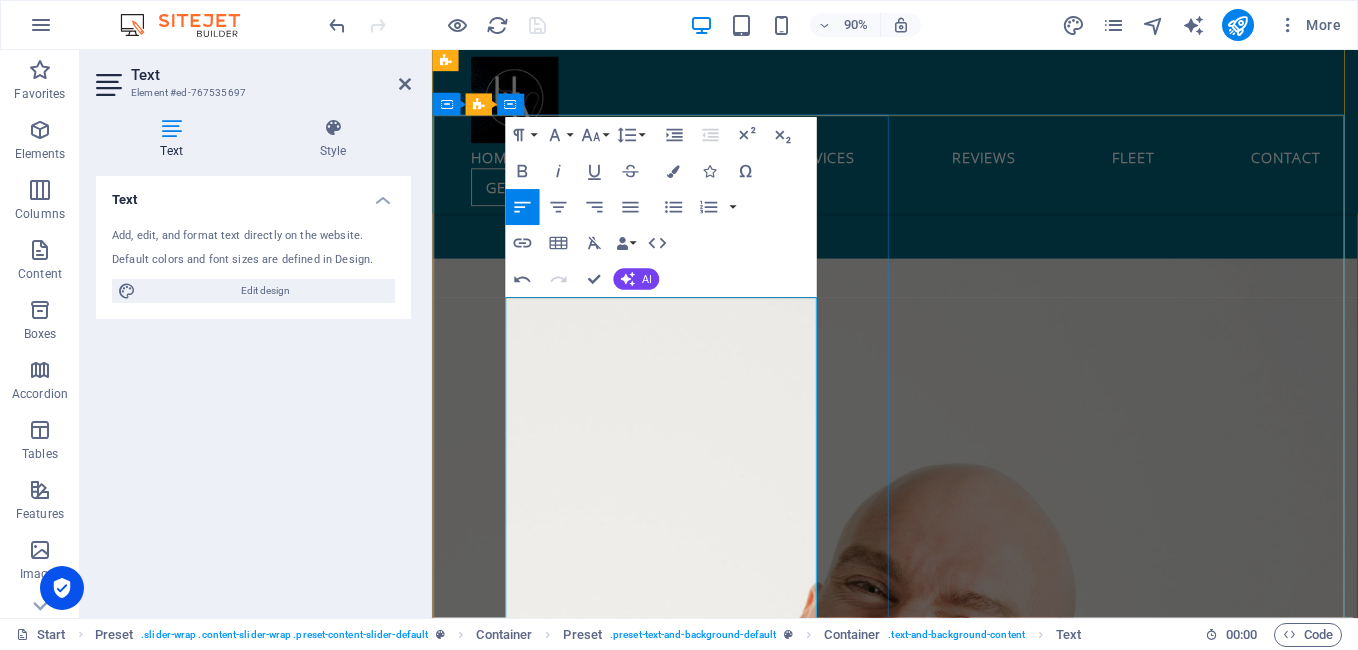 scroll, scrollTop: 2360, scrollLeft: 0, axis: vertical 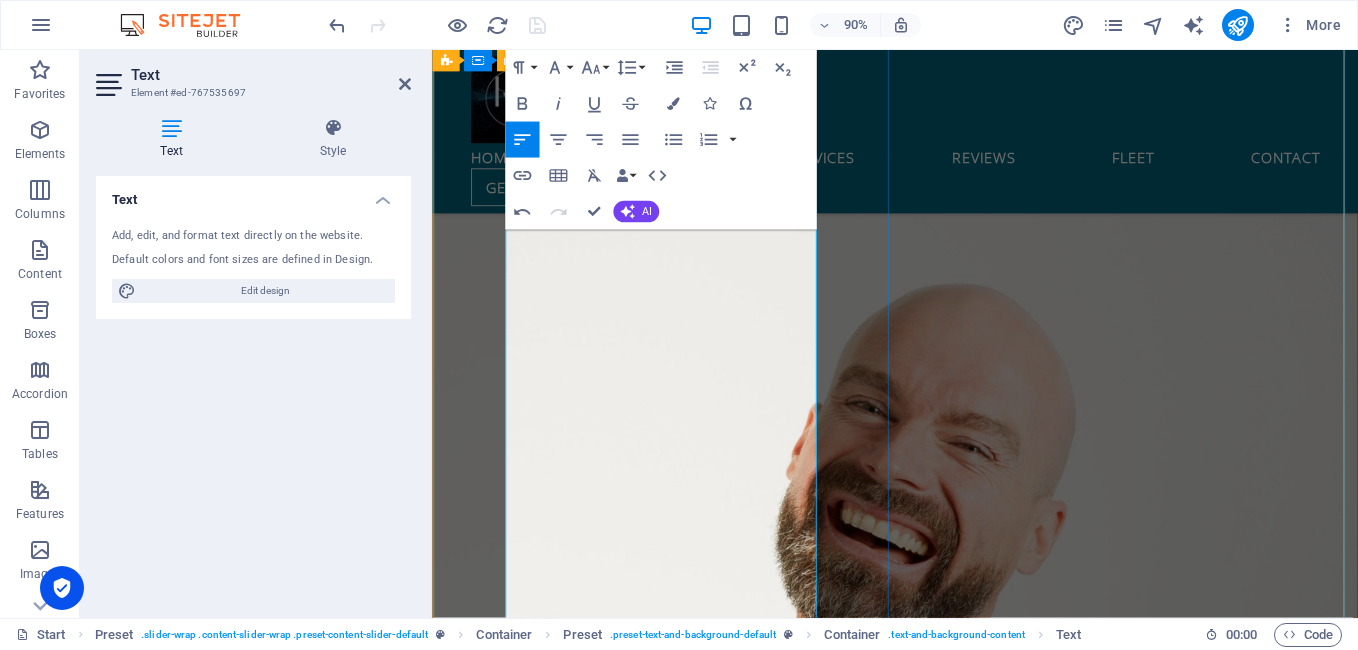 click at bounding box center (947, 1540) 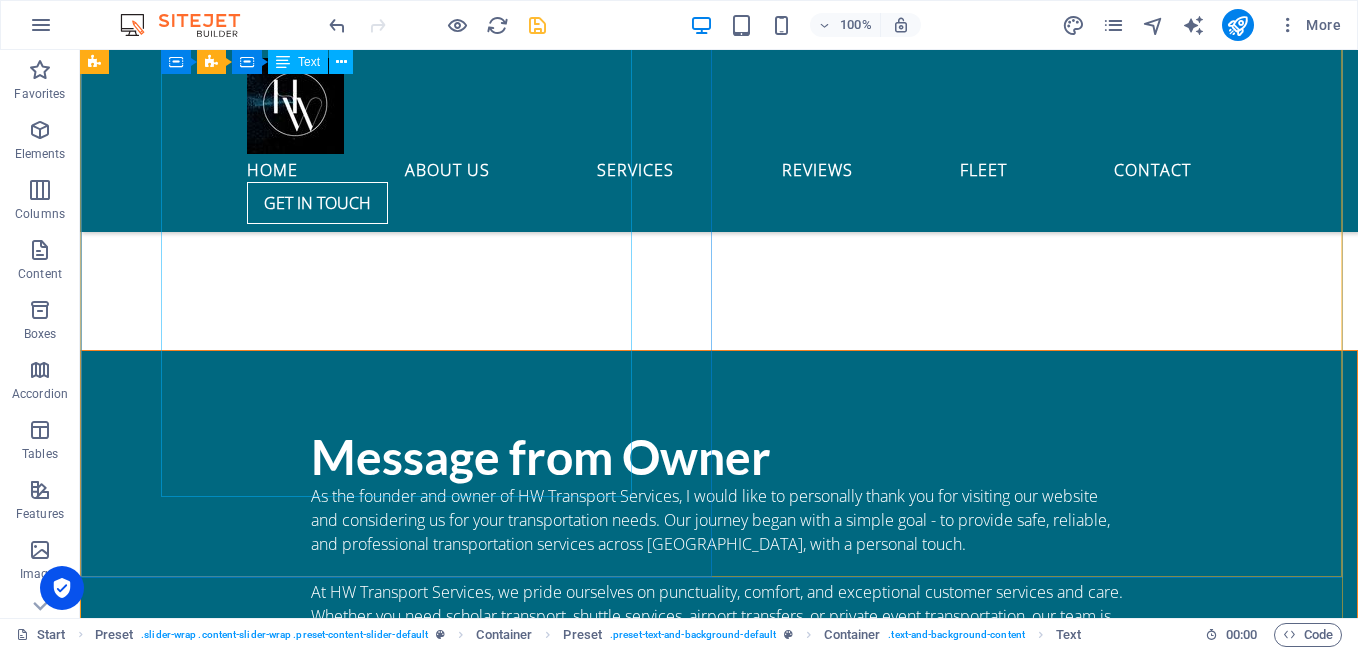 scroll, scrollTop: 1463, scrollLeft: 0, axis: vertical 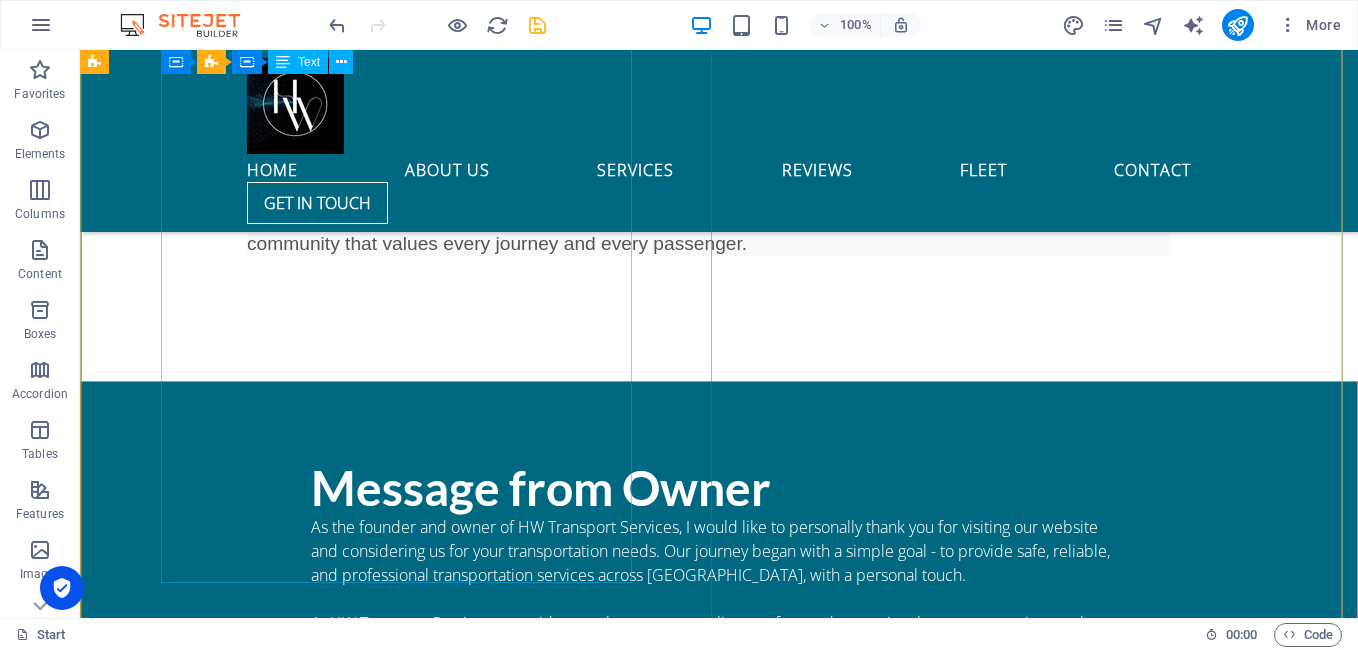 click on "As the founder and owner of HW Transport Services, I would like to personally thank you for visiting our website and considering us for your transportation needs. Our journey began with a simple goal - to provide safe, reliable, and professional transportation services across [GEOGRAPHIC_DATA], with a personal touch. At HW Transport Services, we pride ourselves on punctuality, comfort, and exceptional customer services and care. Whether you need scholar transport, shuttle services, airport transfers, or private event transportation, our team is committed to delivering a seamless experience every time.  We understand the importance of trust and reliability in the transport industry, and we work hard to ensure every trip with us is smooth, secure, and stress-free. We are not just moving people from one place to another - we are building lasting relationships based on service excellence and integrity. Thank you for choosing HW Transport Services. We are looking forward to being part of your journey Owner & Founder" at bounding box center (719, 707) 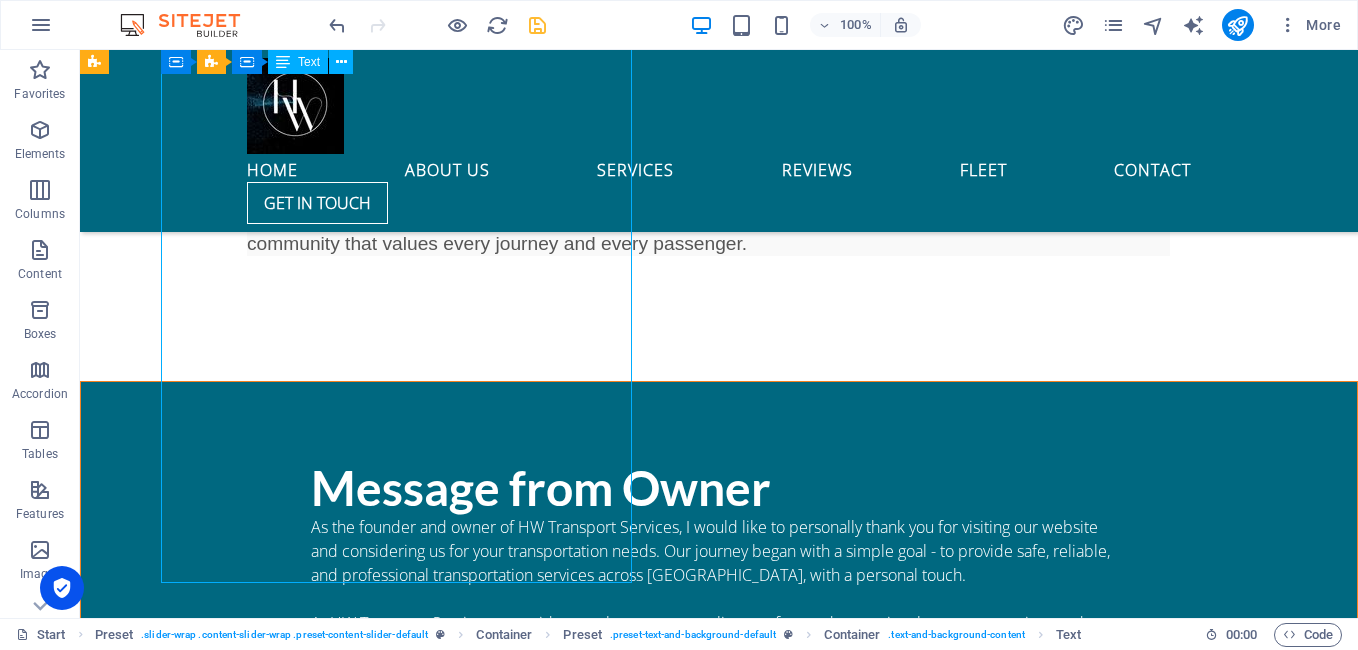 click on "As the founder and owner of HW Transport Services, I would like to personally thank you for visiting our website and considering us for your transportation needs. Our journey began with a simple goal - to provide safe, reliable, and professional transportation services across [GEOGRAPHIC_DATA], with a personal touch. At HW Transport Services, we pride ourselves on punctuality, comfort, and exceptional customer services and care. Whether you need scholar transport, shuttle services, airport transfers, or private event transportation, our team is committed to delivering a seamless experience every time.  We understand the importance of trust and reliability in the transport industry, and we work hard to ensure every trip with us is smooth, secure, and stress-free. We are not just moving people from one place to another - we are building lasting relationships based on service excellence and integrity. Thank you for choosing HW Transport Services. We are looking forward to being part of your journey Owner & Founder" at bounding box center (719, 707) 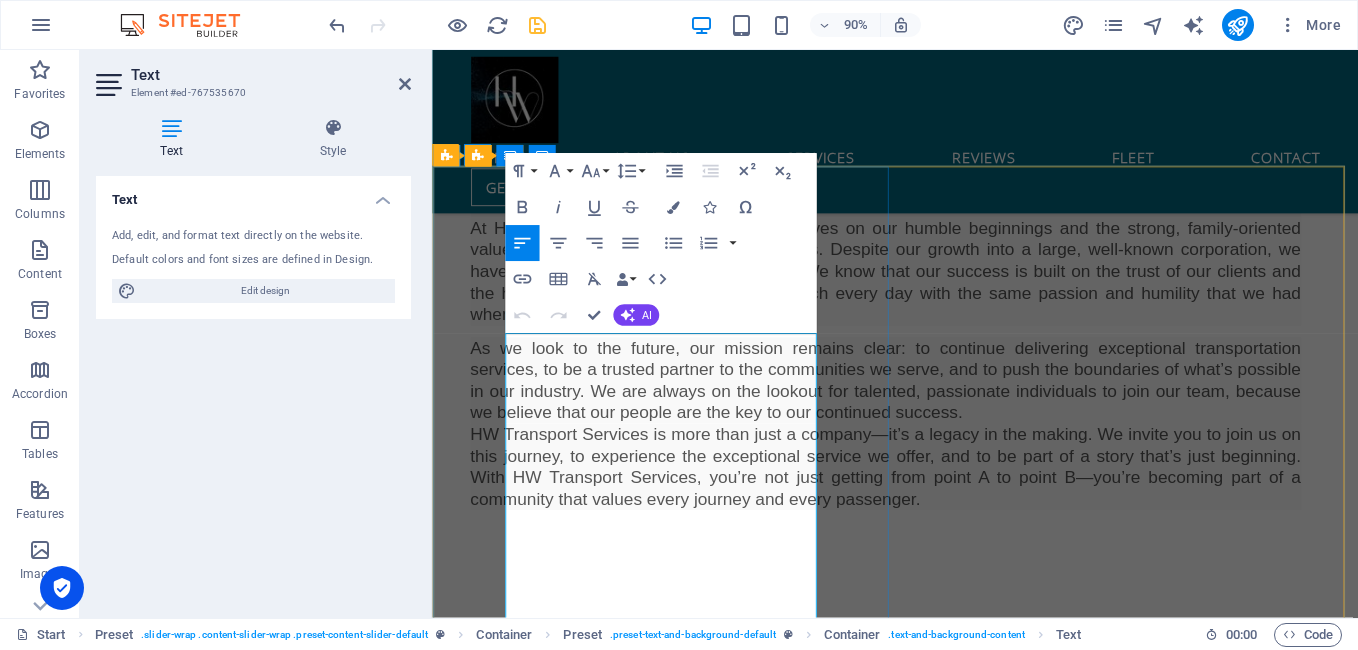 click at bounding box center (947, 905) 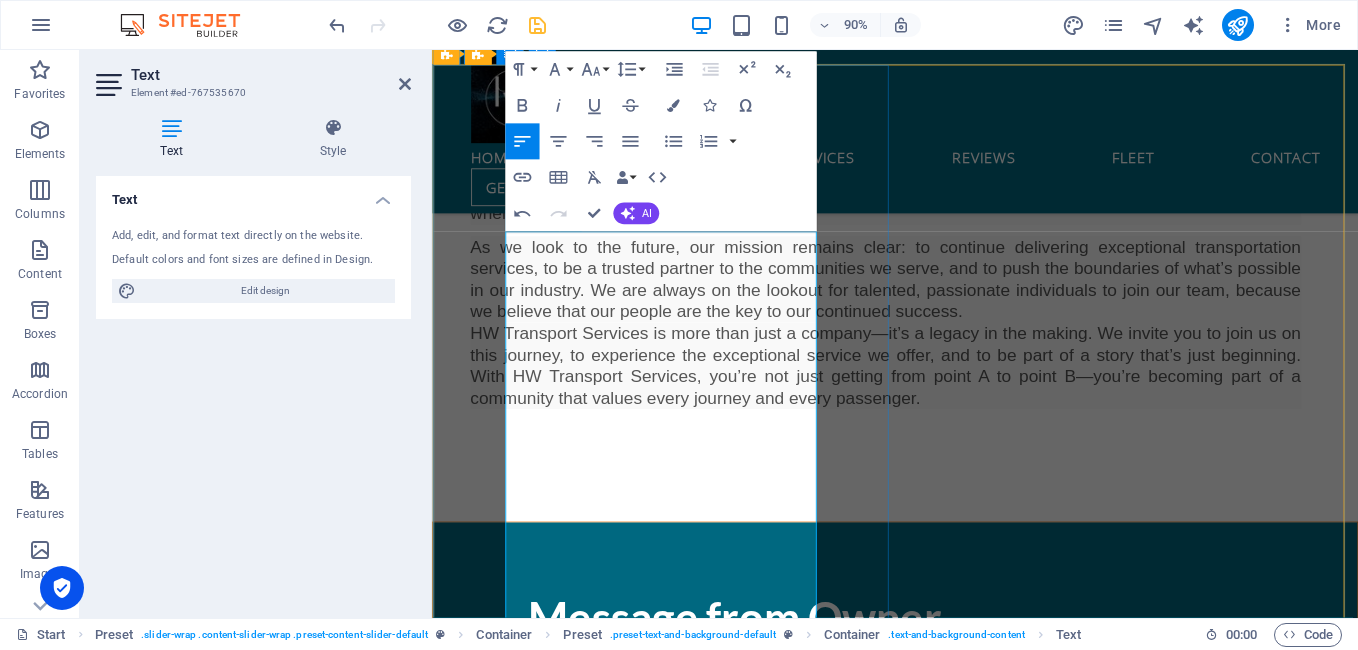 scroll, scrollTop: 1357, scrollLeft: 0, axis: vertical 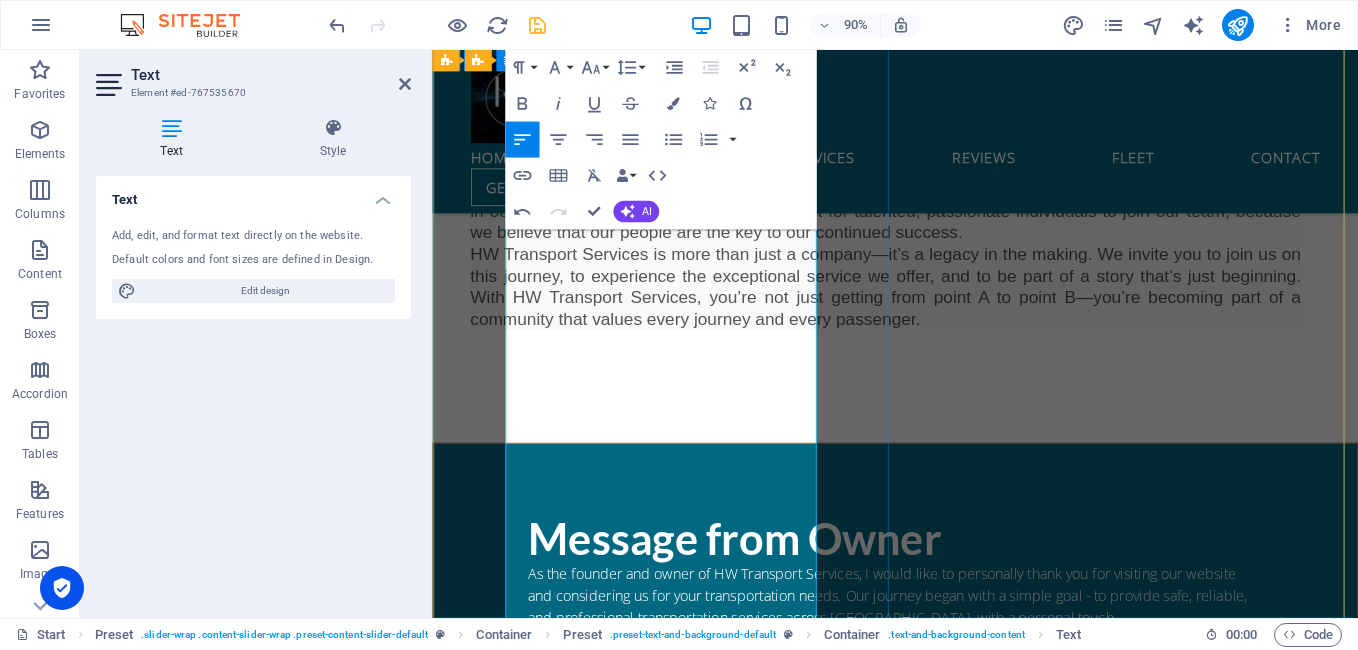 click at bounding box center (947, 777) 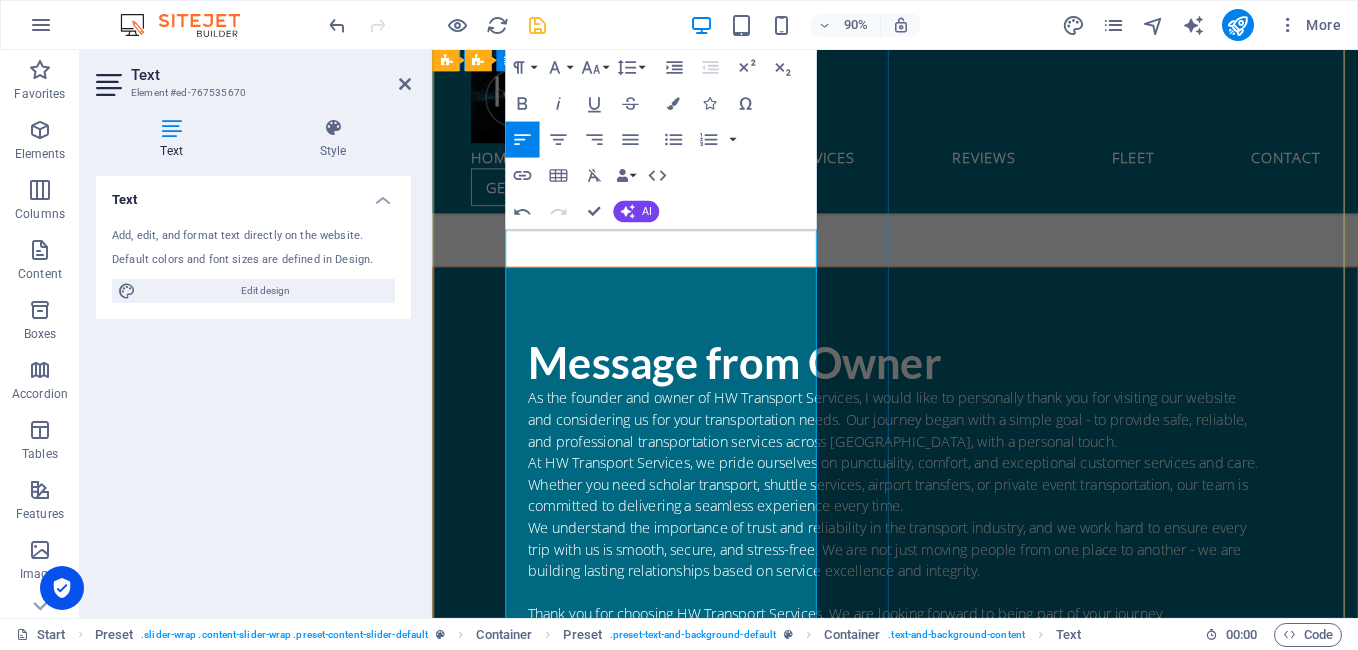 scroll, scrollTop: 1557, scrollLeft: 0, axis: vertical 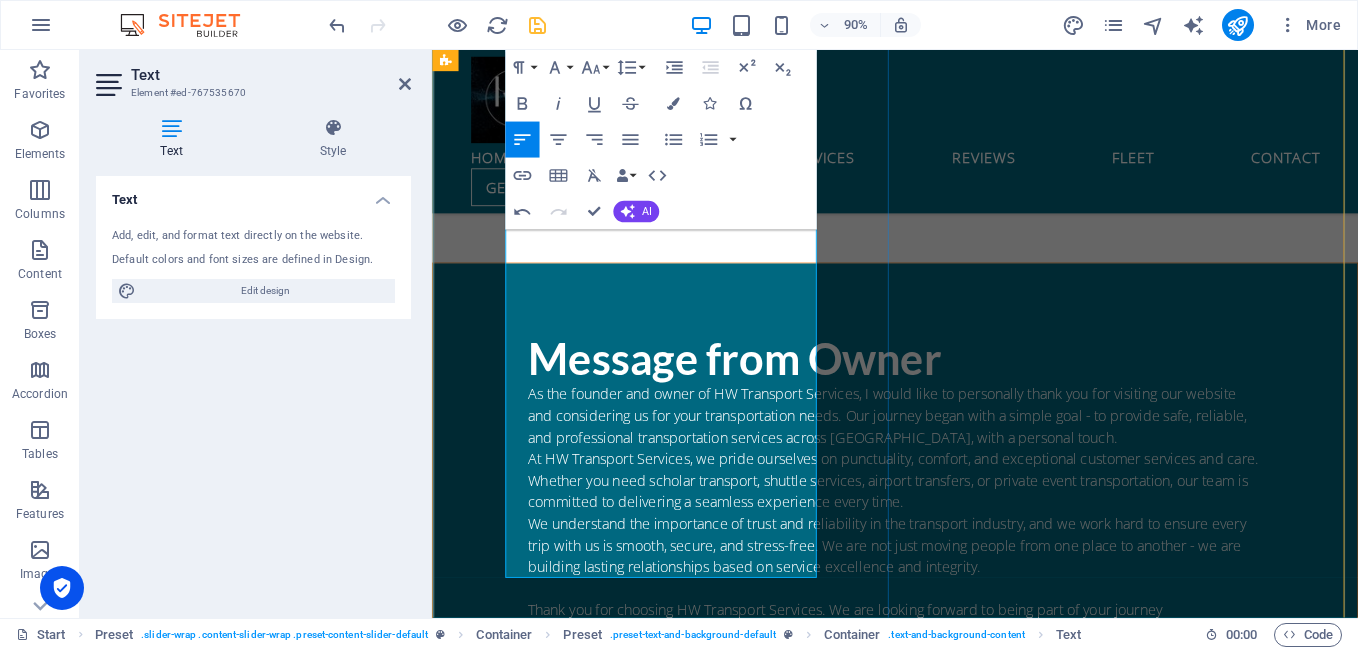 click on "Thank you for choosing HW Transport Services. We are looking forward to being part of your journey" at bounding box center [947, 673] 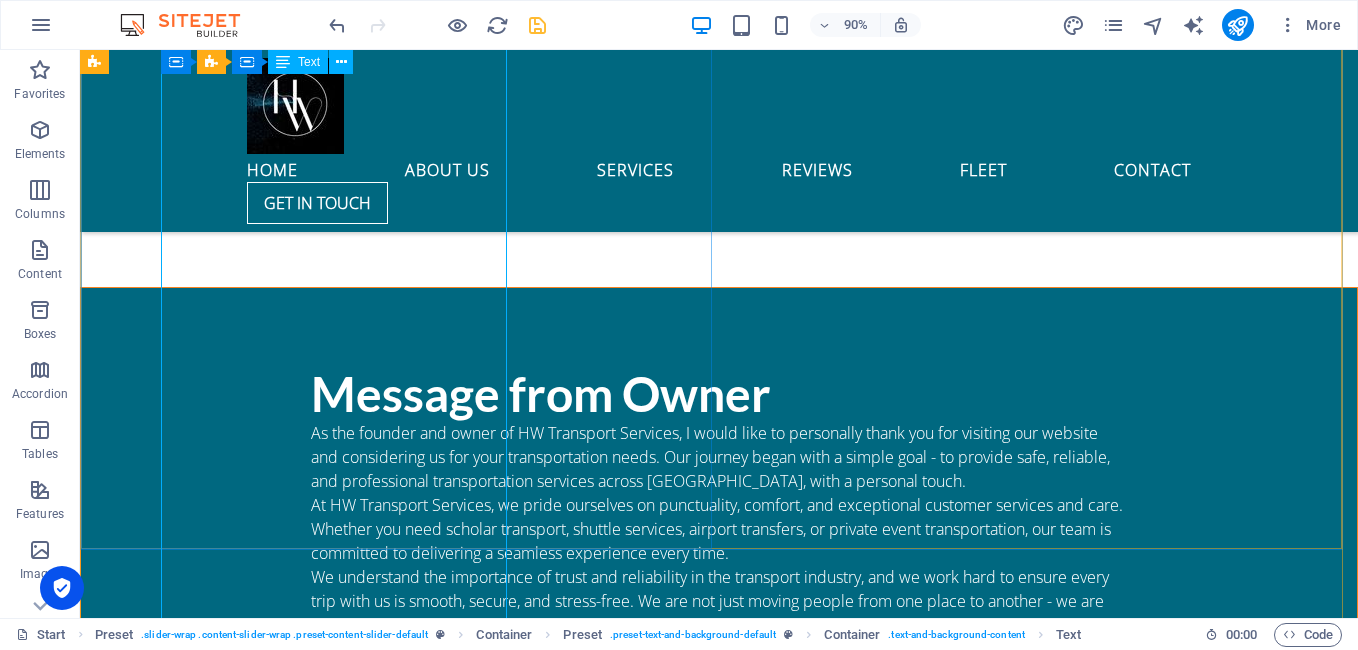 scroll, scrollTop: 1505, scrollLeft: 0, axis: vertical 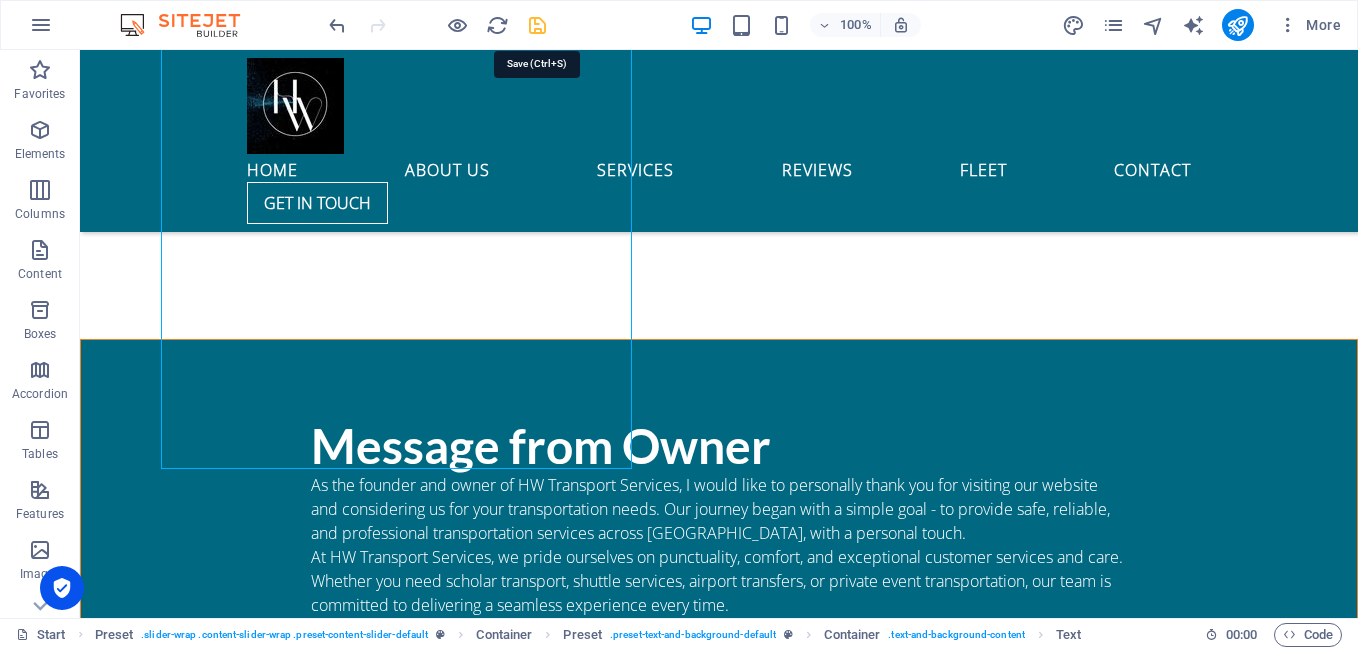 click at bounding box center (537, 25) 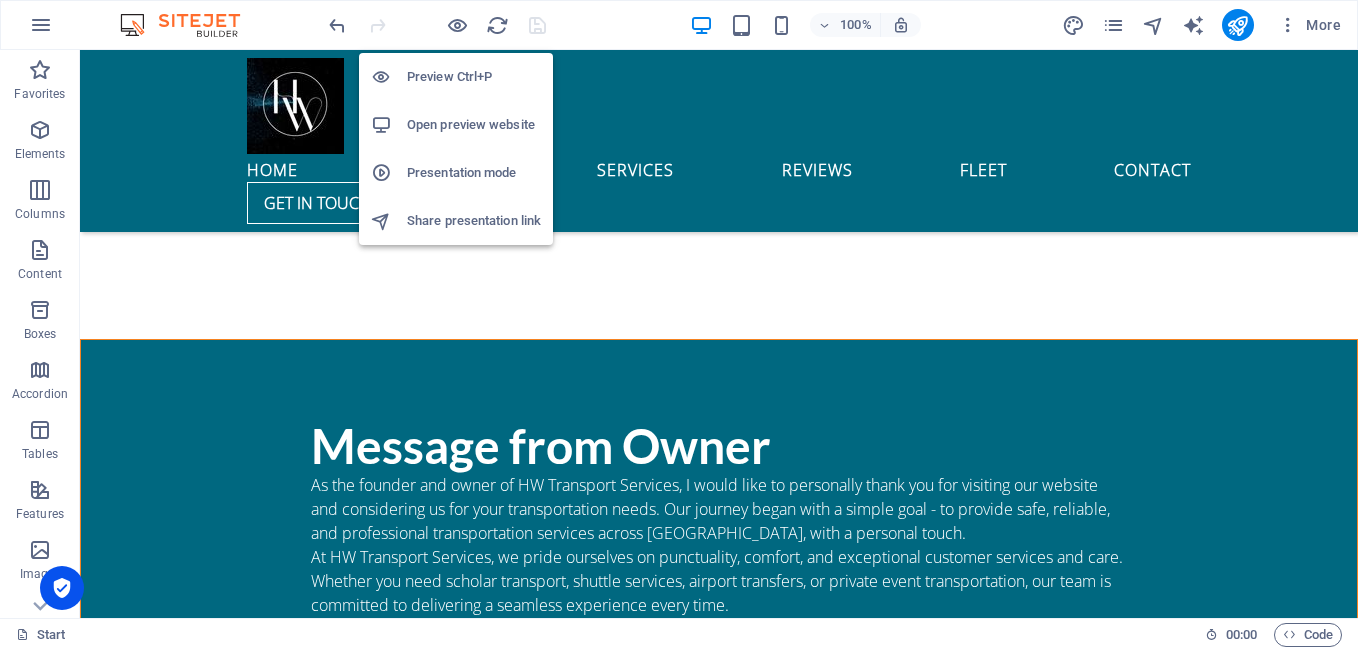 click on "Open preview website" at bounding box center (474, 125) 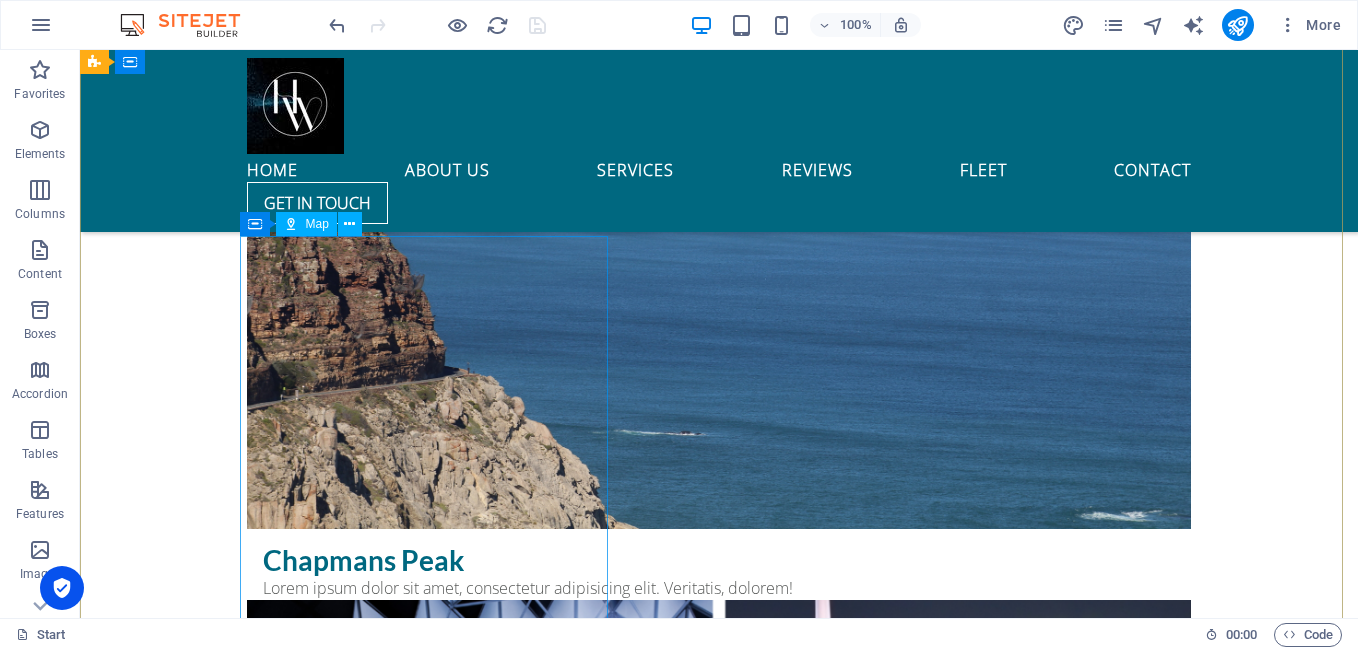 scroll, scrollTop: 10225, scrollLeft: 0, axis: vertical 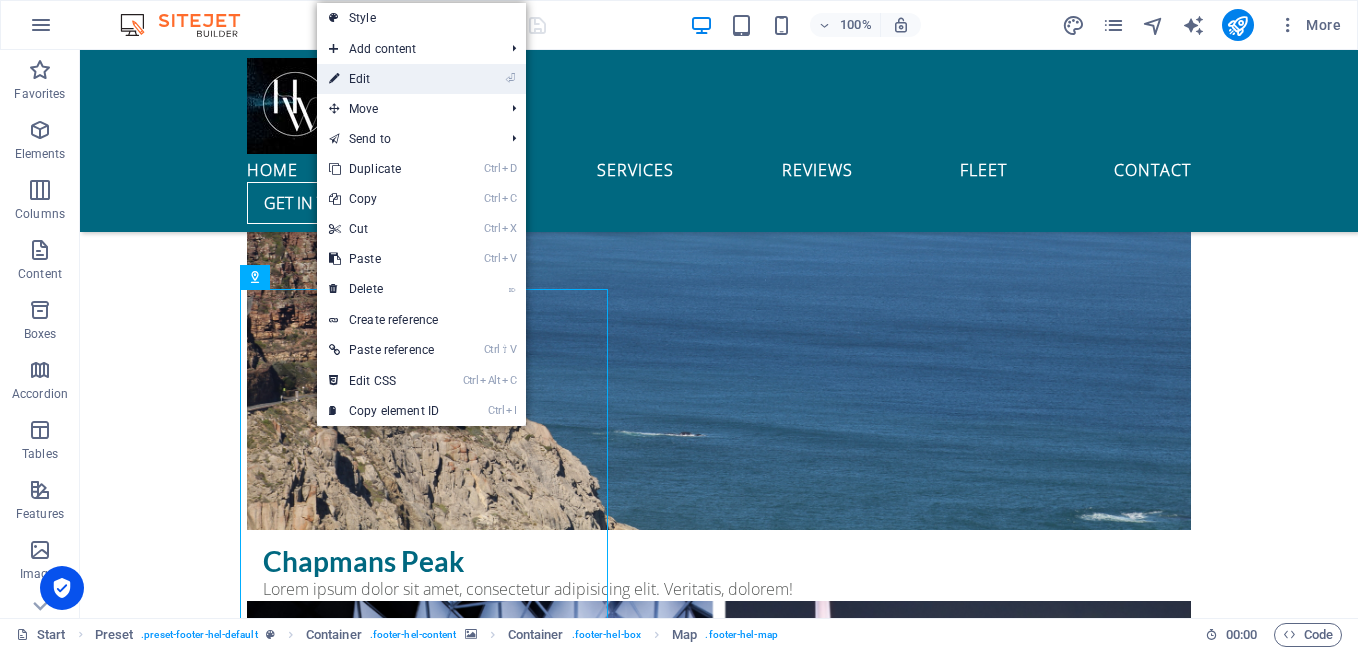 click on "⏎  Edit" at bounding box center (384, 79) 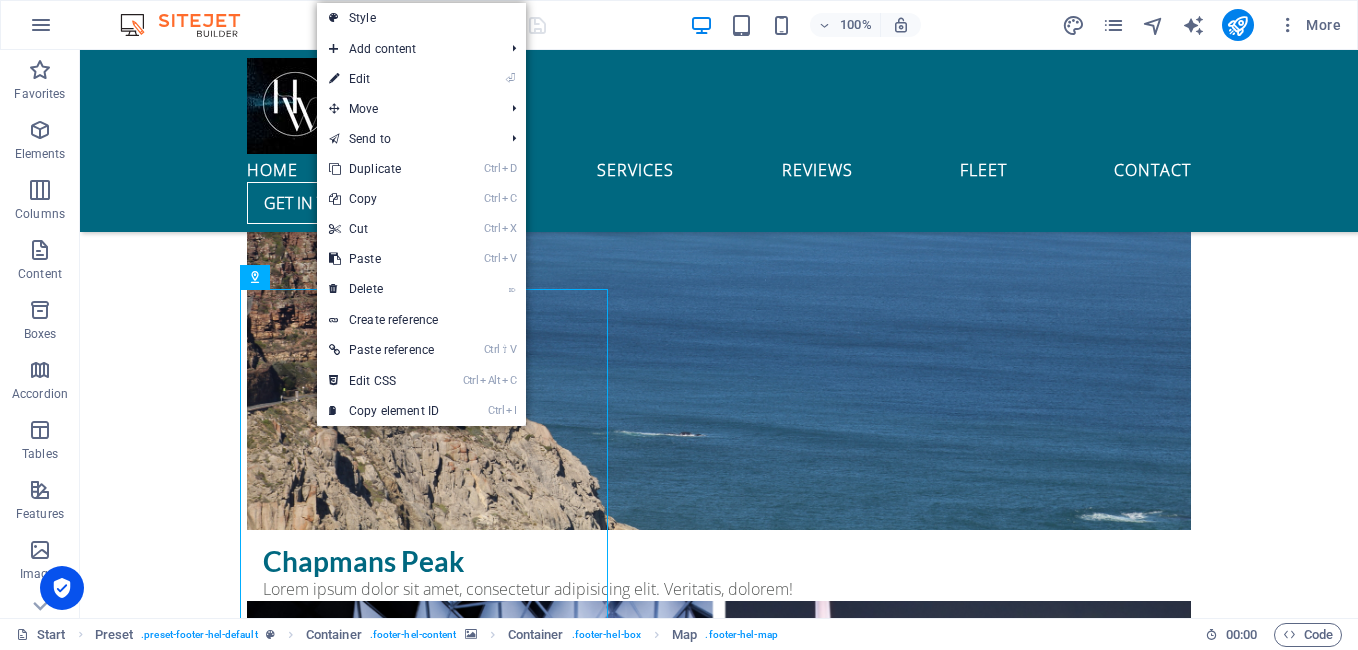 select on "1" 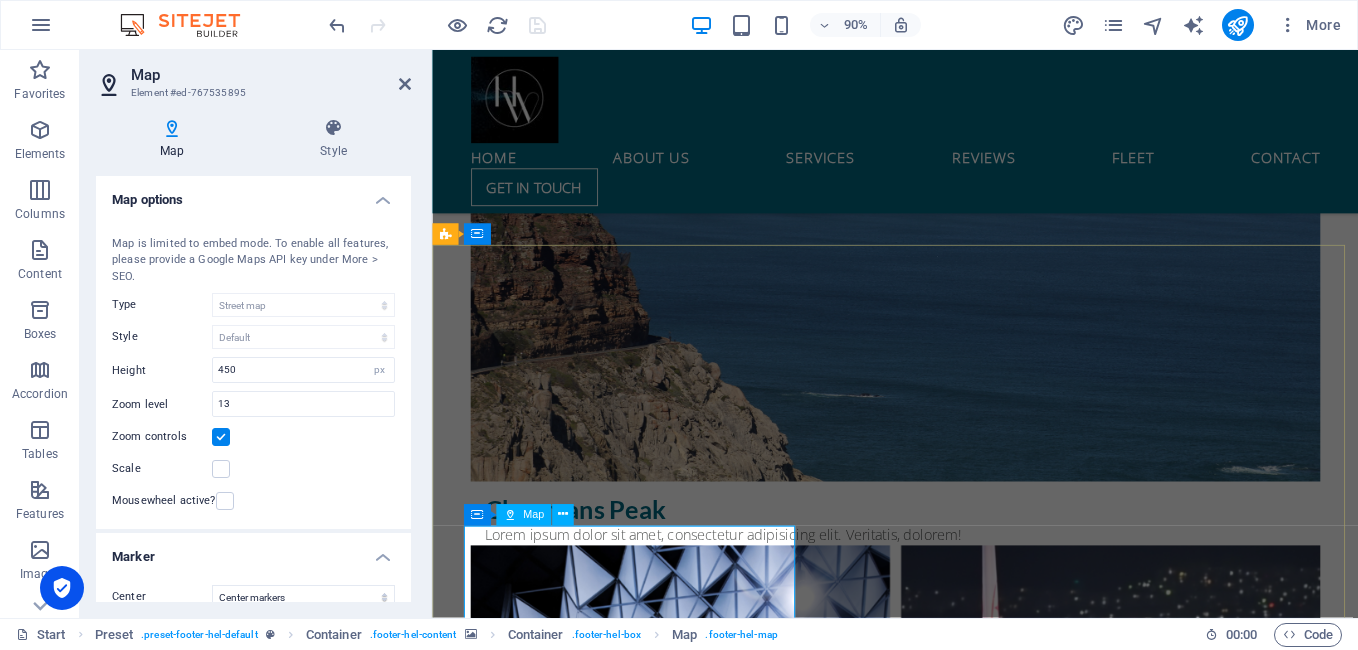 click at bounding box center [920, 12267] 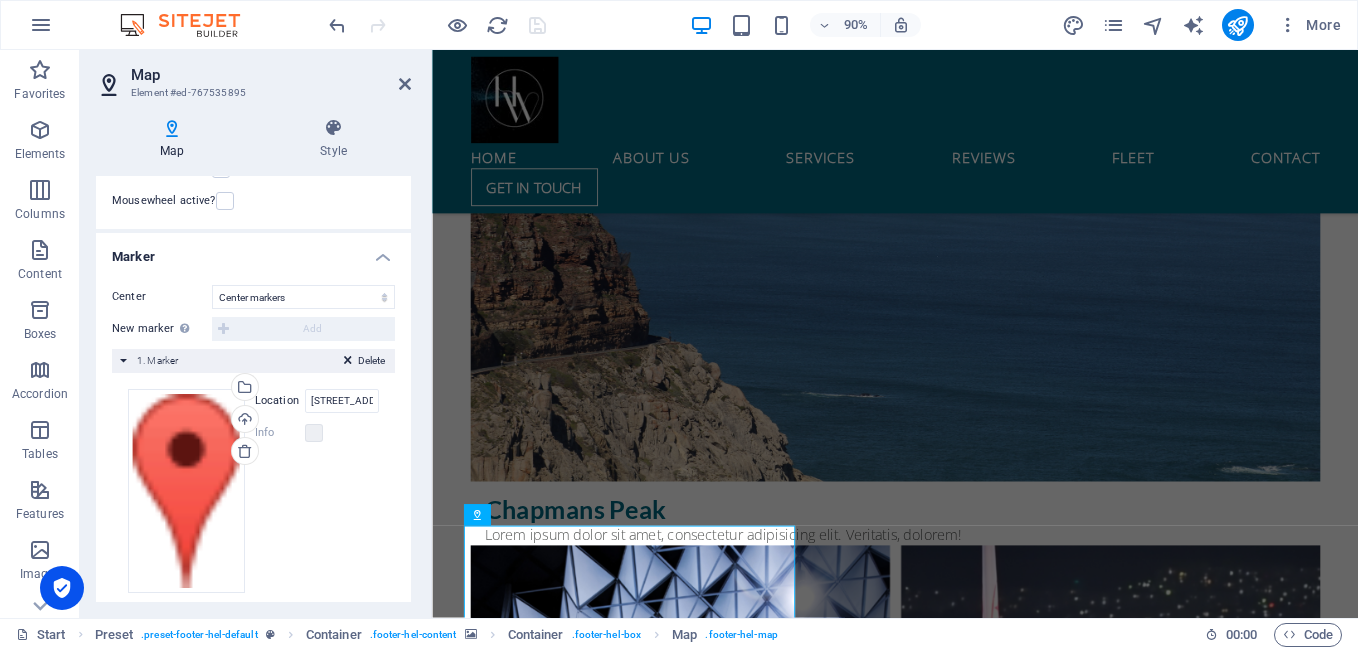 scroll, scrollTop: 319, scrollLeft: 0, axis: vertical 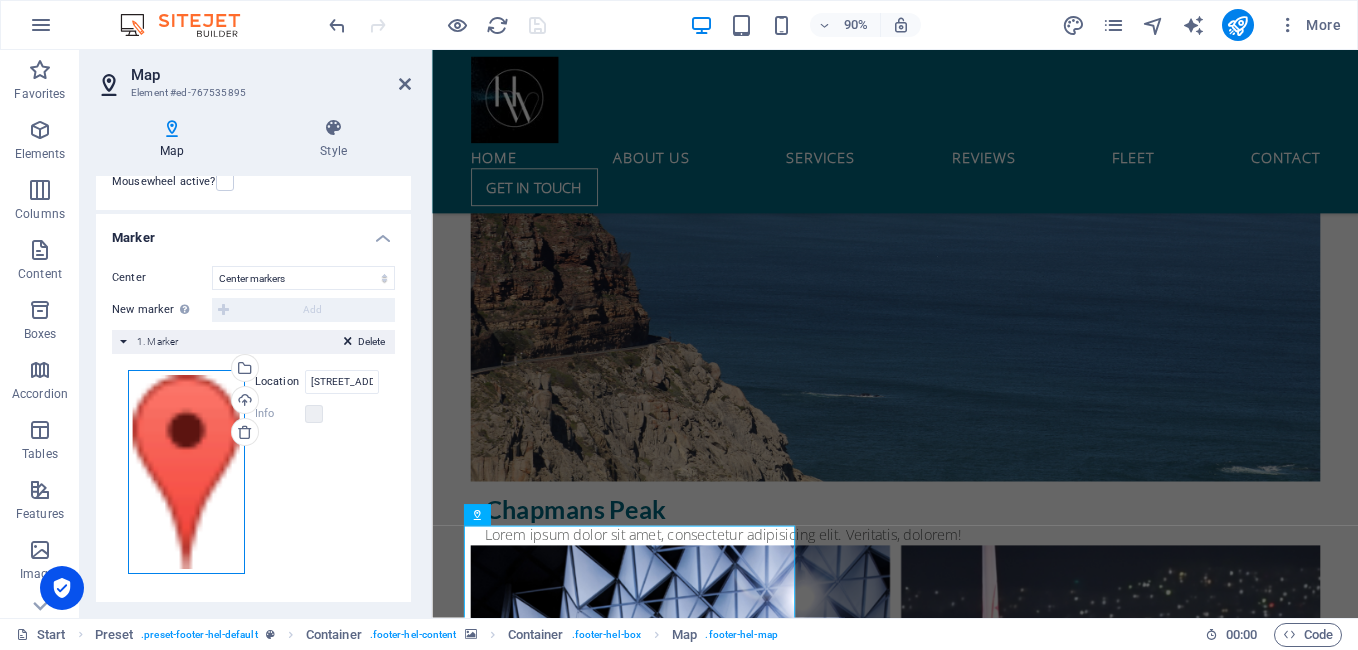 click on "Drag files here, click to choose files or select files from Files or our free stock photos & videos" at bounding box center [186, 472] 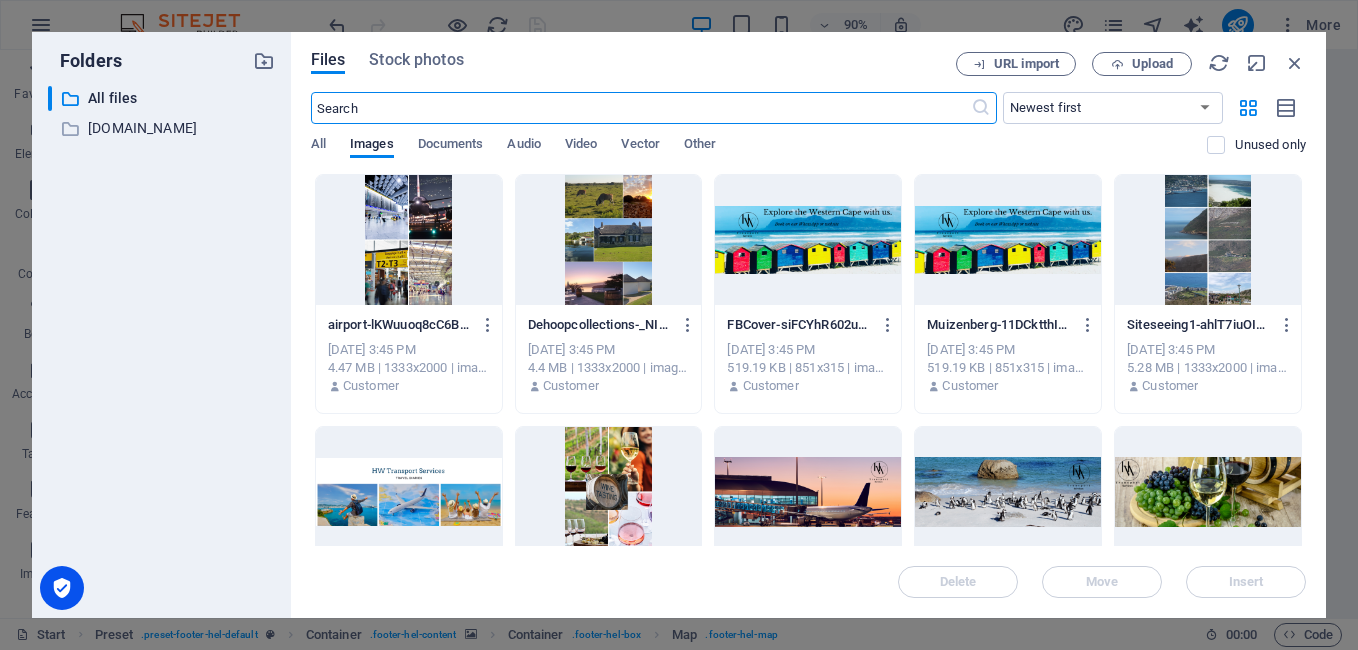 scroll, scrollTop: 9978, scrollLeft: 0, axis: vertical 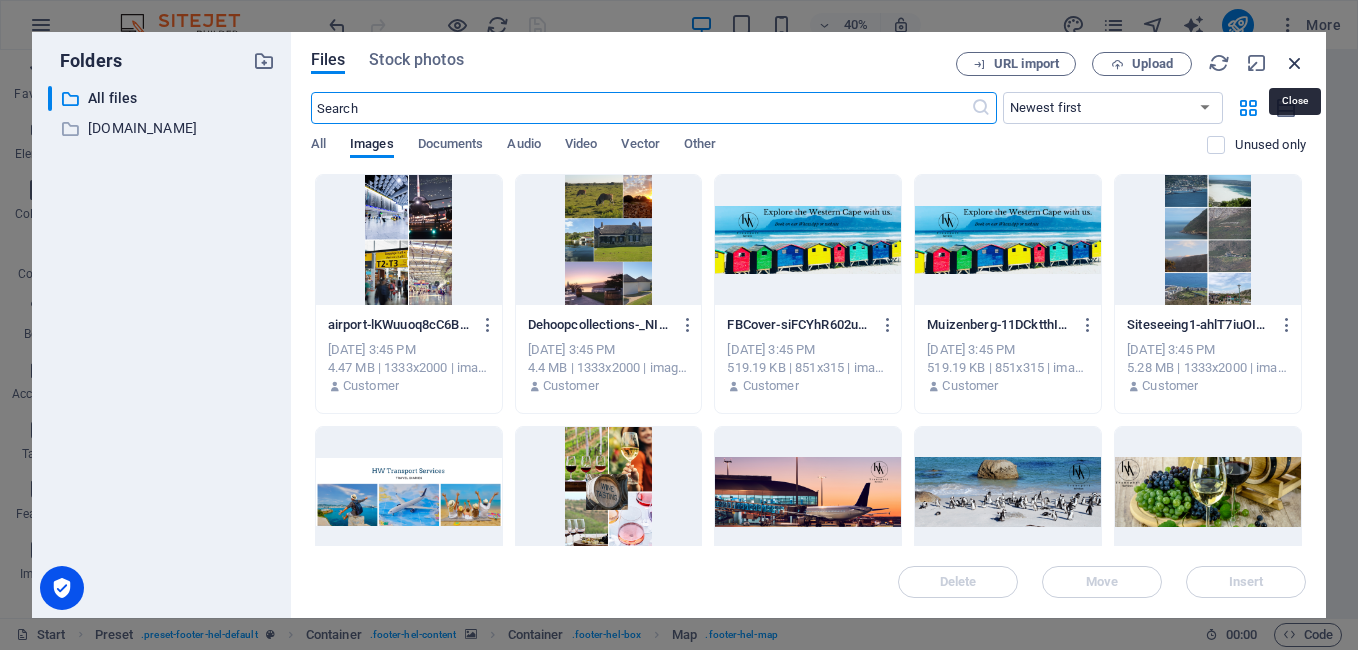 click at bounding box center [1295, 63] 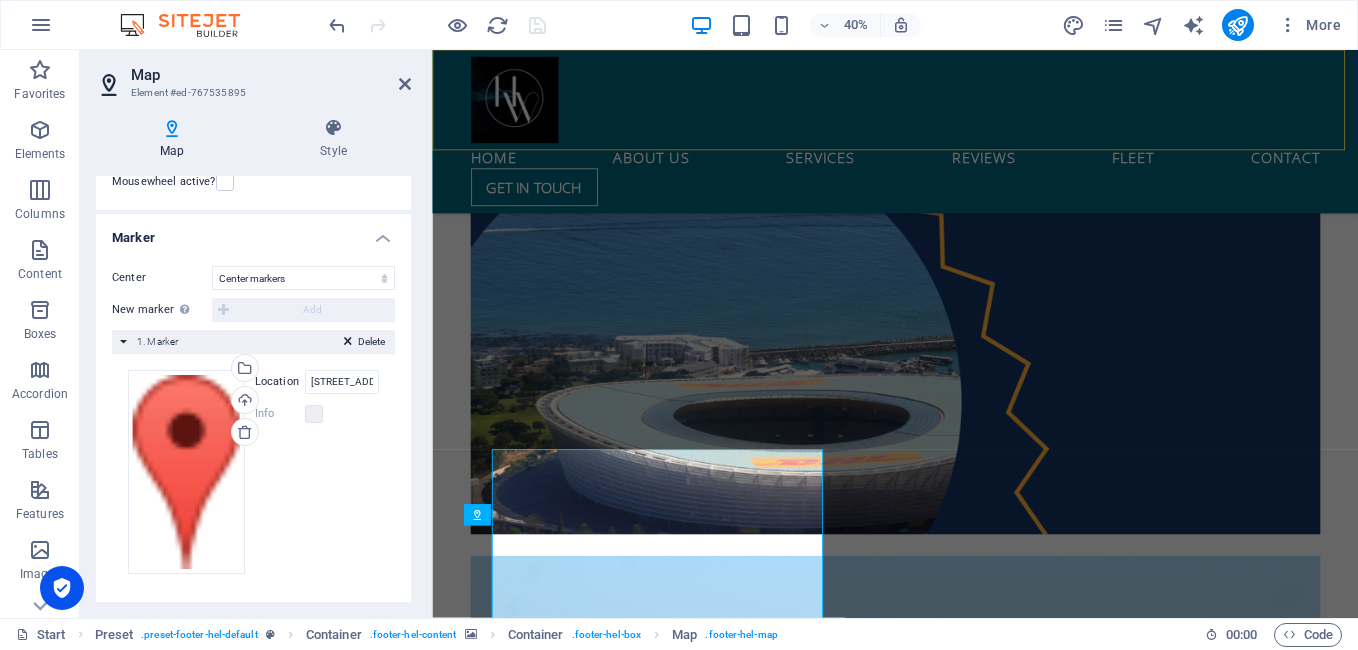 scroll, scrollTop: 10225, scrollLeft: 0, axis: vertical 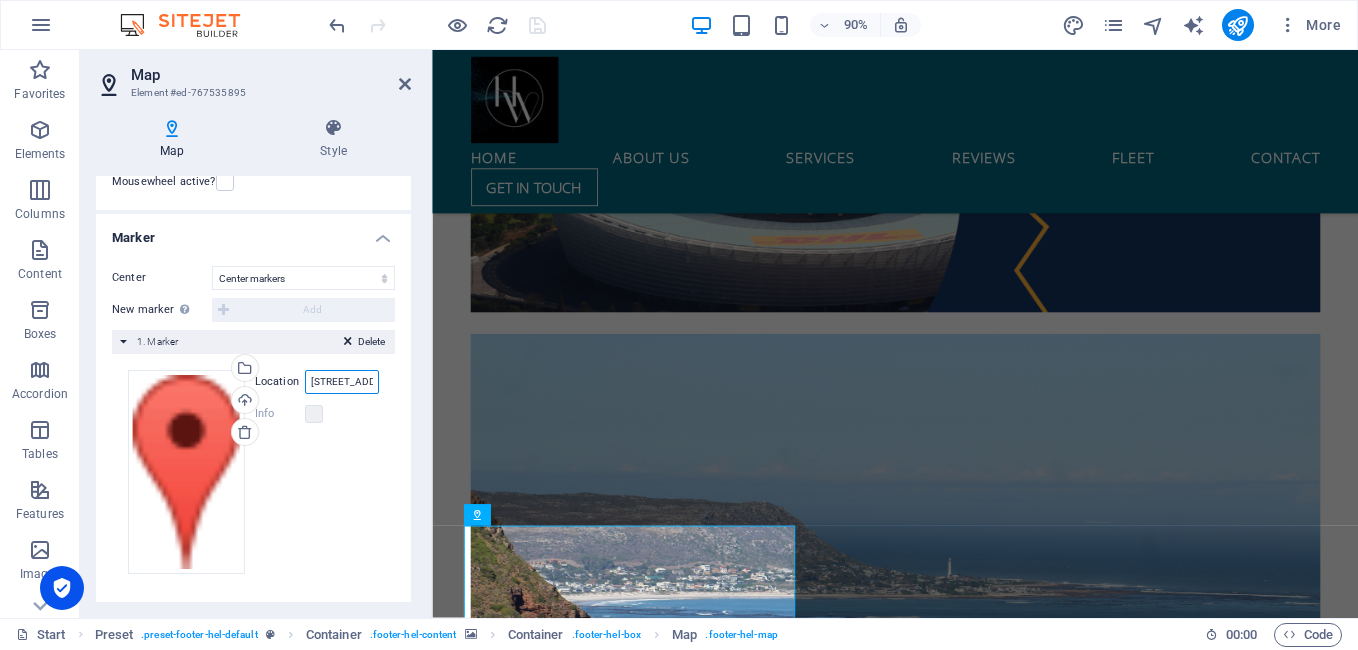 click on "[STREET_ADDRESS][PERSON_NAME]" at bounding box center [342, 382] 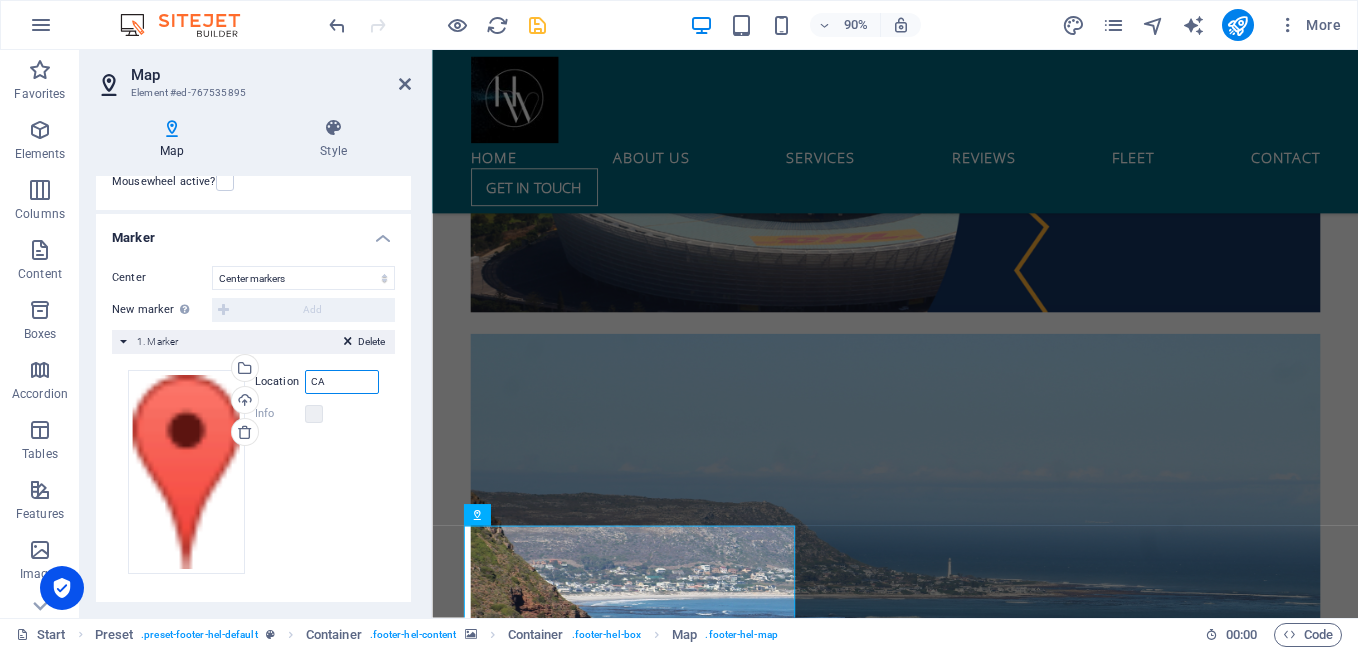 type on "A" 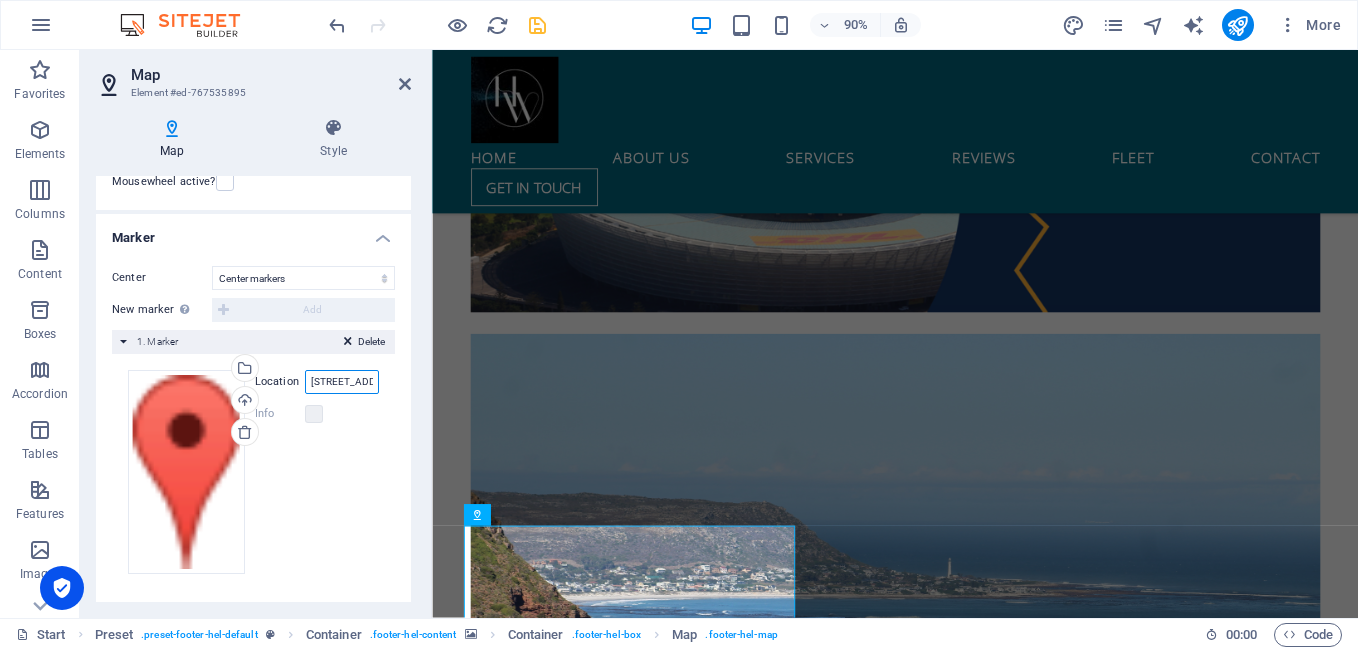 scroll, scrollTop: 0, scrollLeft: 1, axis: horizontal 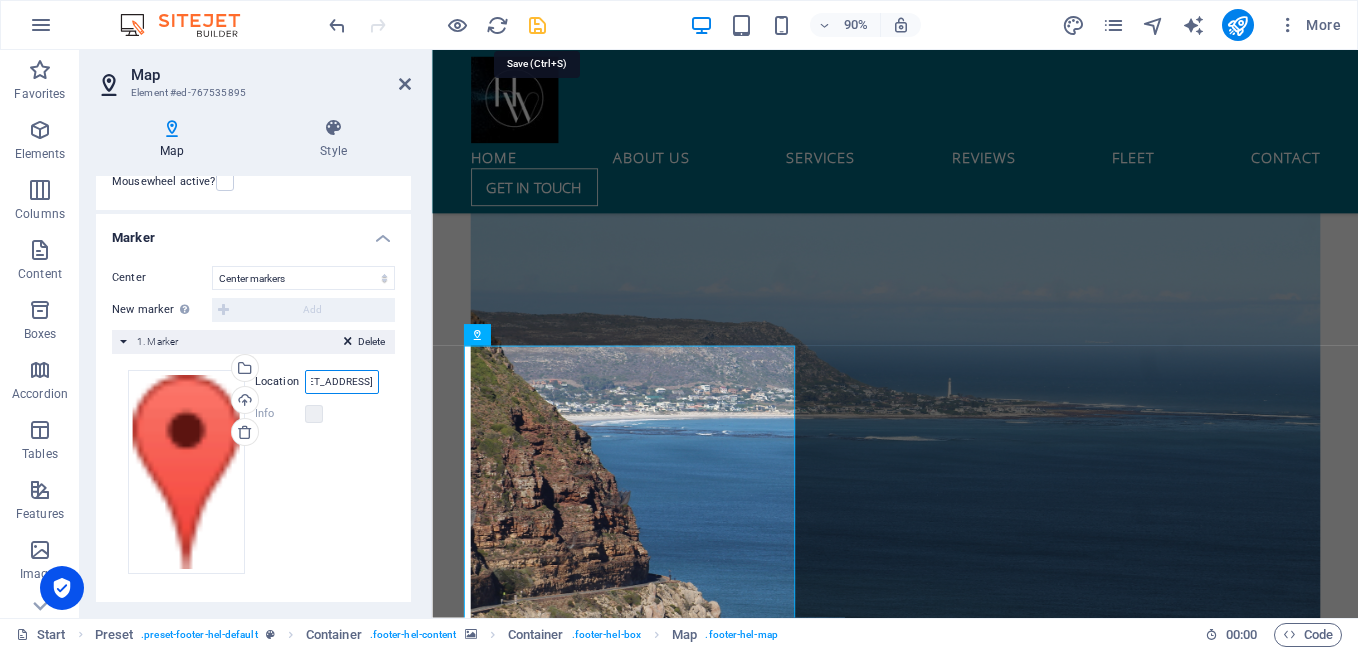 type on "[STREET_ADDRESS]" 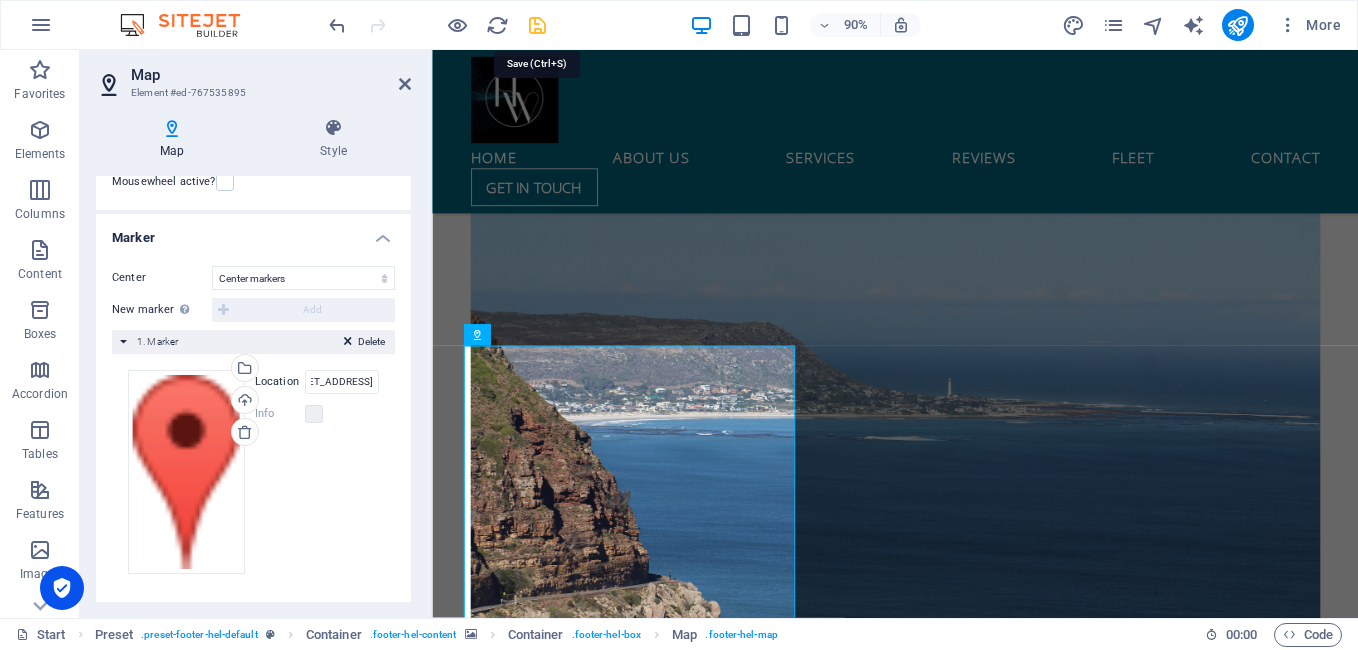 click at bounding box center [537, 25] 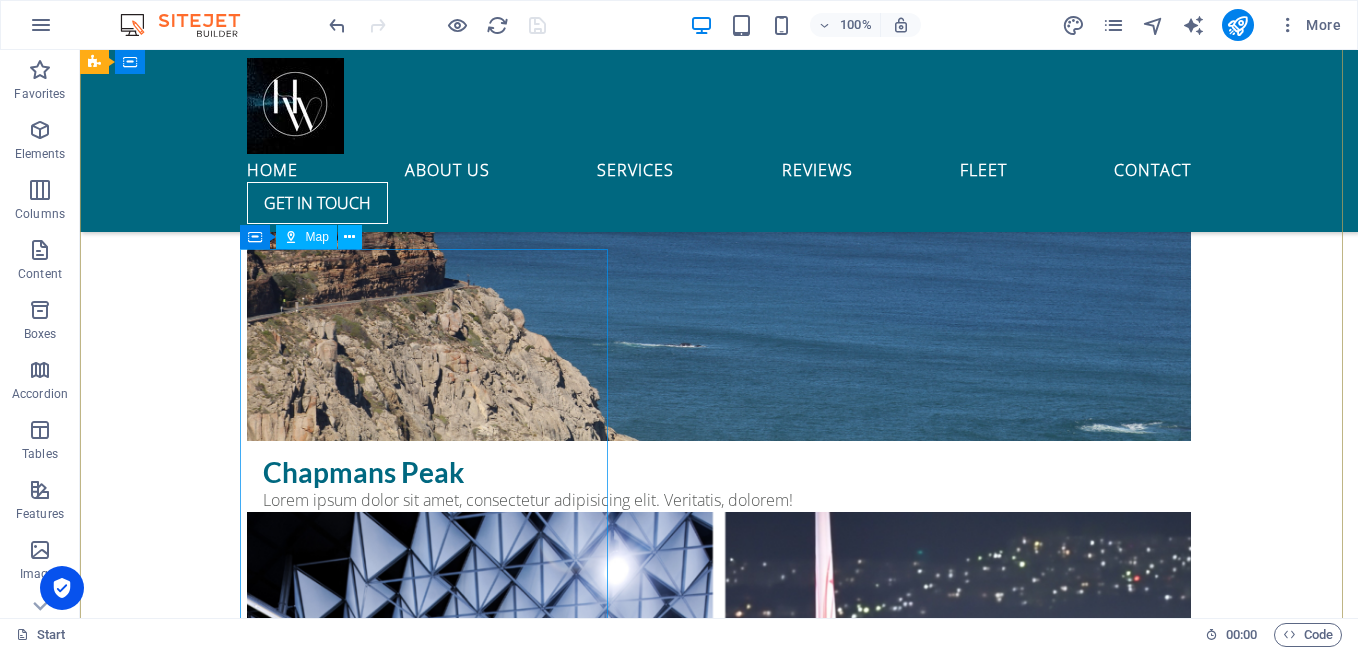 scroll, scrollTop: 10225, scrollLeft: 0, axis: vertical 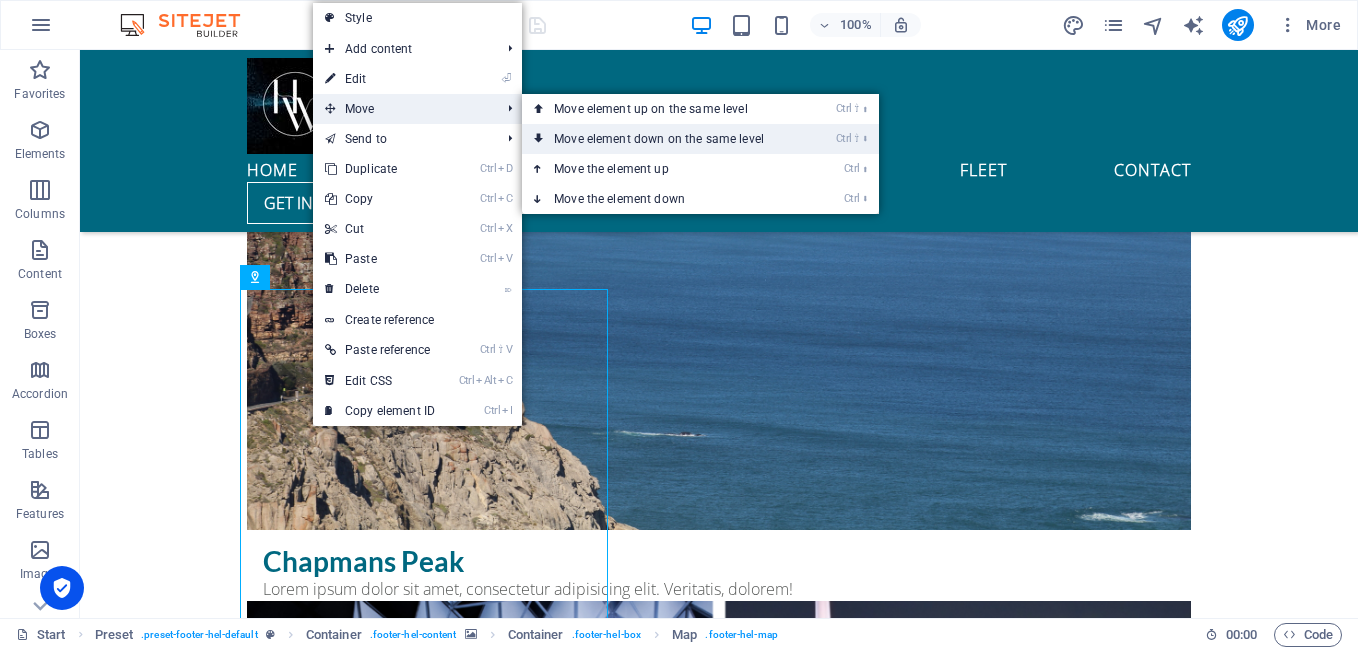 click on "Ctrl ⇧ ⬇  Move element down on the same level" at bounding box center (663, 139) 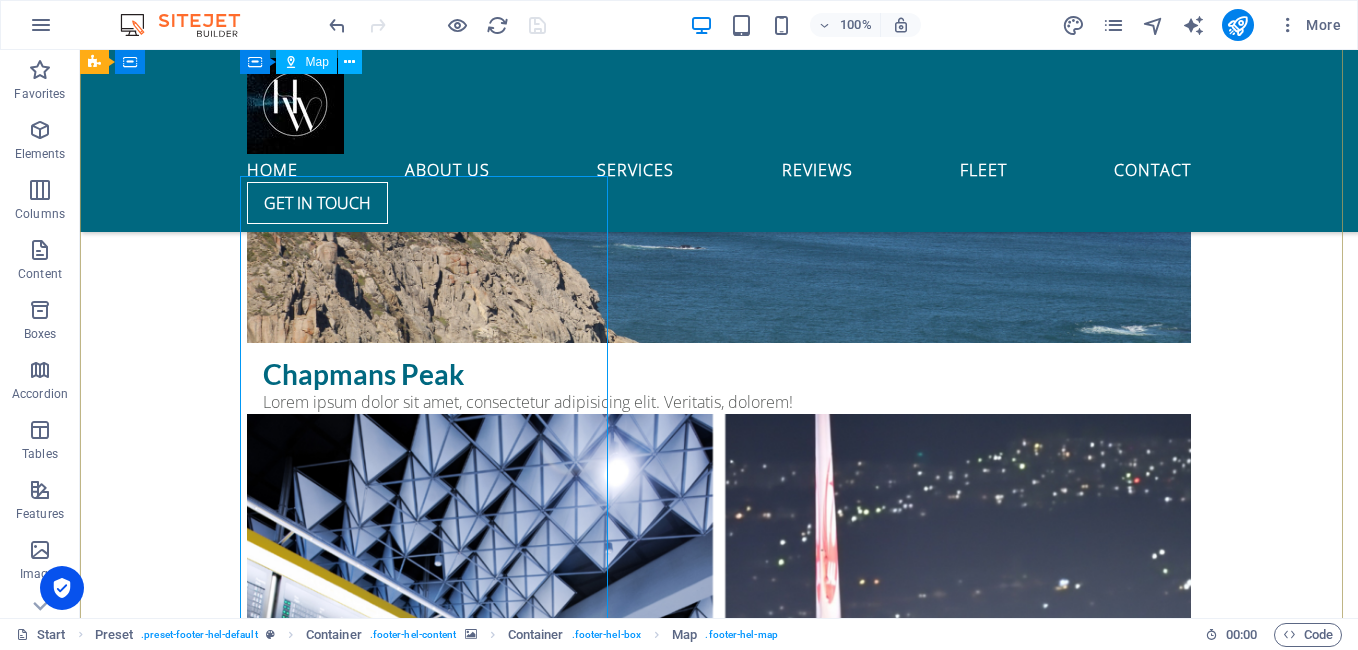 scroll, scrollTop: 10225, scrollLeft: 0, axis: vertical 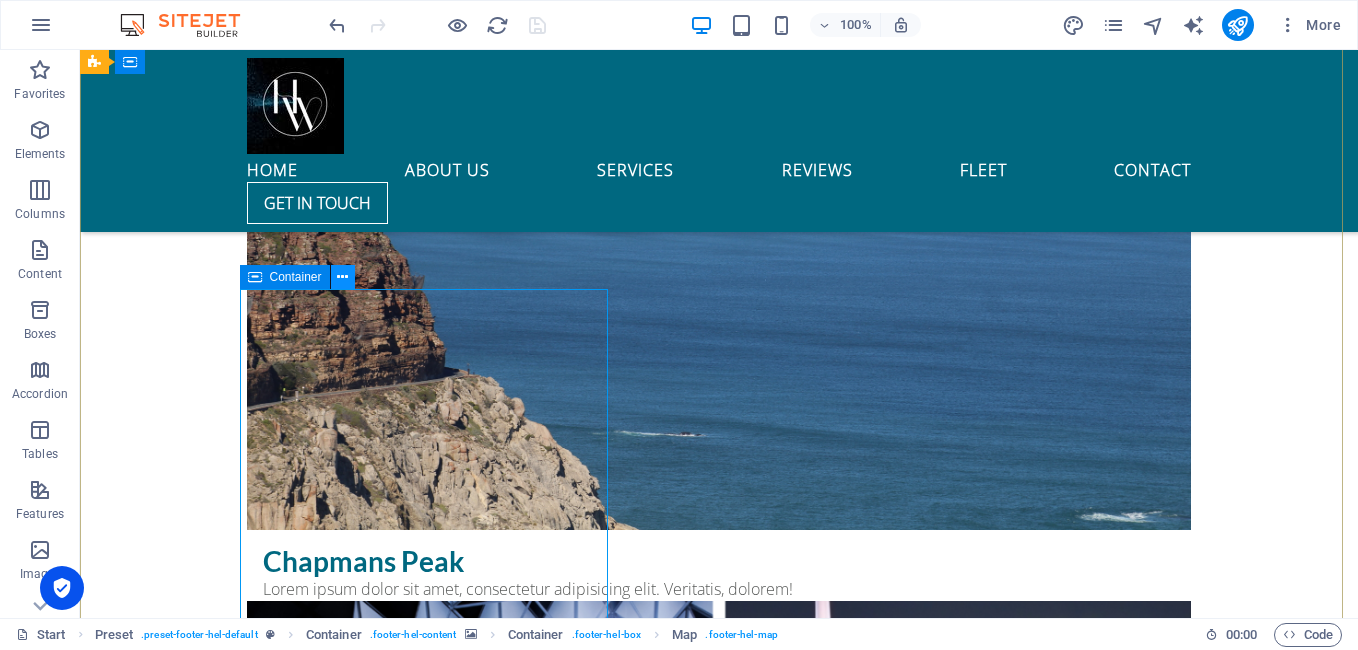 click at bounding box center (342, 277) 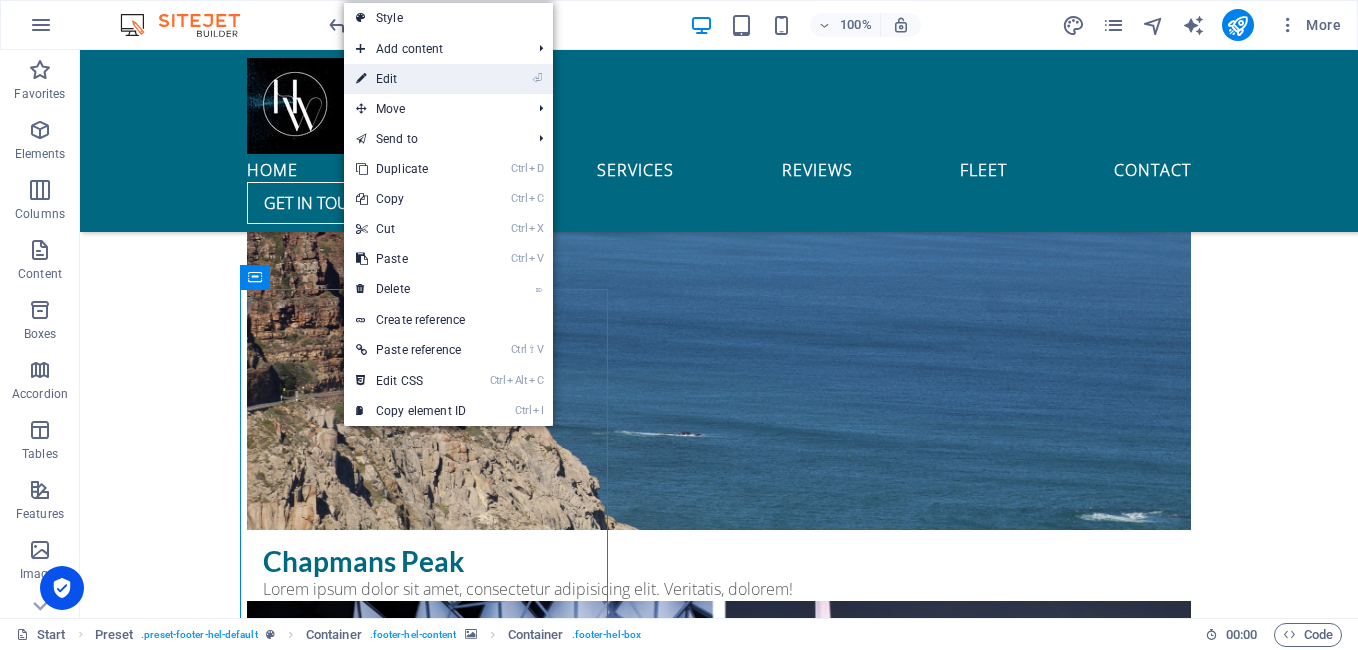 click on "⏎  Edit" at bounding box center [411, 79] 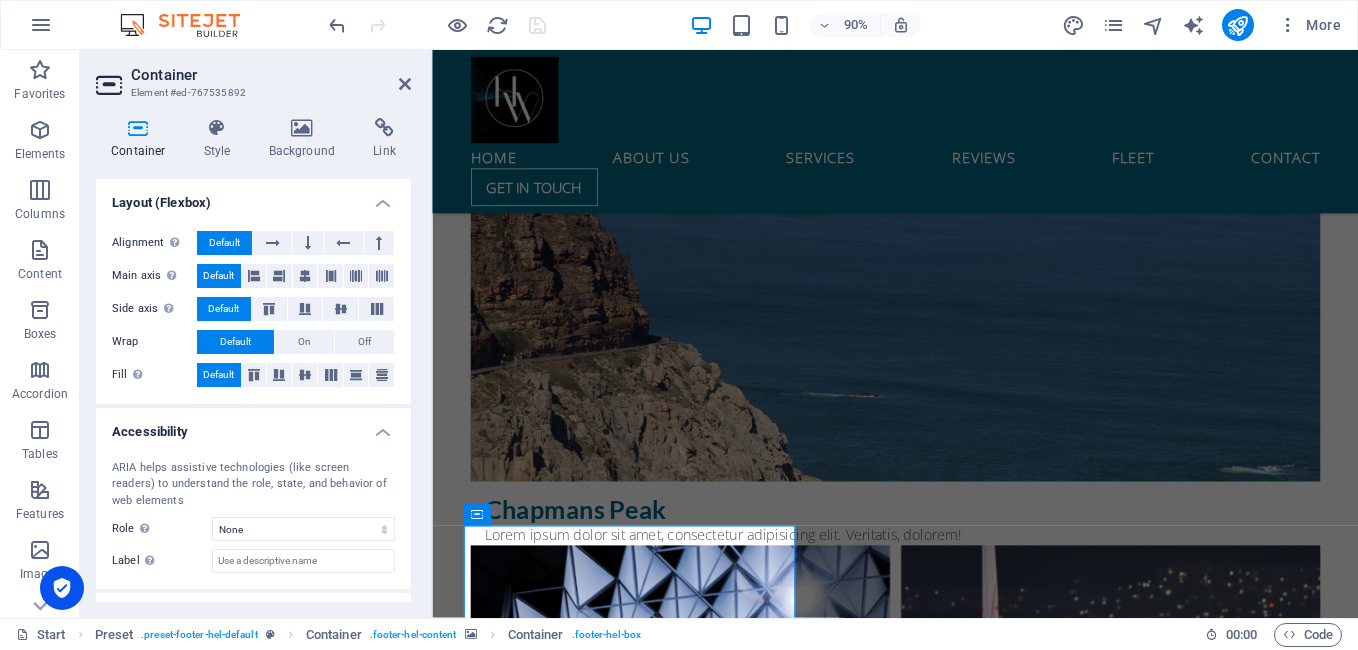scroll, scrollTop: 383, scrollLeft: 0, axis: vertical 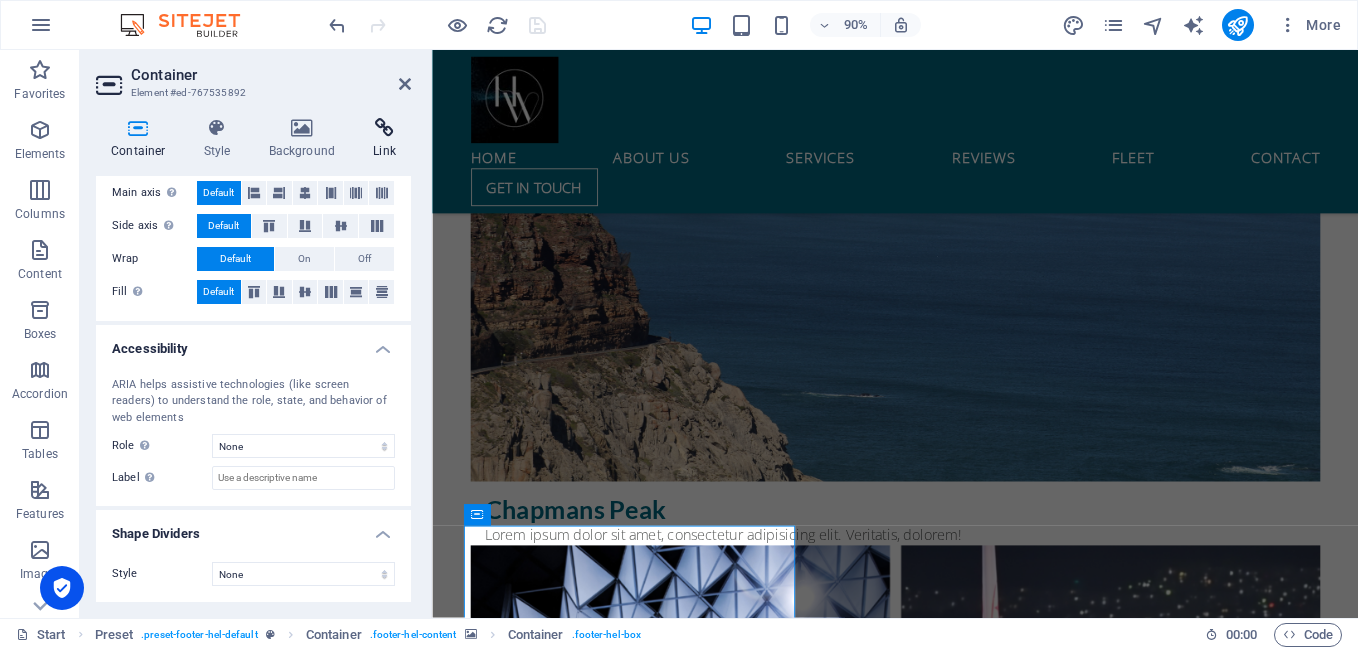 click at bounding box center (384, 128) 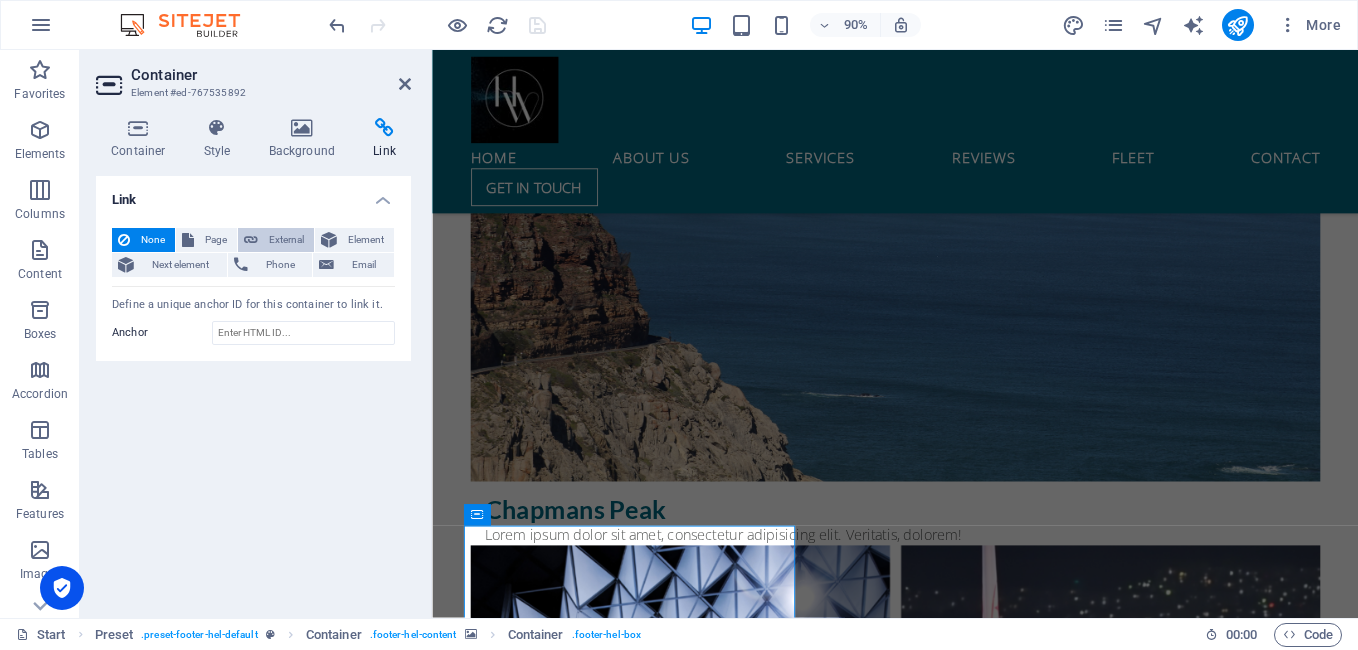 click on "External" at bounding box center [286, 240] 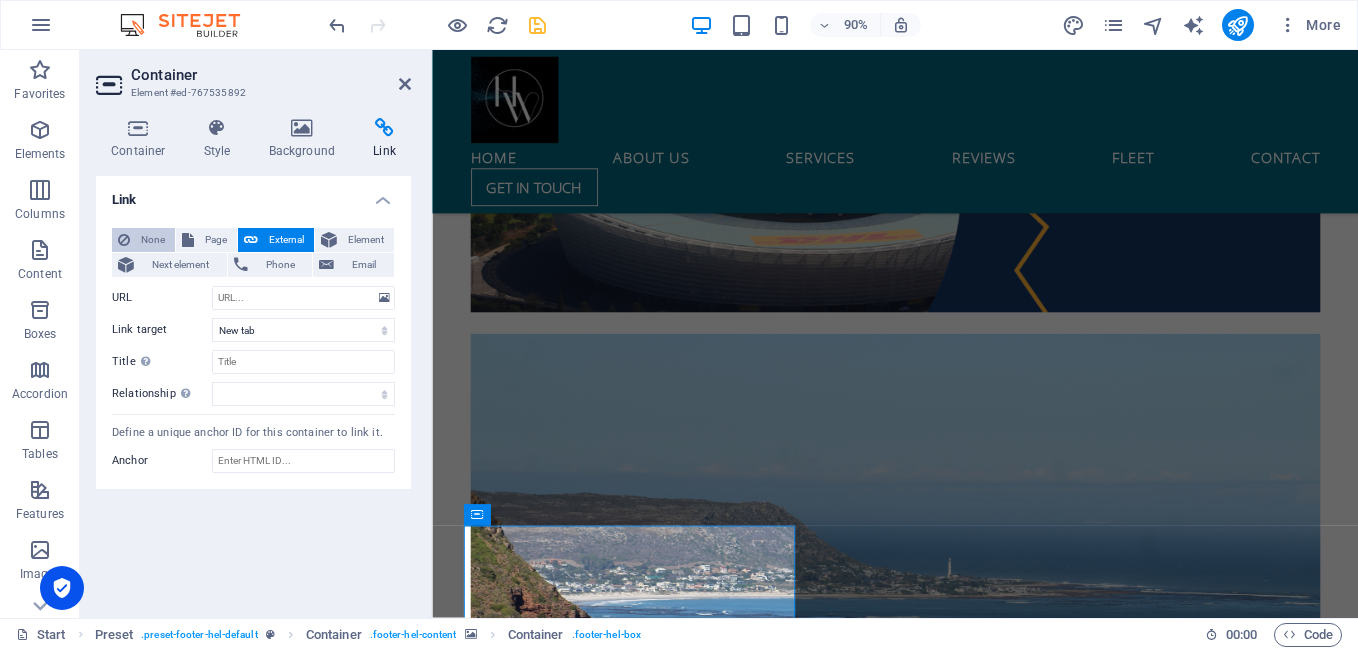 click on "None" at bounding box center [152, 240] 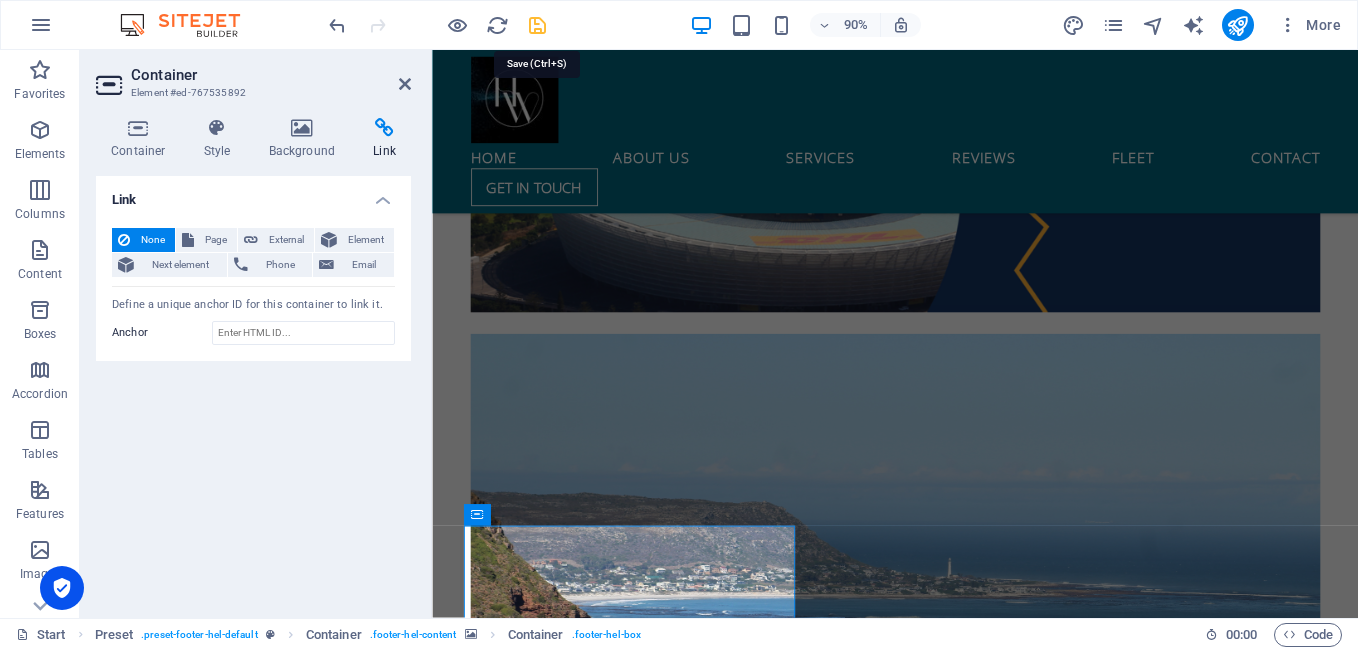click at bounding box center (537, 25) 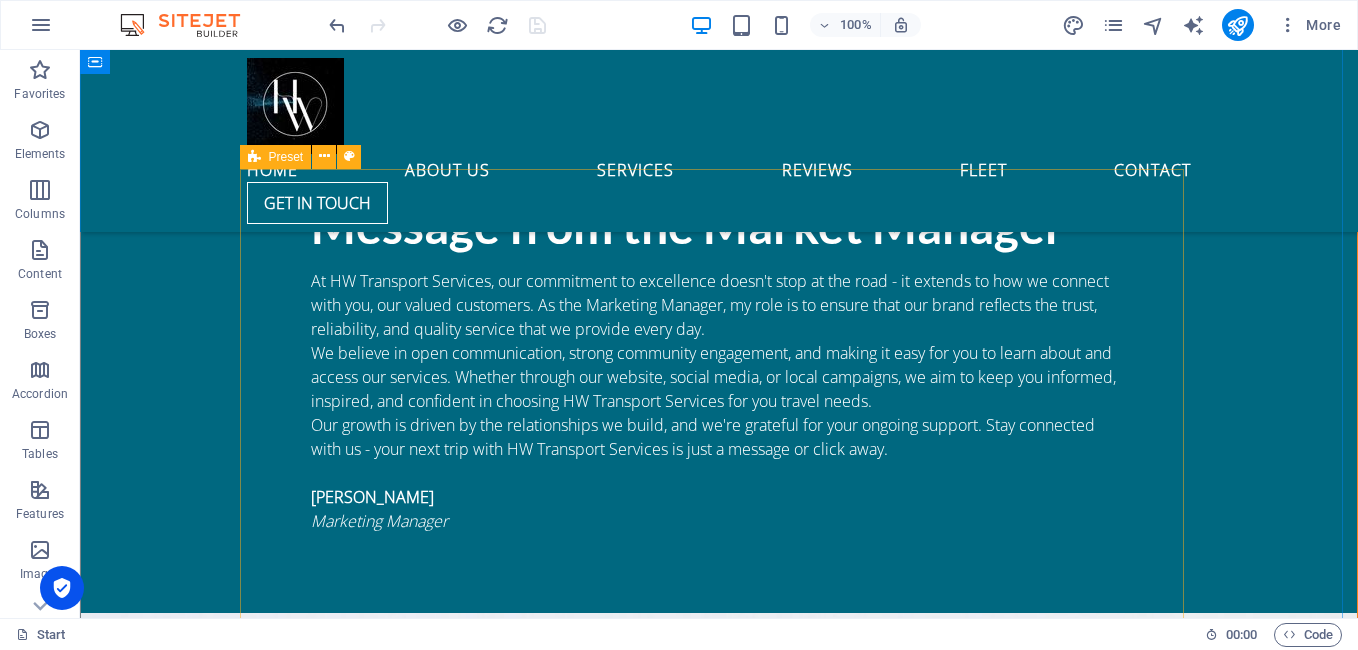 scroll, scrollTop: 4829, scrollLeft: 0, axis: vertical 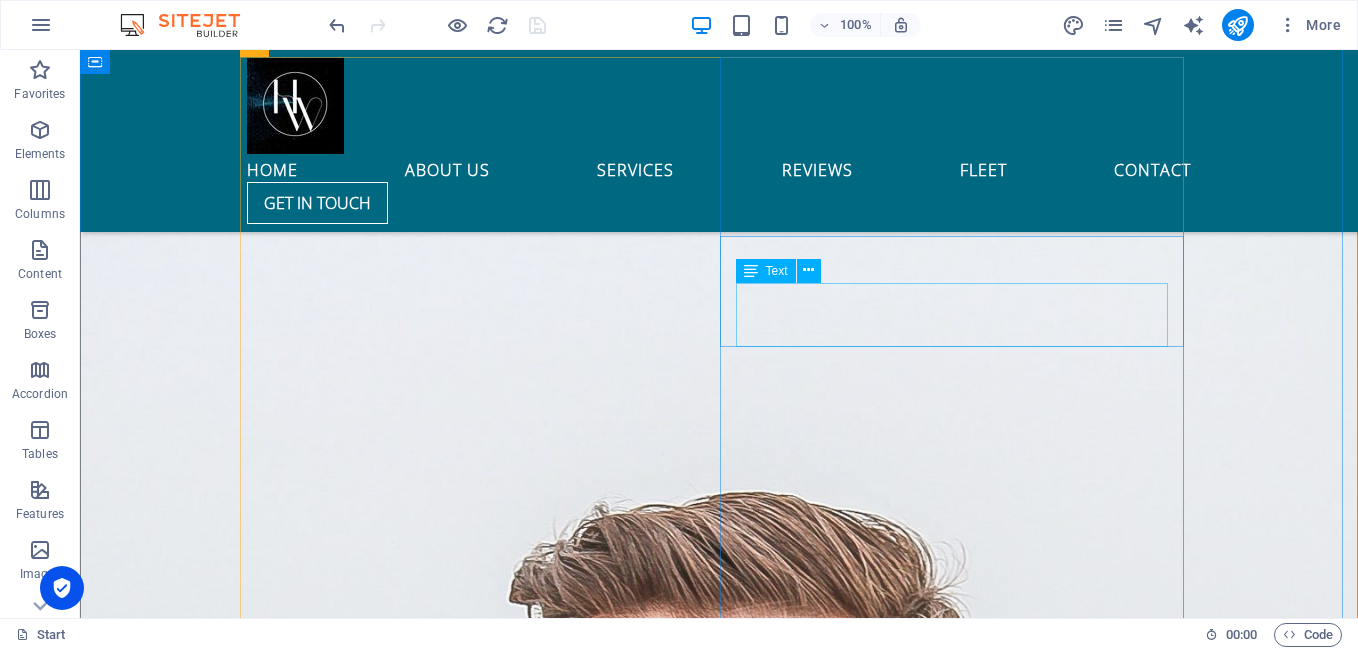 click on "Lorem ipsum dolor sit amet, consectetur adipisicing elit. Veritatis, dolorem!" at bounding box center [719, 5728] 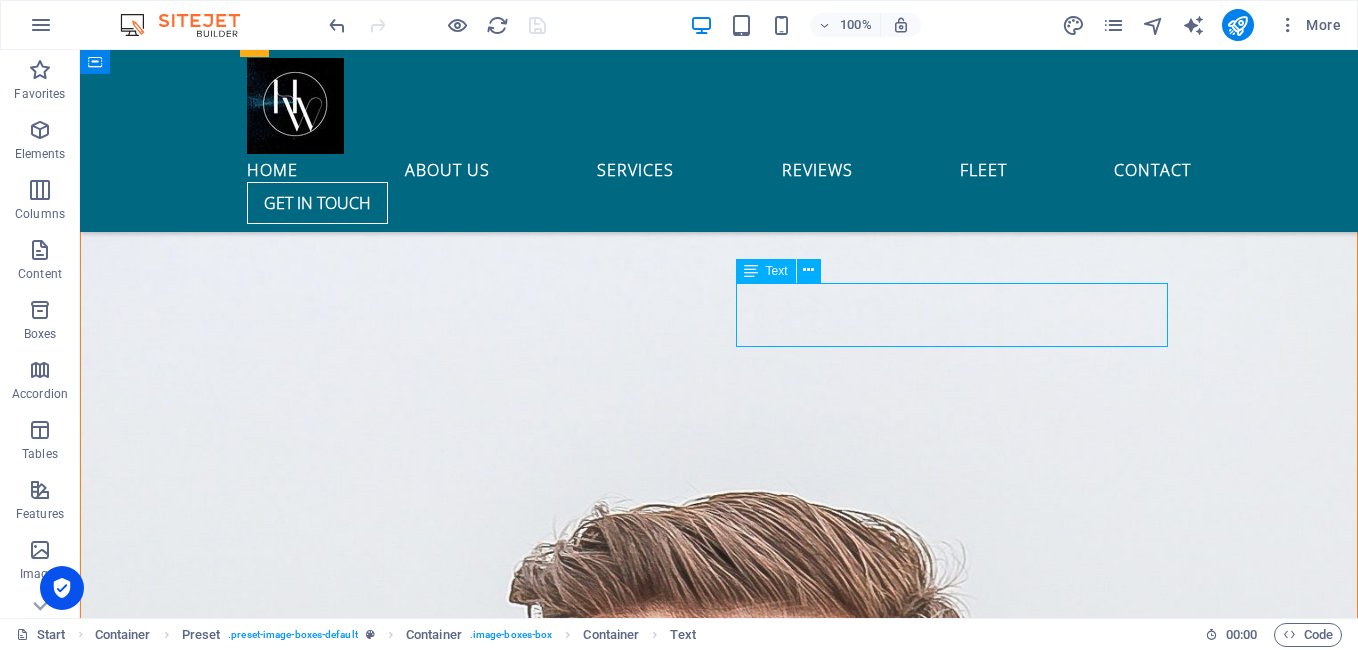 click on "Lorem ipsum dolor sit amet, consectetur adipisicing elit. Veritatis, dolorem!" at bounding box center (719, 5728) 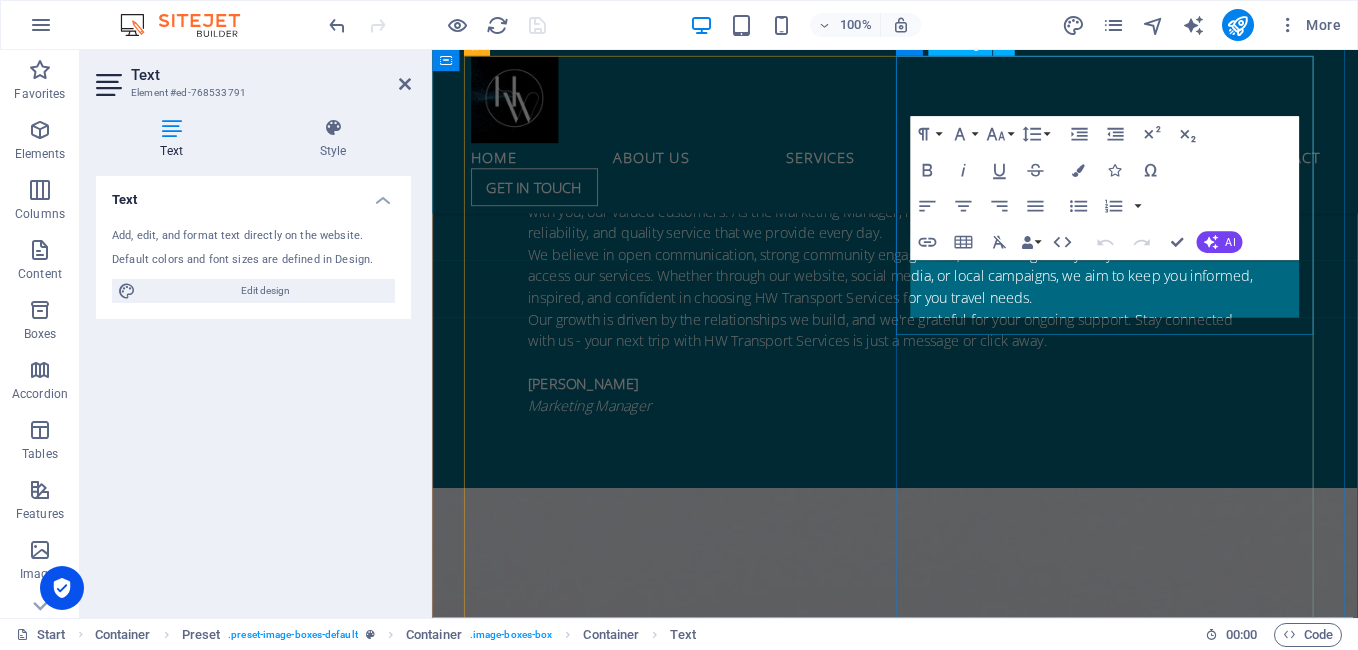 scroll, scrollTop: 5294, scrollLeft: 0, axis: vertical 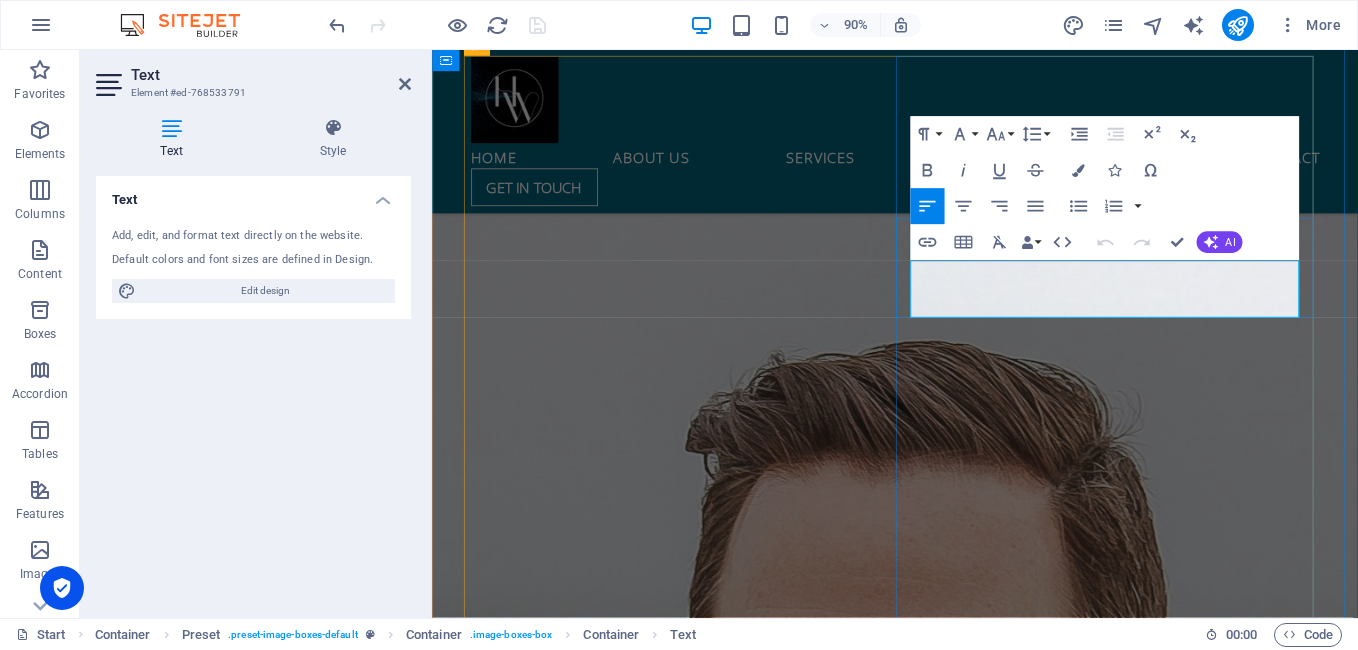 click on "Lorem ipsum dolor sit amet, consectetur adipisicing elit. Veritatis, dolorem!" at bounding box center [947, 5720] 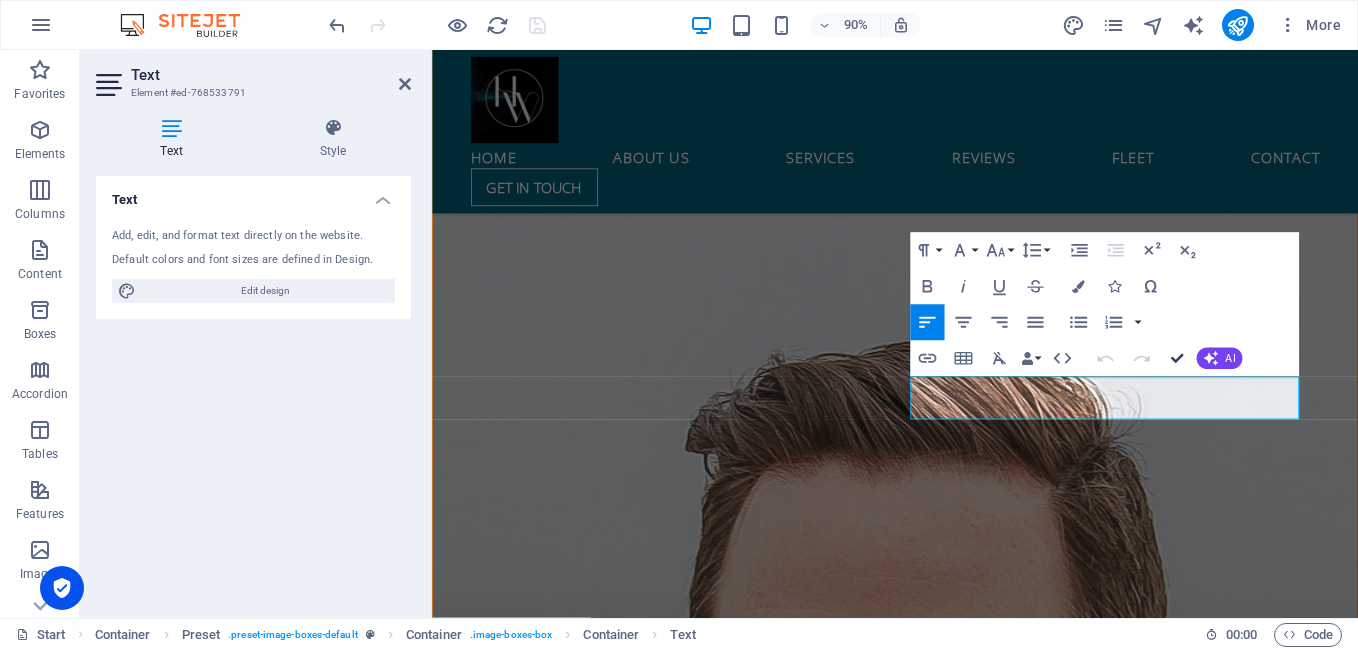 type 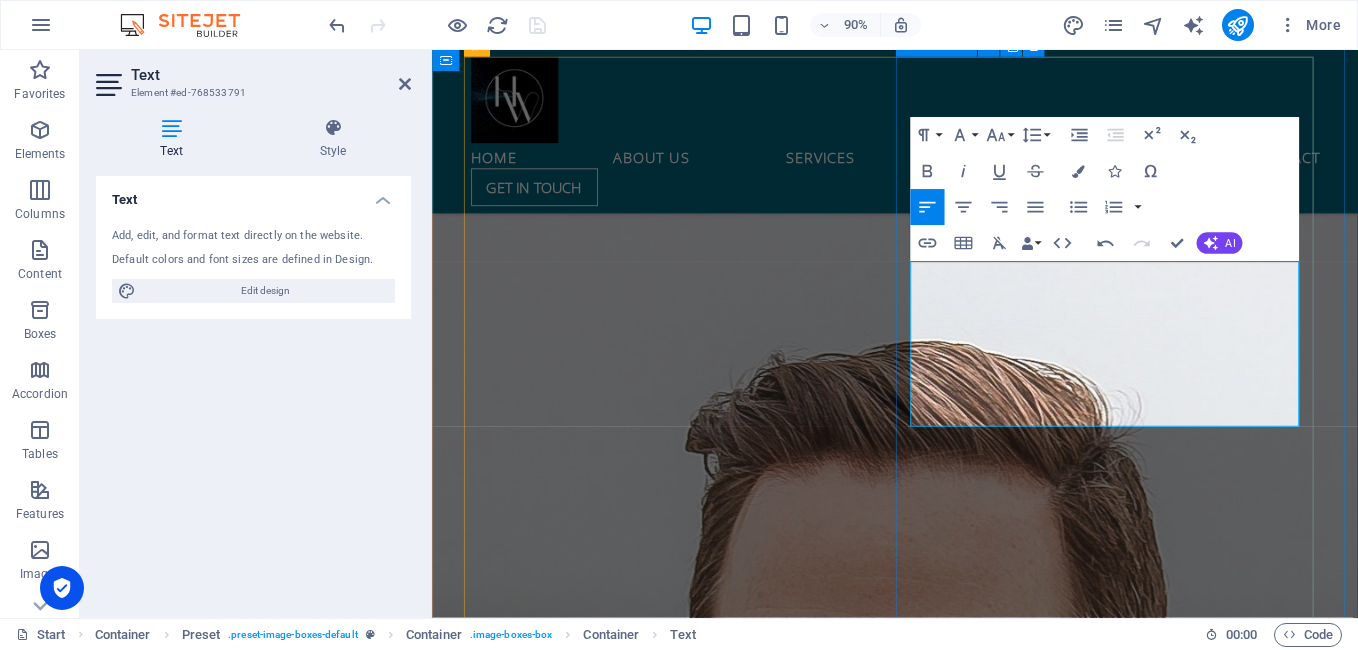 scroll, scrollTop: 5194, scrollLeft: 0, axis: vertical 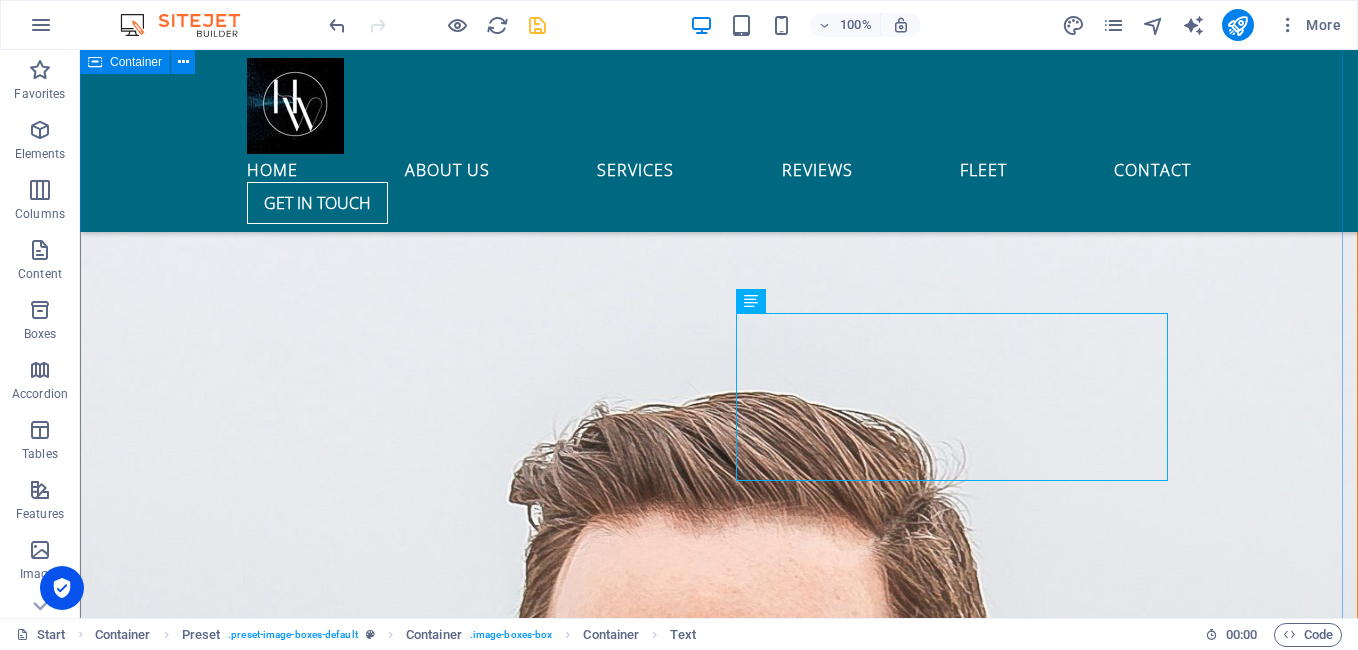click on "Our Services Our services are designed to cater to a wide array of transportation needs, from passenger transport to goods delivery.  Our fleet, which includes top-tier vehicles such as Toyota Quantum GLs, Volkswagens, and Mercedes-Benz models, is meticulously maintained to ensure every journey is as smooth, comfortable, and safe as possible. Each vehicle in our fleet reflects our commitment to quality and our dedication to providing a superior travel experience. [GEOGRAPHIC_DATA] One of the most breathtaking scenic routes in [GEOGRAPHIC_DATA], and it's located along the Atlantic Coast Between [GEOGRAPHIC_DATA] and [GEOGRAPHIC_DATA] in [GEOGRAPHIC_DATA].  It's about 9 kilometers (5.6 Miles) Around 114 bends and turns Panoramic views of the [GEOGRAPHIC_DATA], dramatic cliffs, and surrounding mountains   Read more Airport Transfers Experience hassle-free airport transfers with our professional drivers and comfortable vehicles.   Read more Siteseeing Discover iconic landmarks and local secrets with our knowledgeable drivers and scenic routes." at bounding box center (719, 7854) 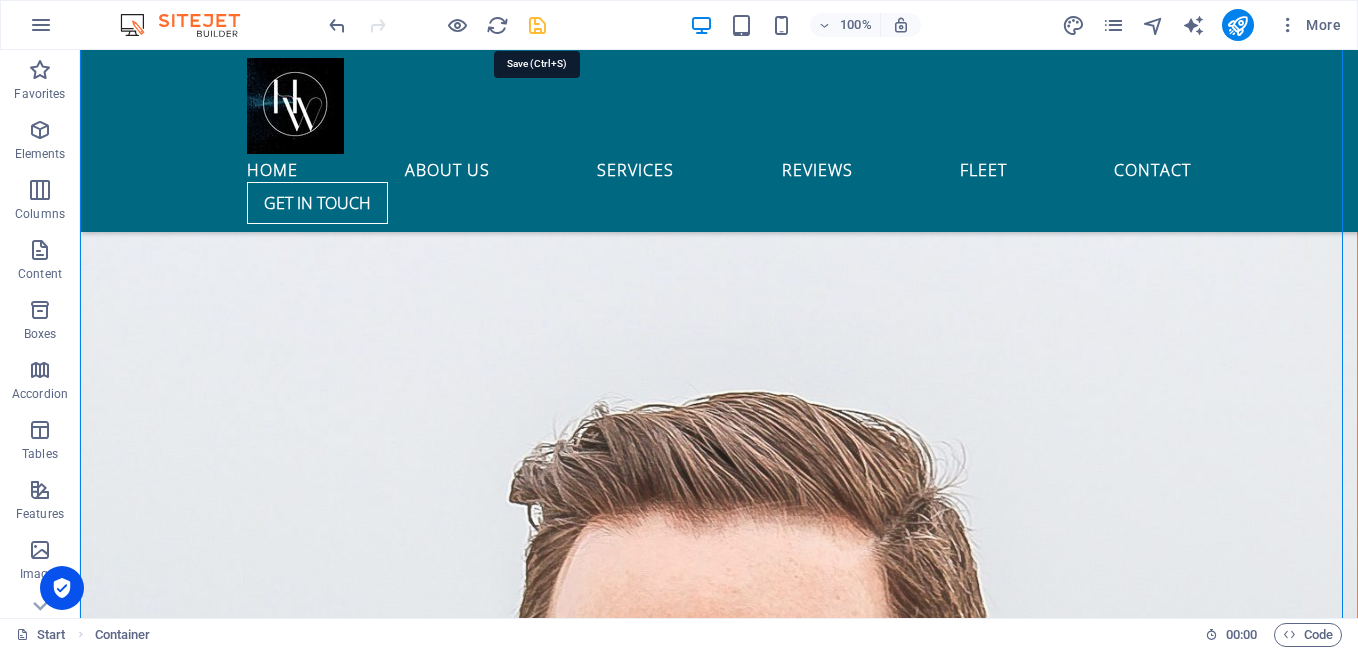 click at bounding box center (537, 25) 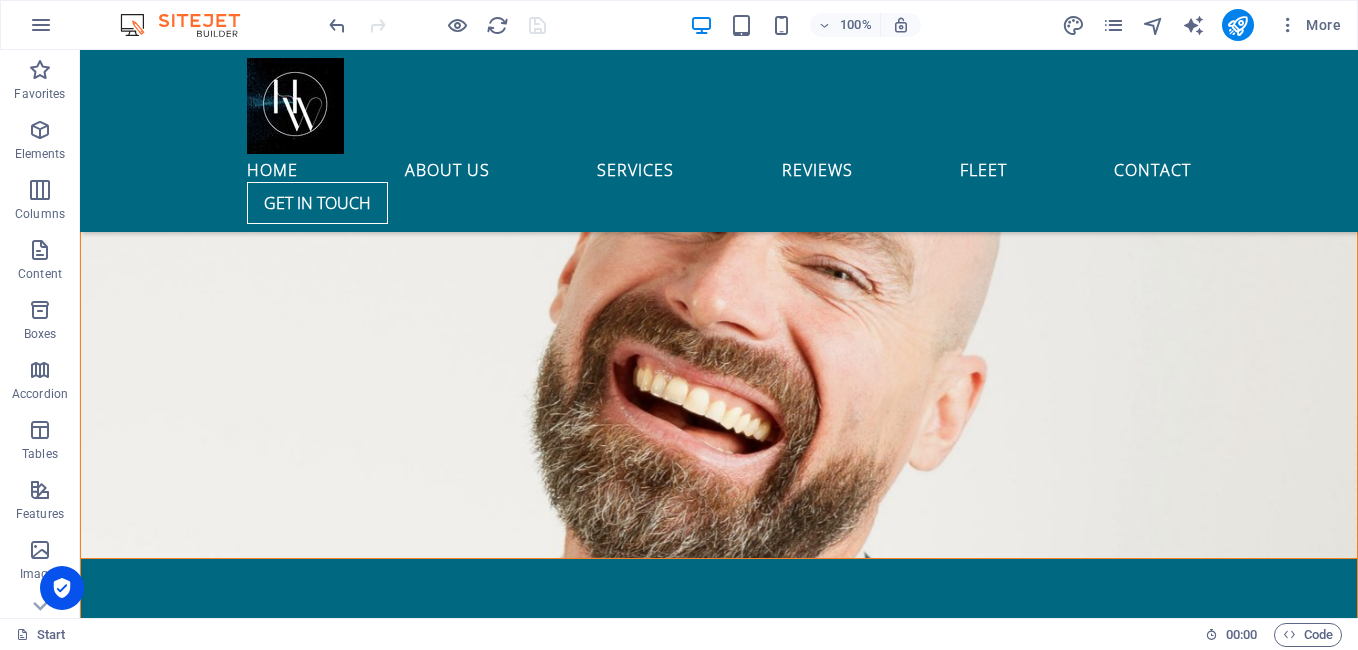 scroll, scrollTop: 2629, scrollLeft: 0, axis: vertical 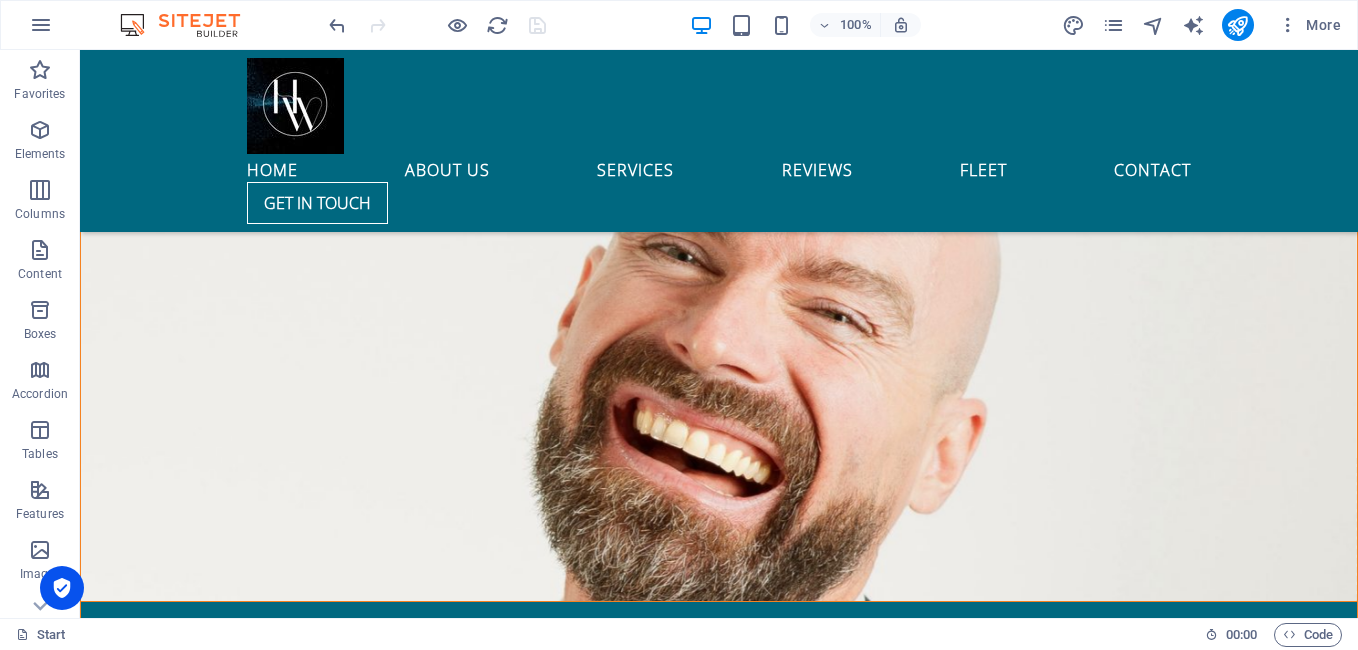 click at bounding box center [719, 2778] 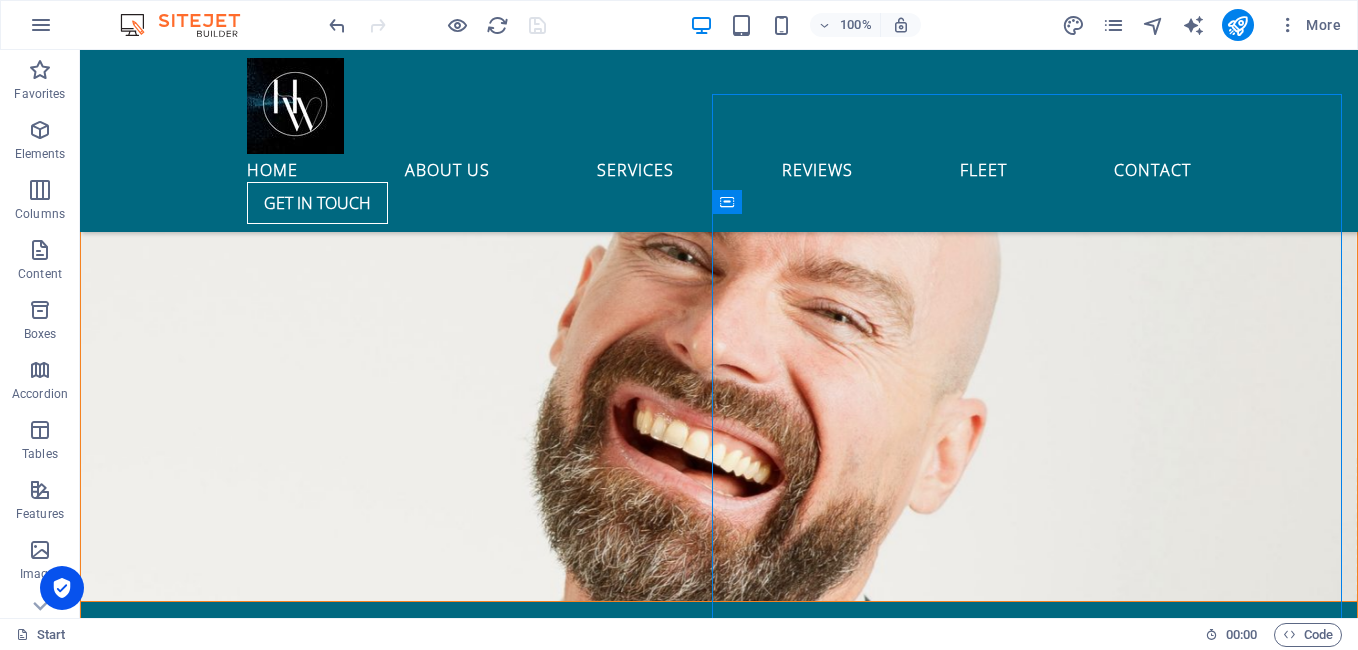 click at bounding box center [719, 2778] 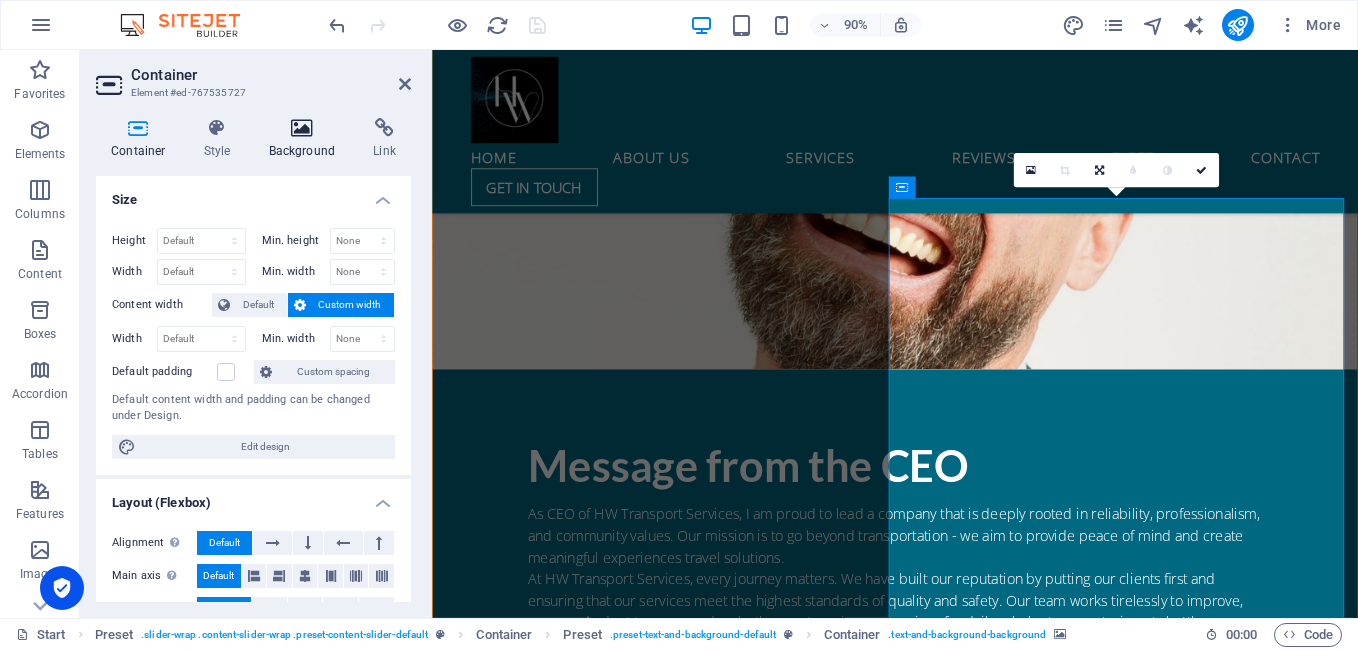click at bounding box center [302, 128] 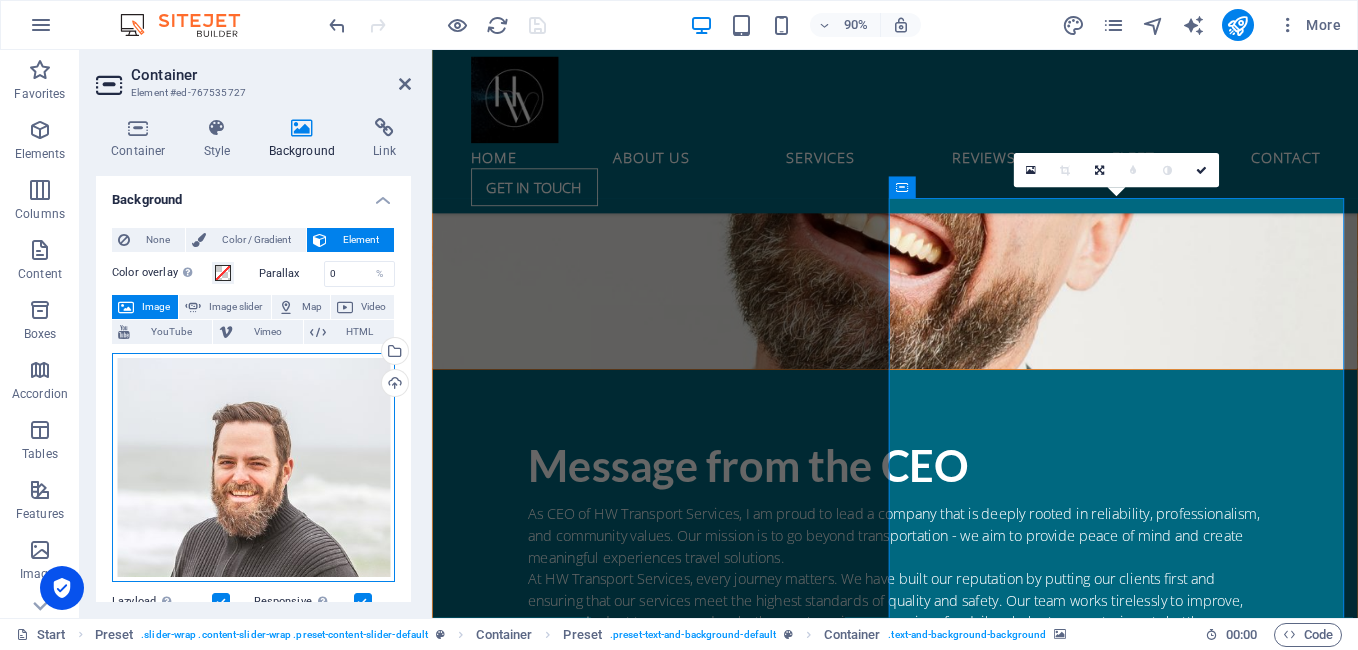 click on "Drag files here, click to choose files or select files from Files or our free stock photos & videos" at bounding box center [253, 468] 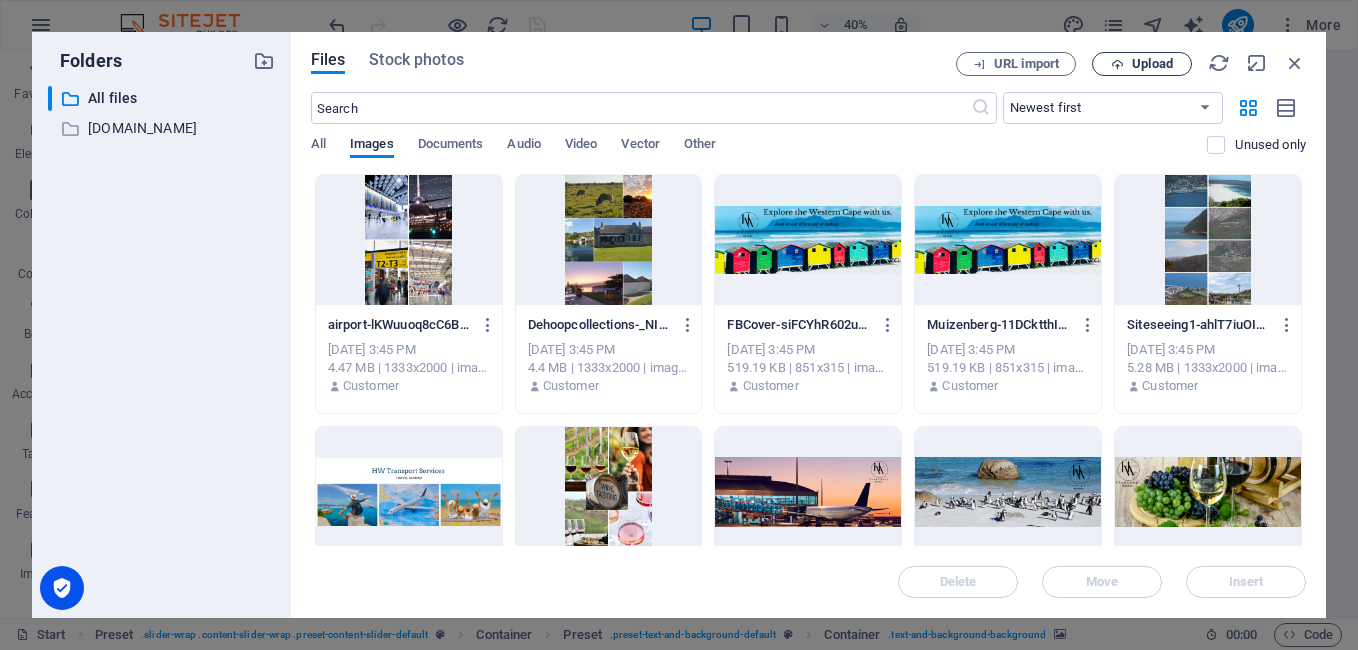 click on "Upload" at bounding box center [1152, 64] 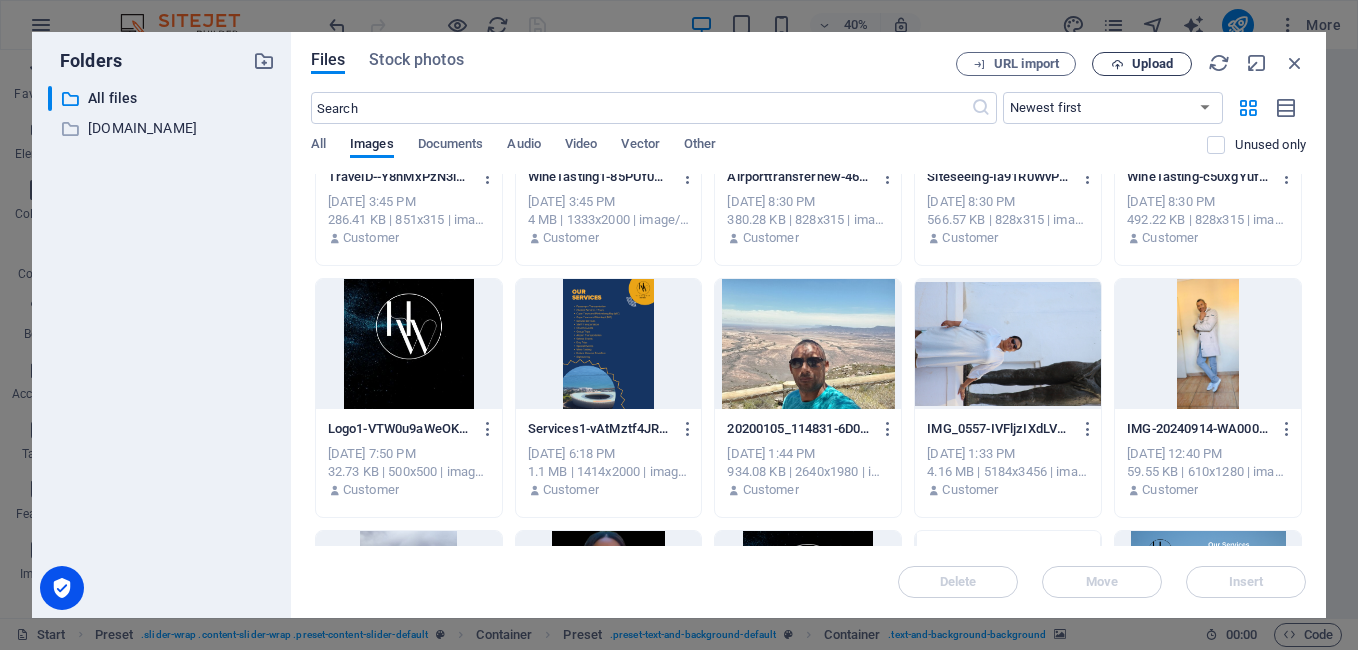 scroll, scrollTop: 500, scrollLeft: 0, axis: vertical 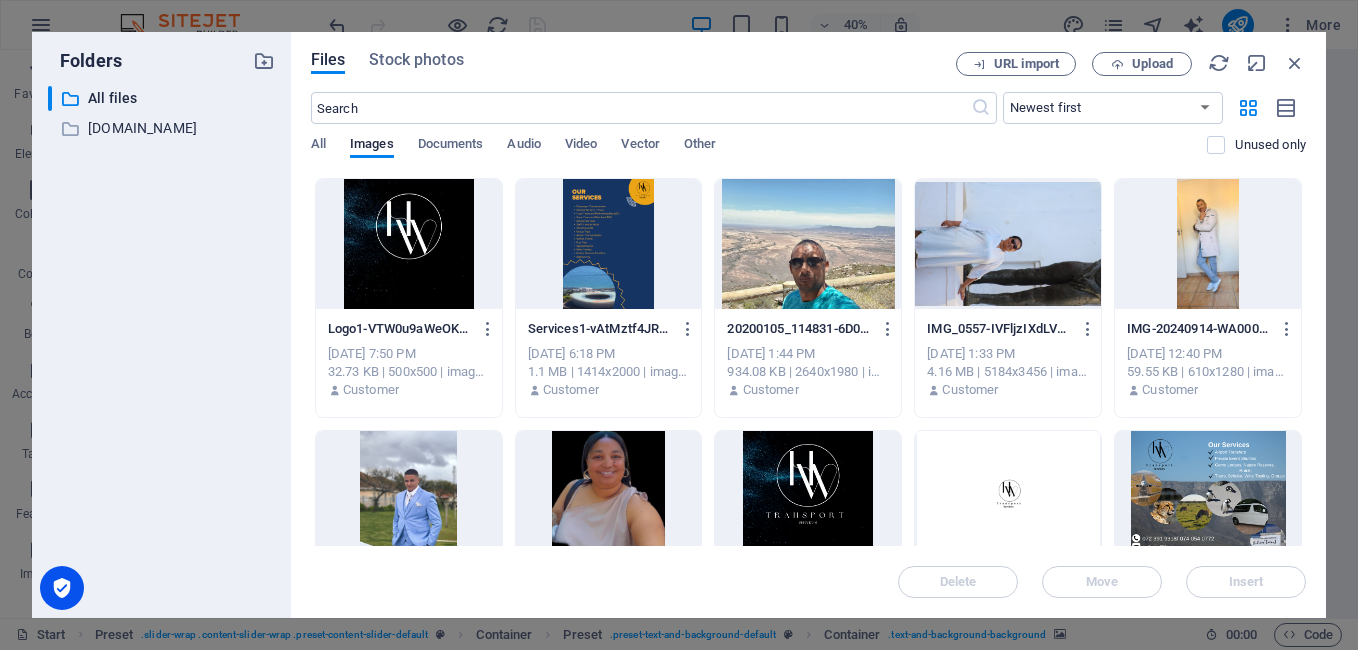 click at bounding box center [409, 496] 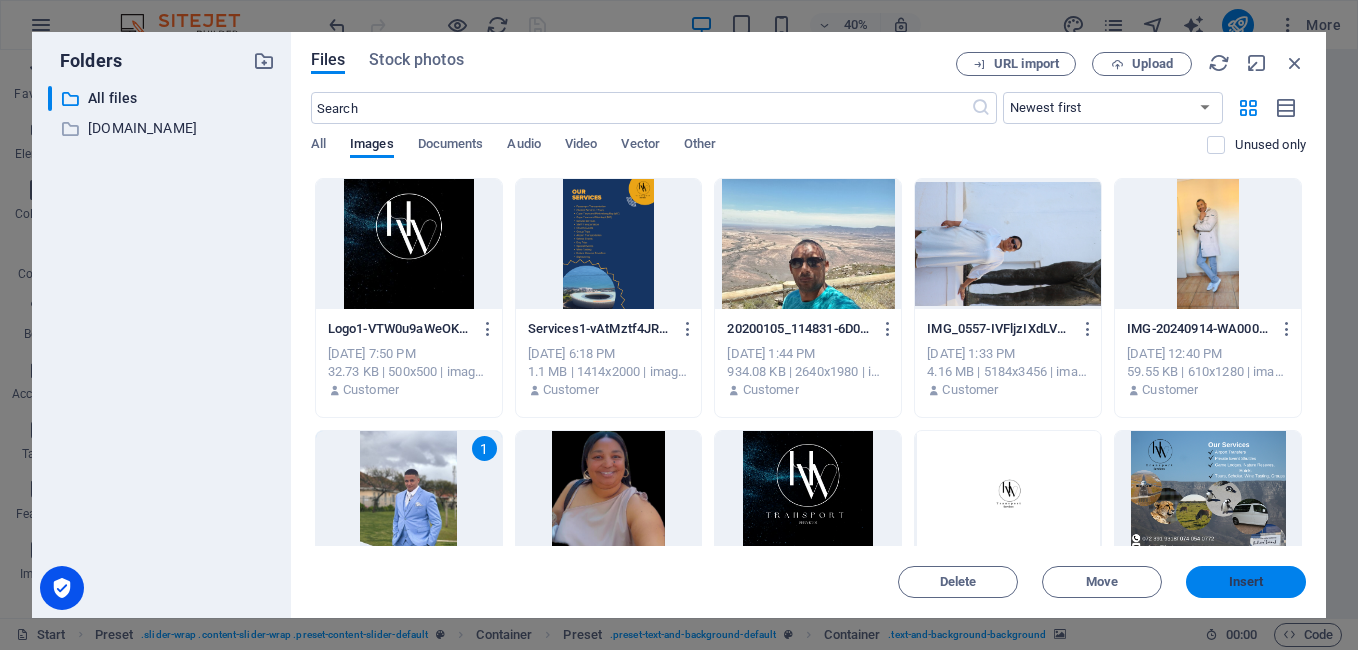 click on "Insert" at bounding box center [1246, 582] 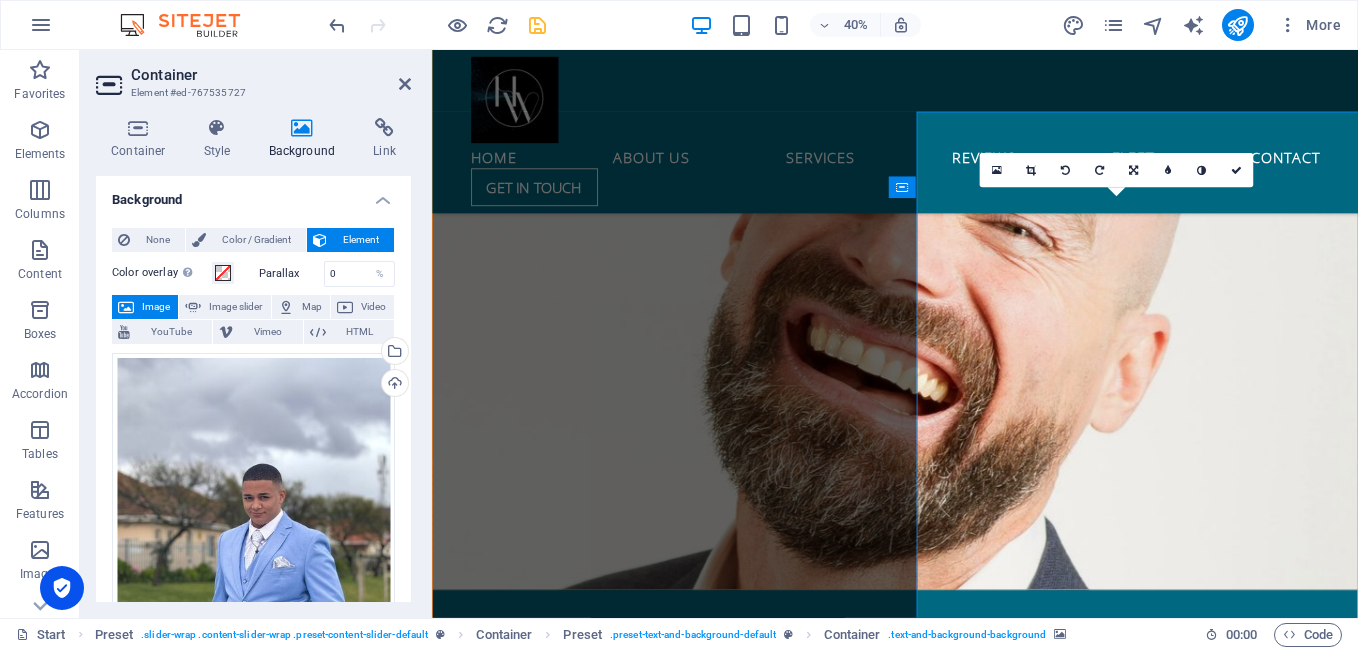 scroll, scrollTop: 2825, scrollLeft: 0, axis: vertical 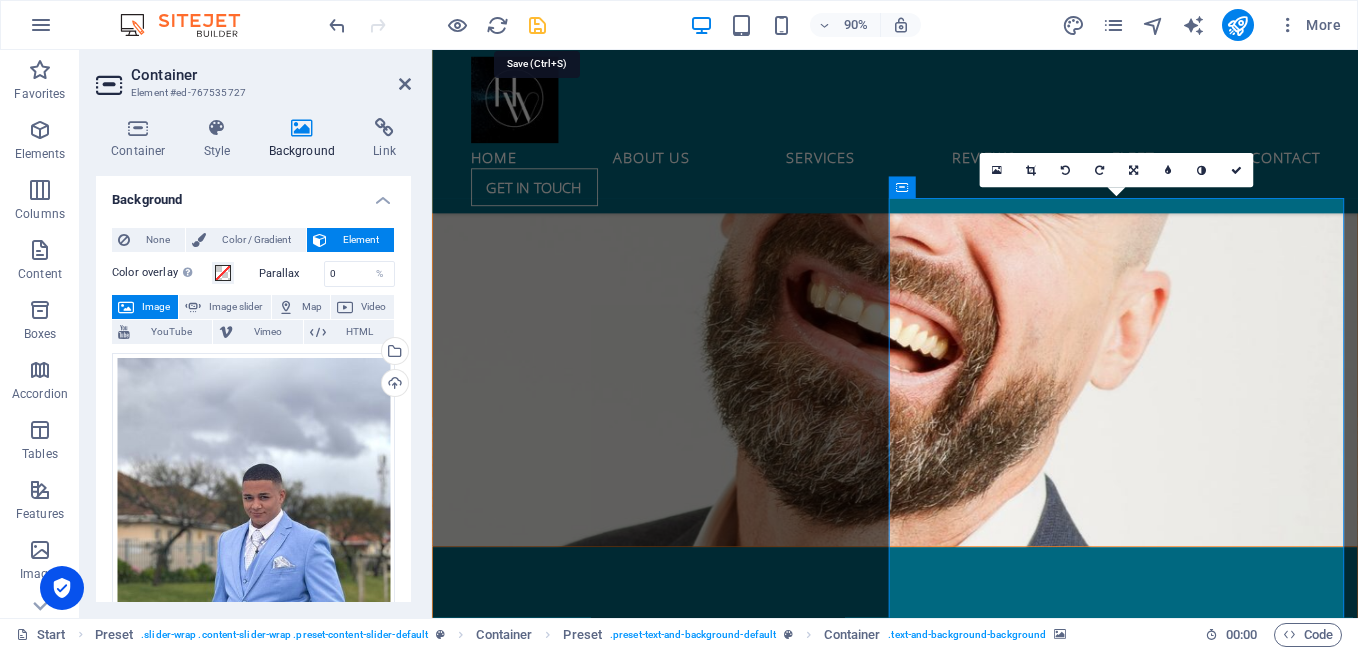 click at bounding box center [537, 25] 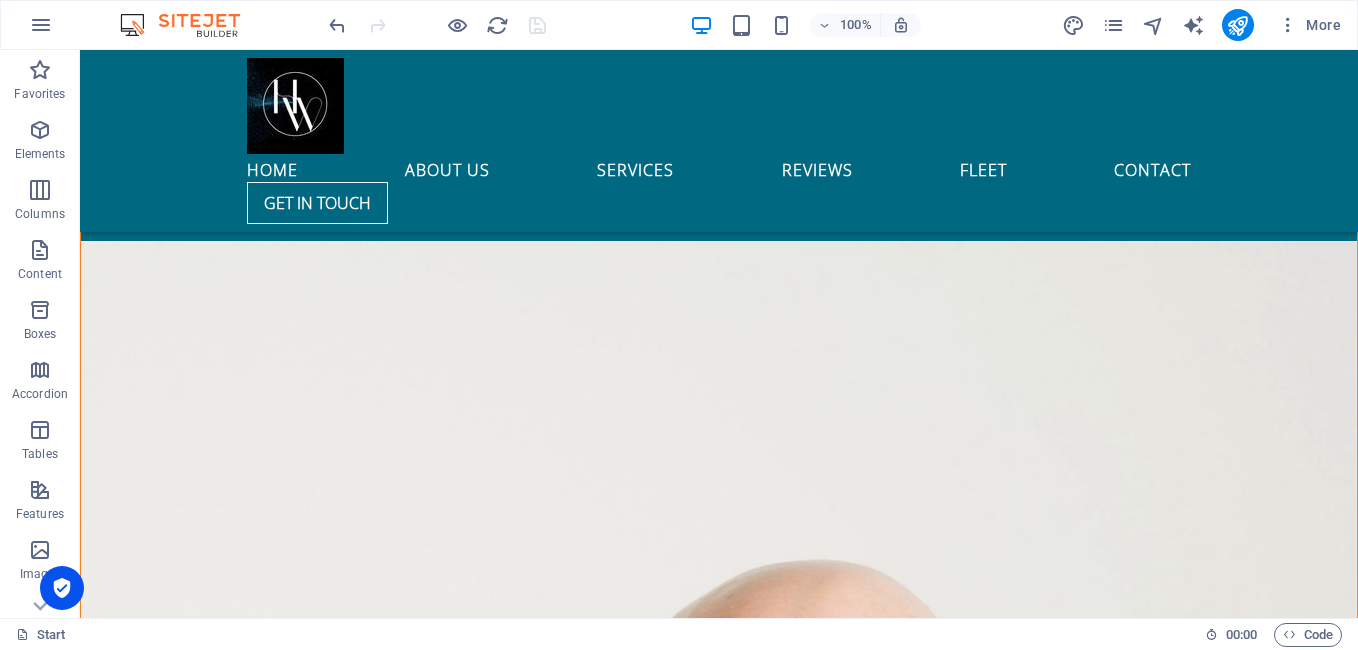 scroll, scrollTop: 2029, scrollLeft: 0, axis: vertical 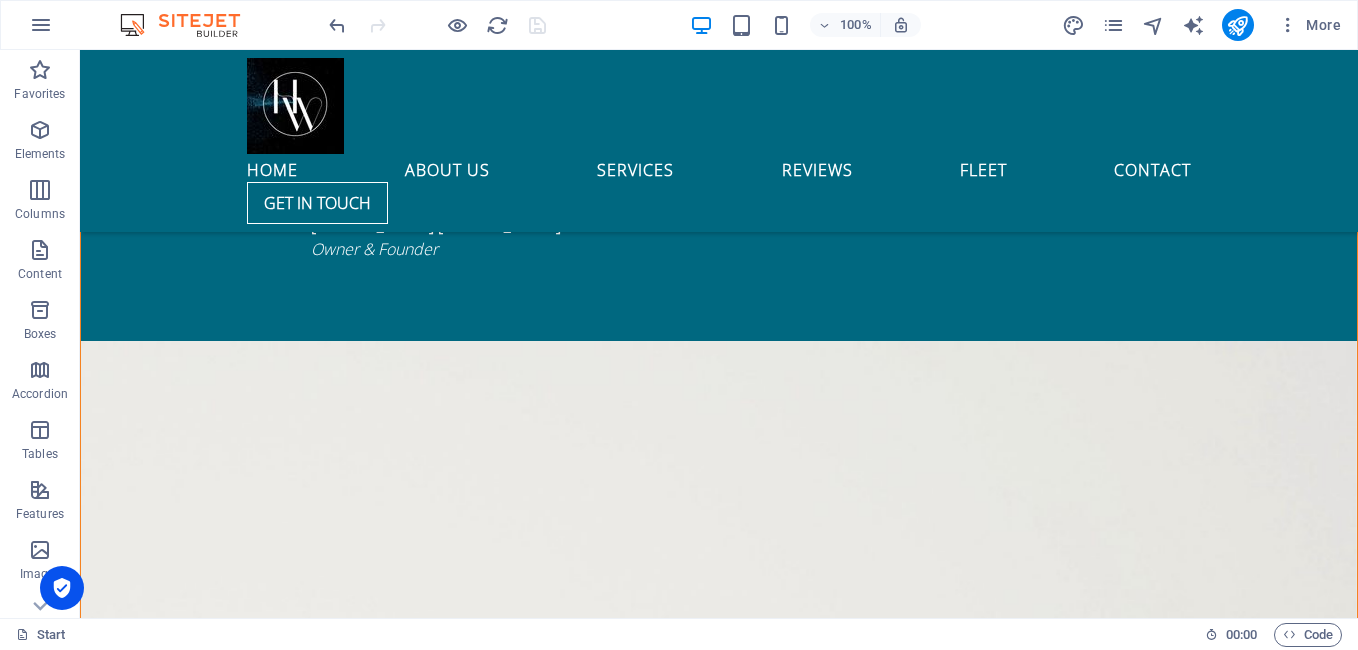click at bounding box center (719, 2051) 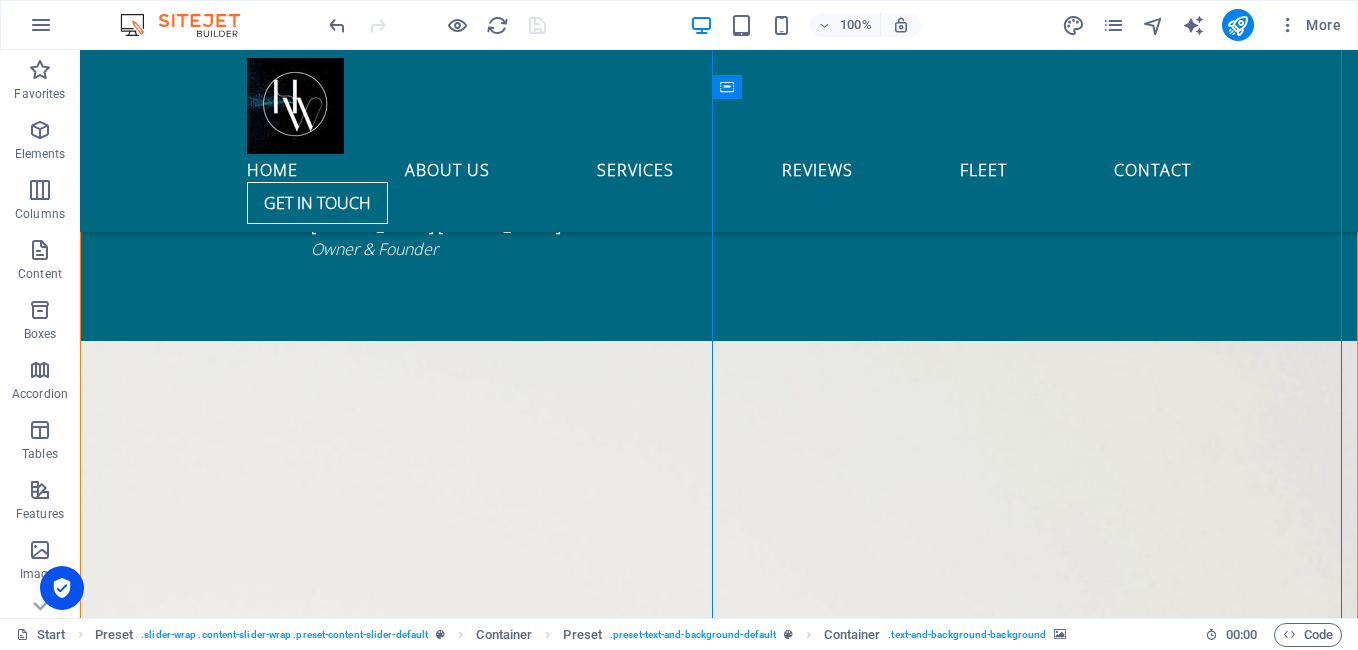 click at bounding box center (719, 2051) 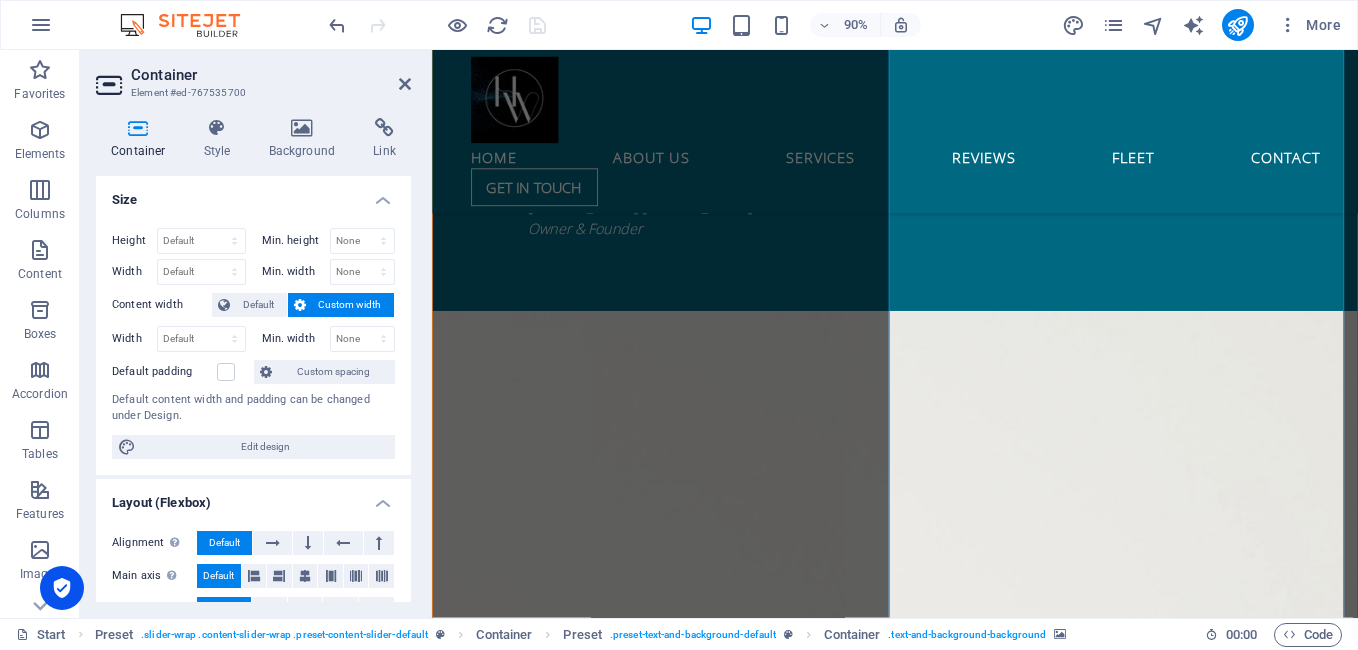 scroll, scrollTop: 2225, scrollLeft: 0, axis: vertical 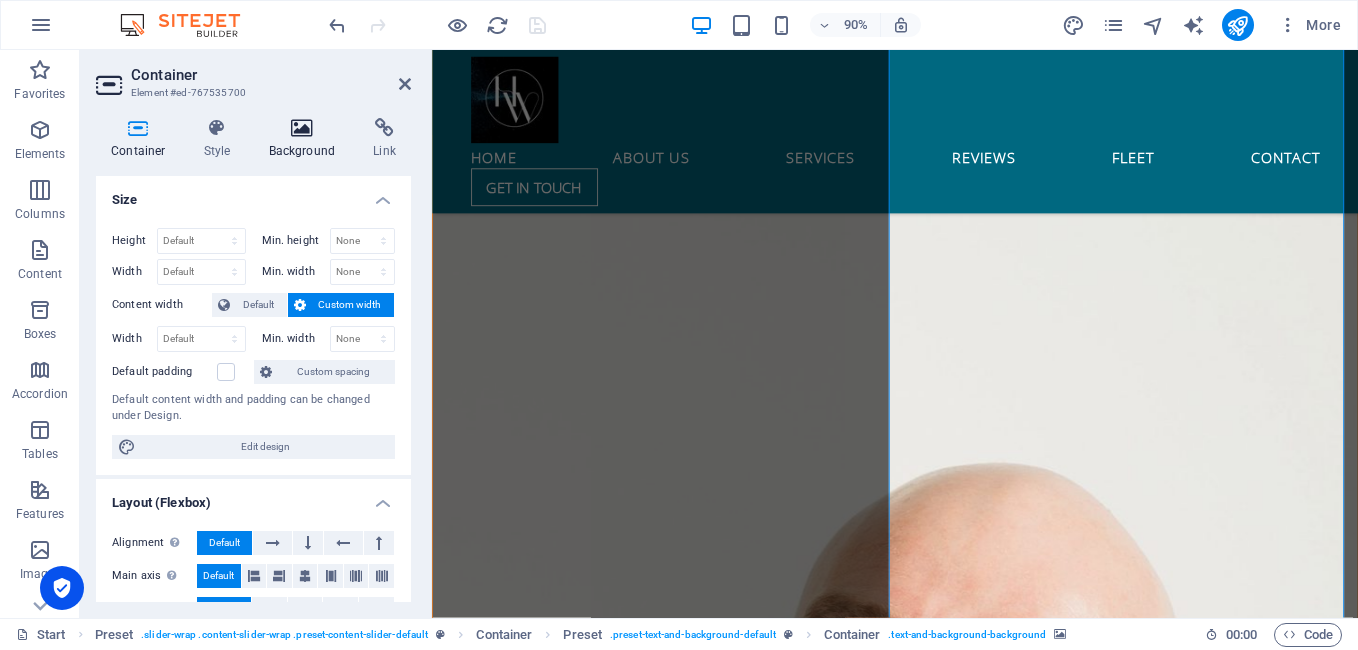 click at bounding box center [302, 128] 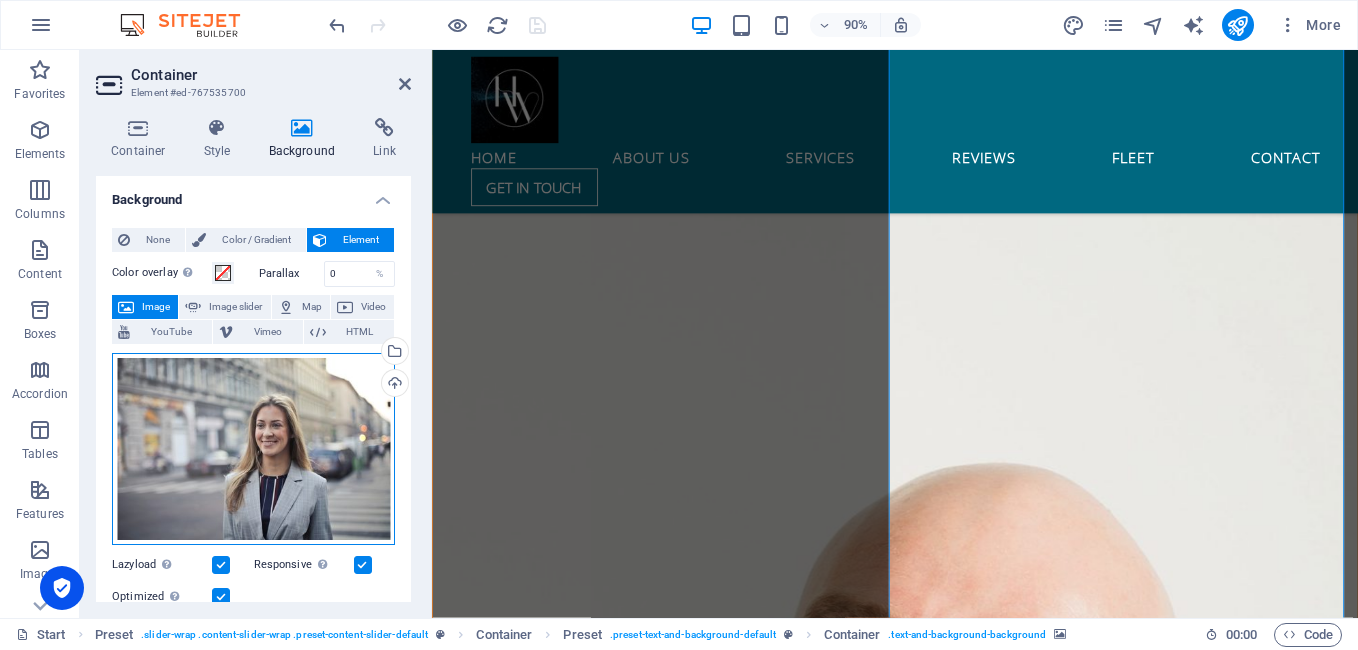 click on "Drag files here, click to choose files or select files from Files or our free stock photos & videos" at bounding box center [253, 449] 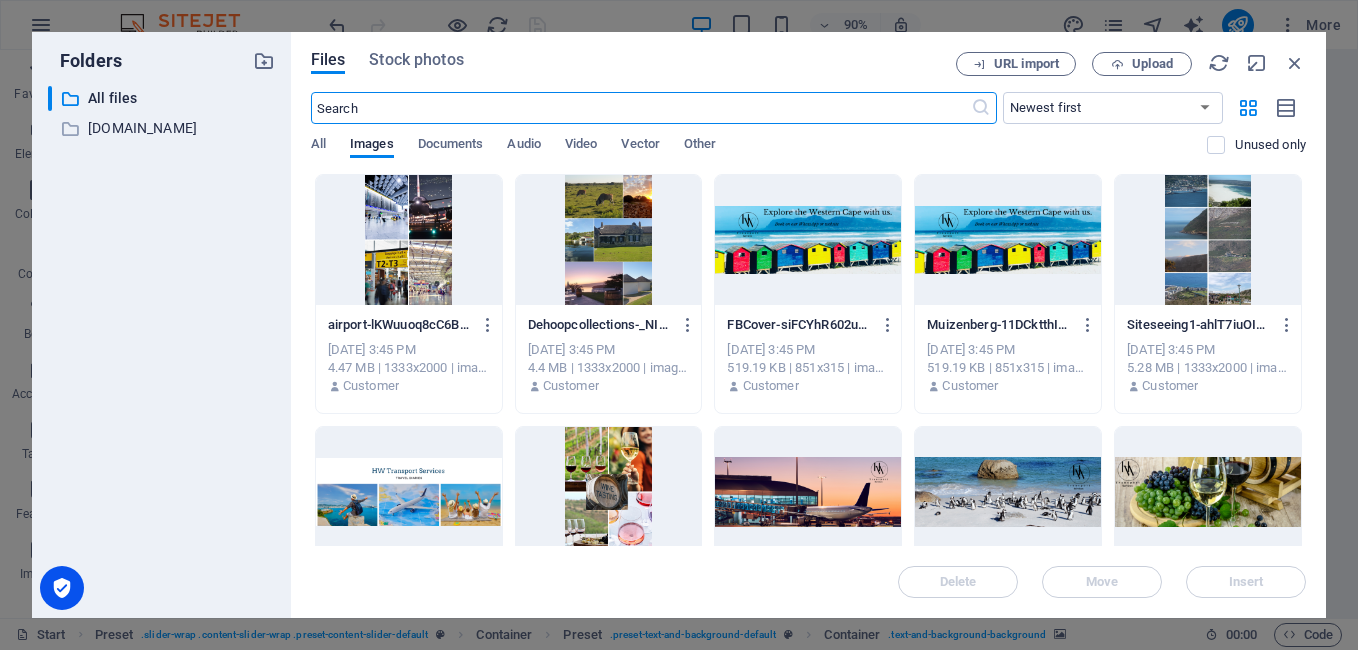 scroll, scrollTop: 2177, scrollLeft: 0, axis: vertical 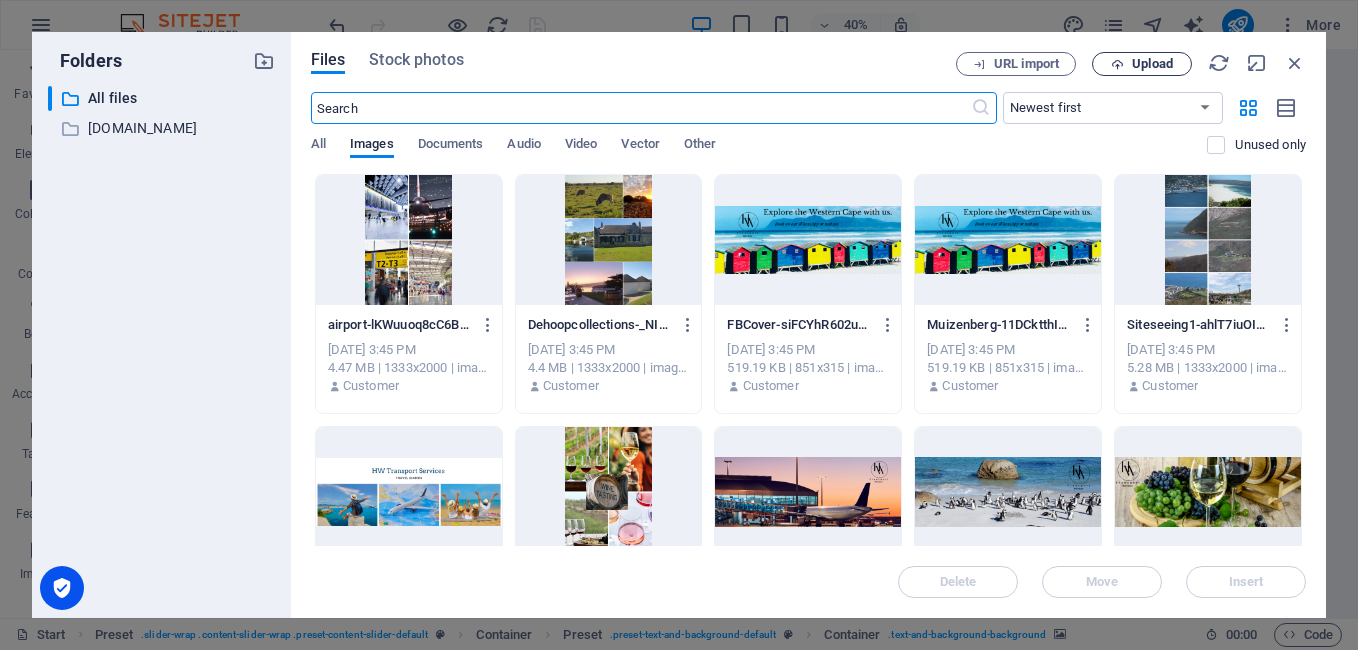 click on "Upload" at bounding box center (1152, 64) 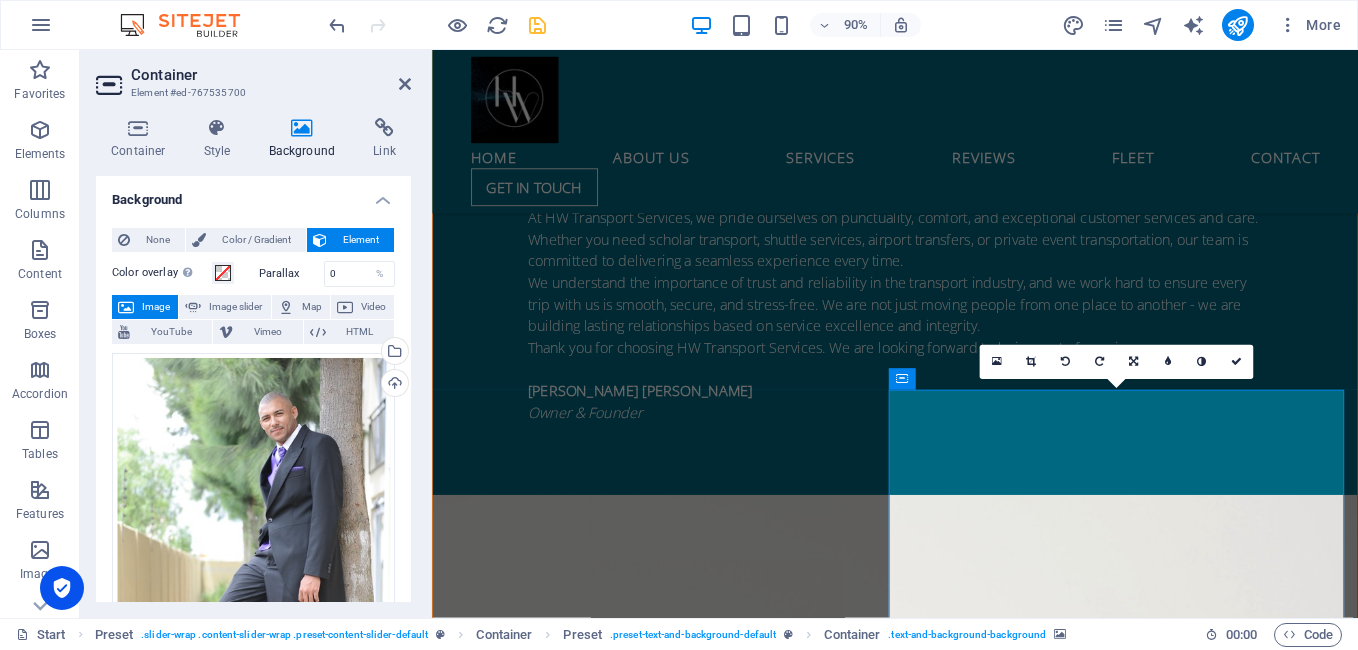 scroll, scrollTop: 1725, scrollLeft: 0, axis: vertical 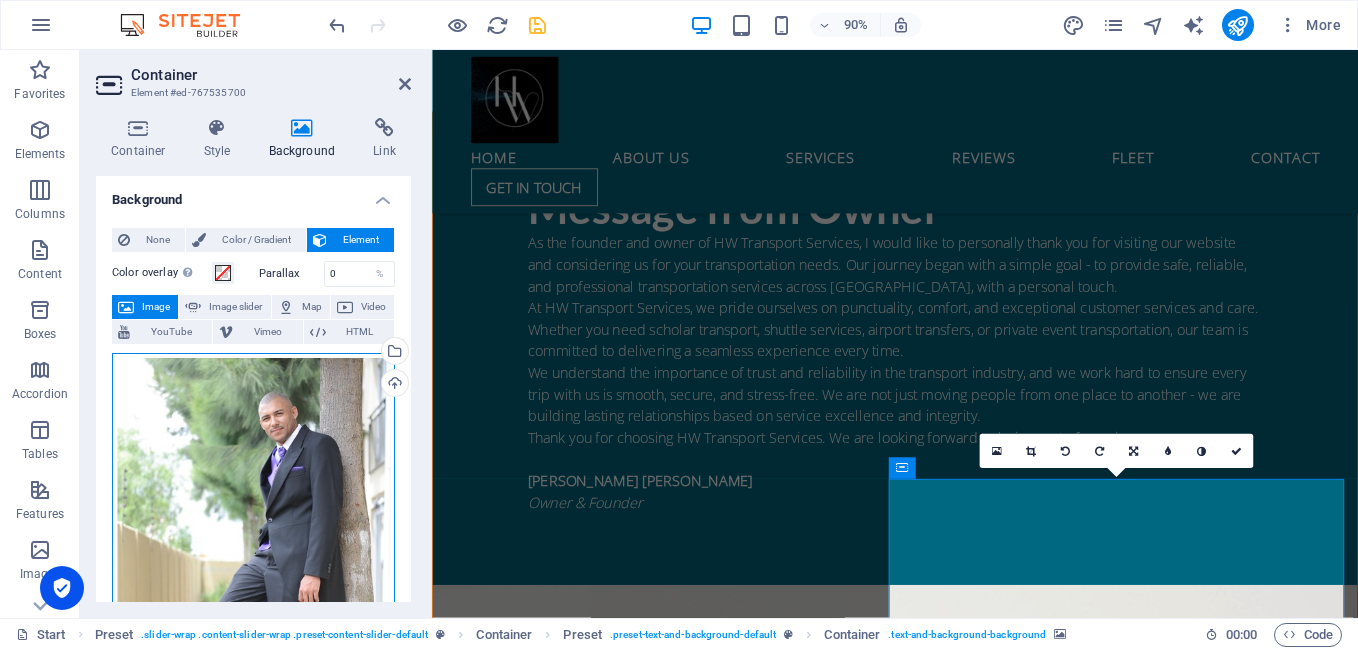 click on "Drag files here, click to choose files or select files from Files or our free stock photos & videos" at bounding box center [253, 562] 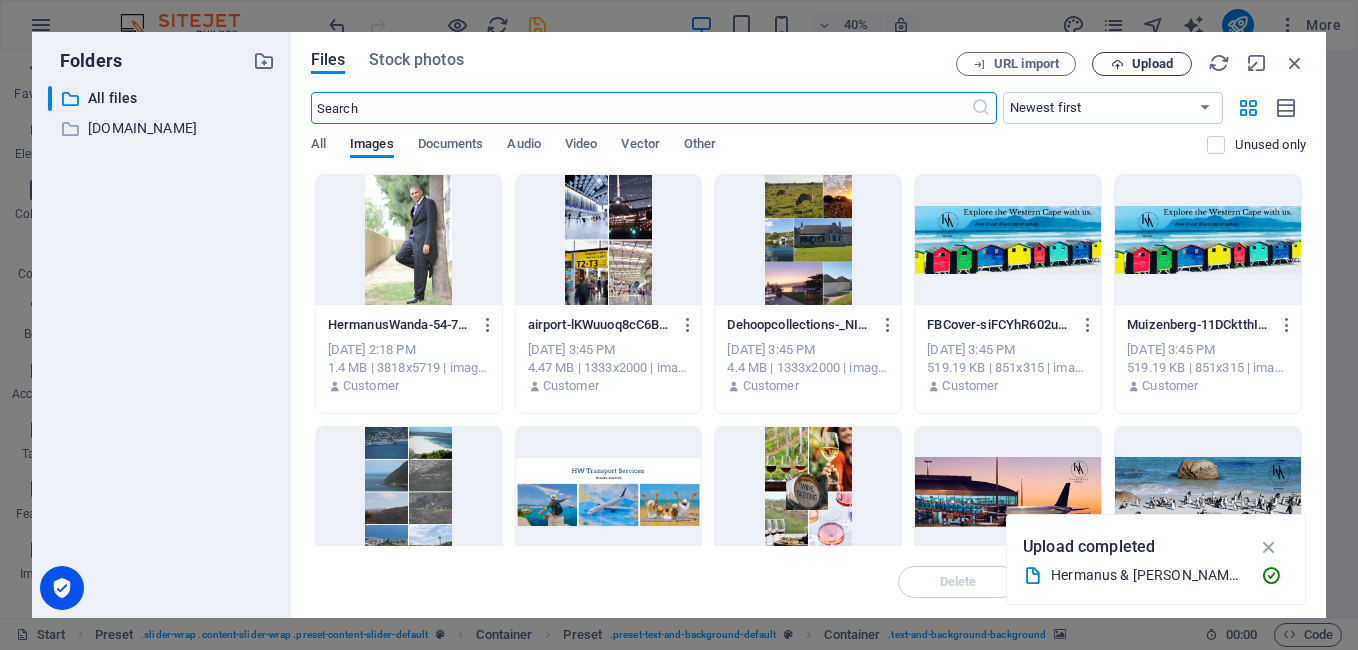 click on "Upload" at bounding box center [1152, 64] 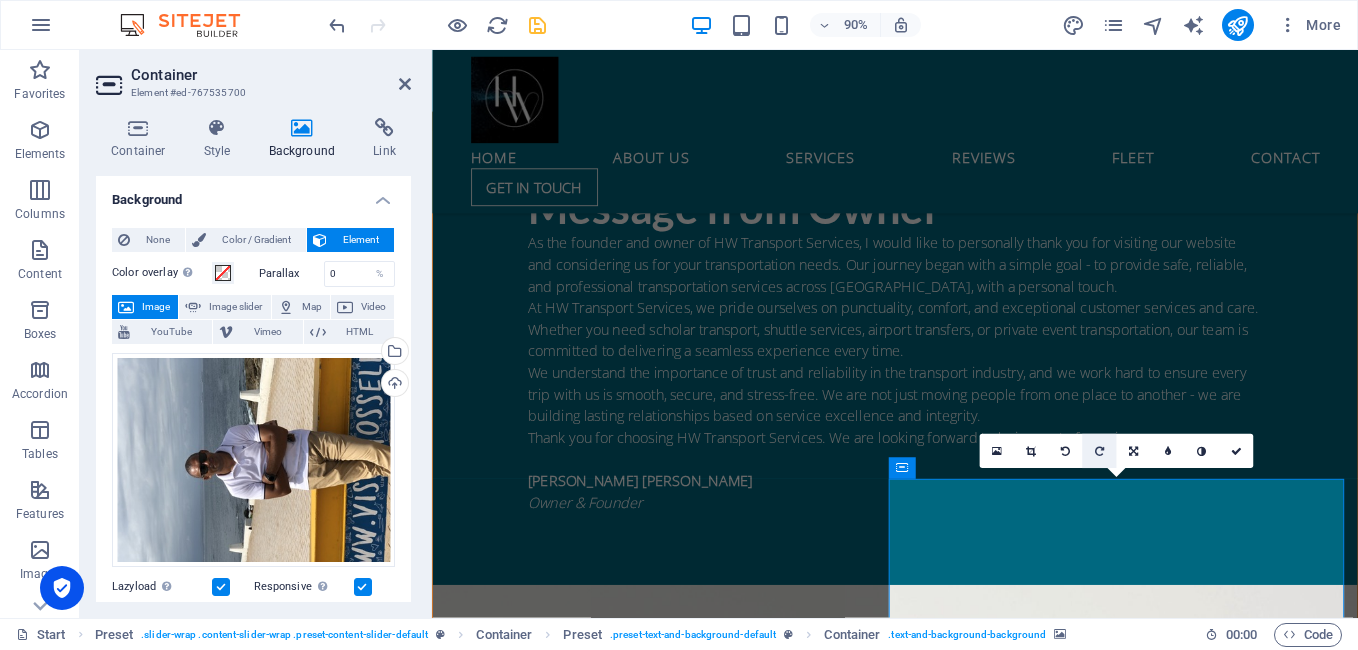 click at bounding box center [1098, 451] 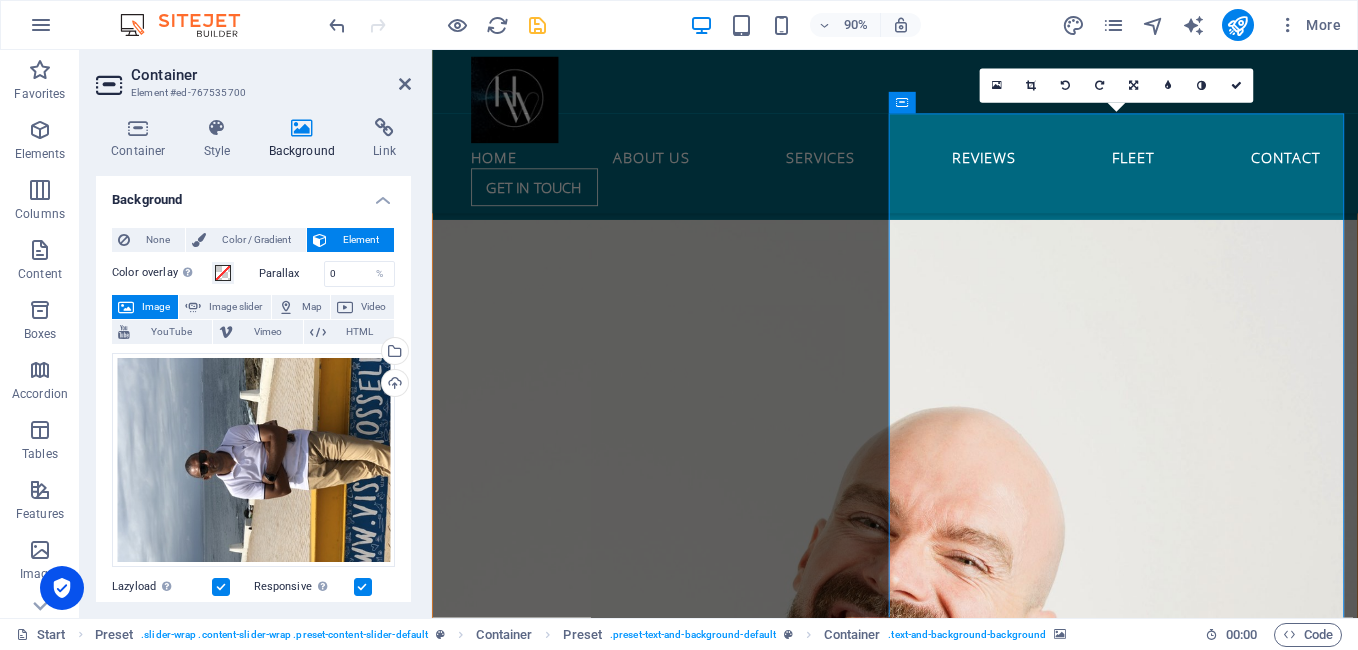 scroll, scrollTop: 2125, scrollLeft: 0, axis: vertical 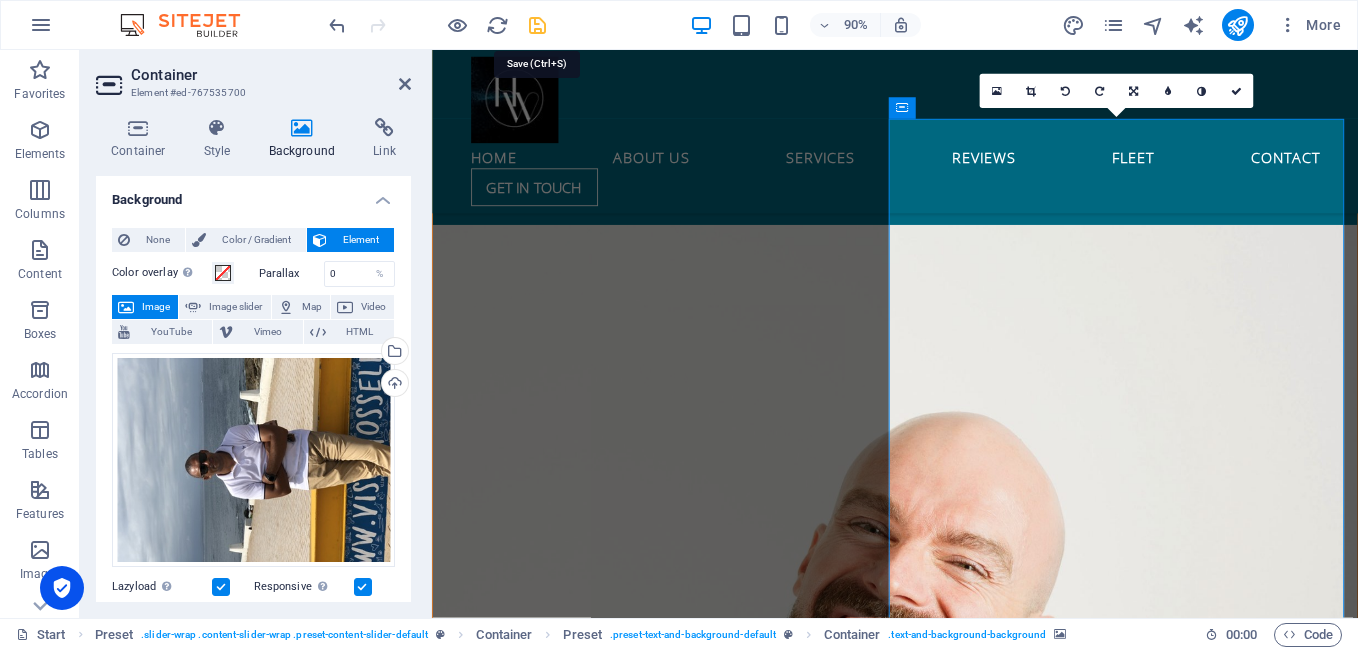 click at bounding box center [537, 25] 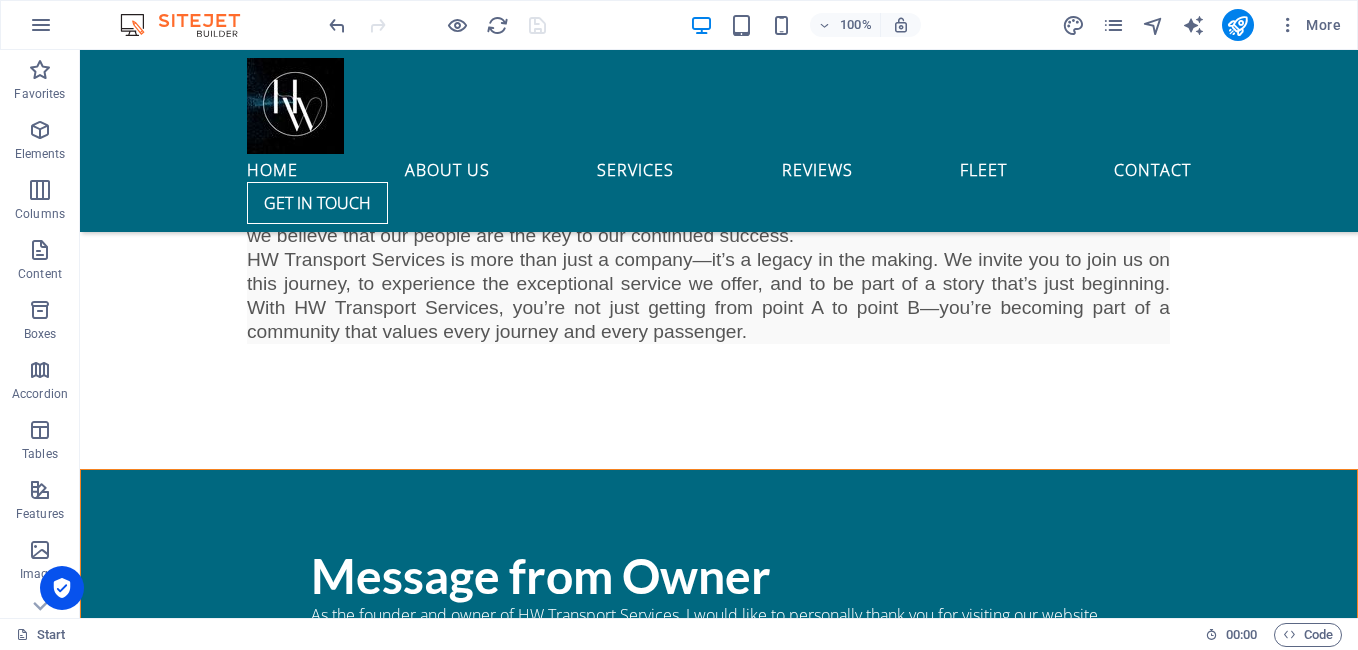scroll, scrollTop: 1325, scrollLeft: 0, axis: vertical 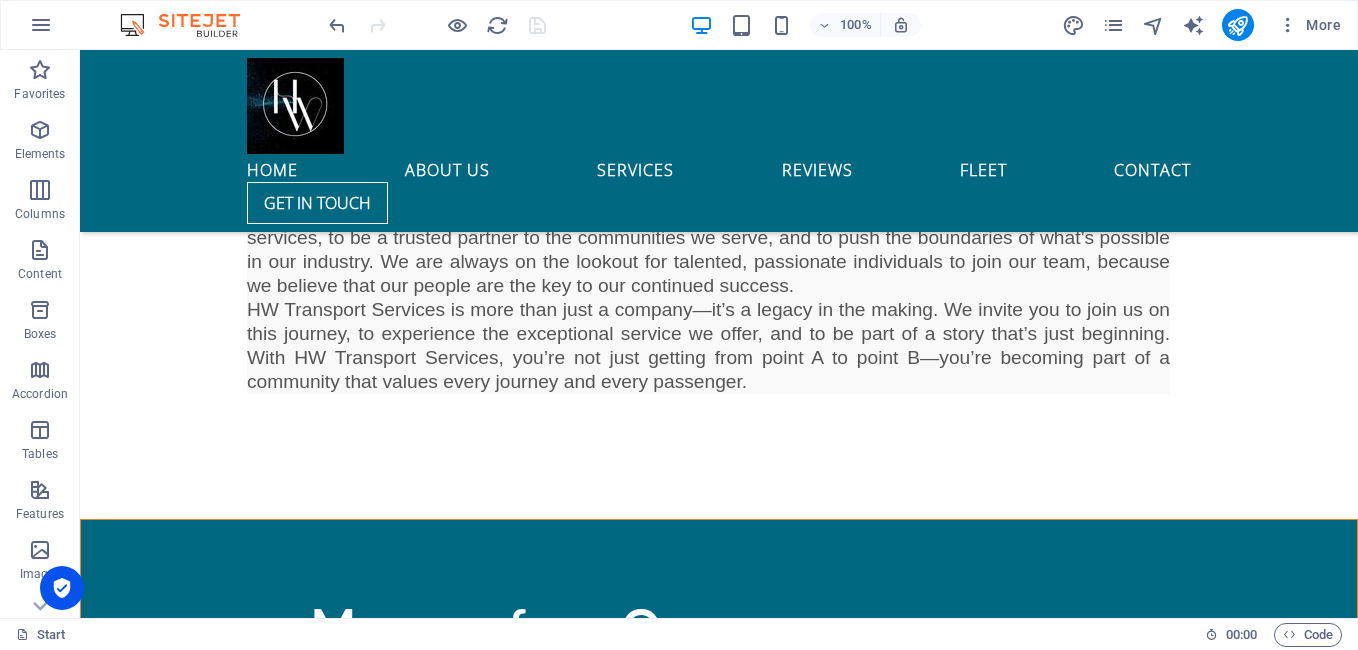 click at bounding box center (719, 1403) 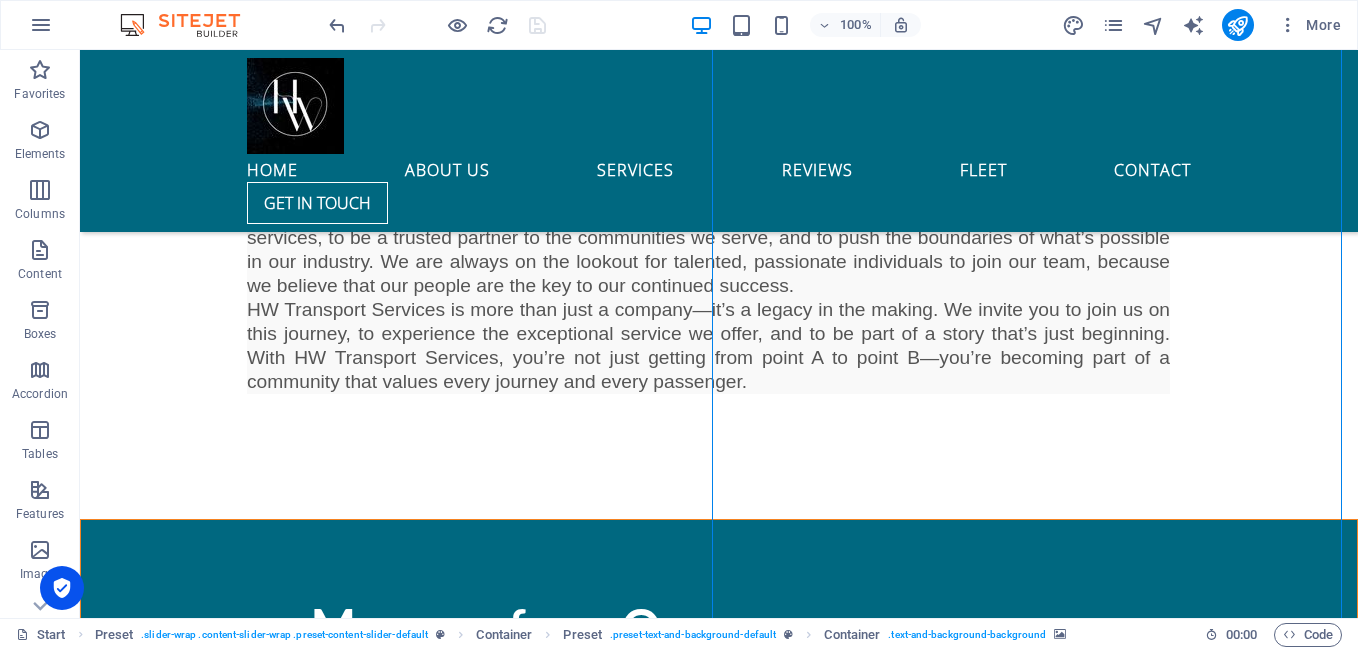 click at bounding box center (719, 1403) 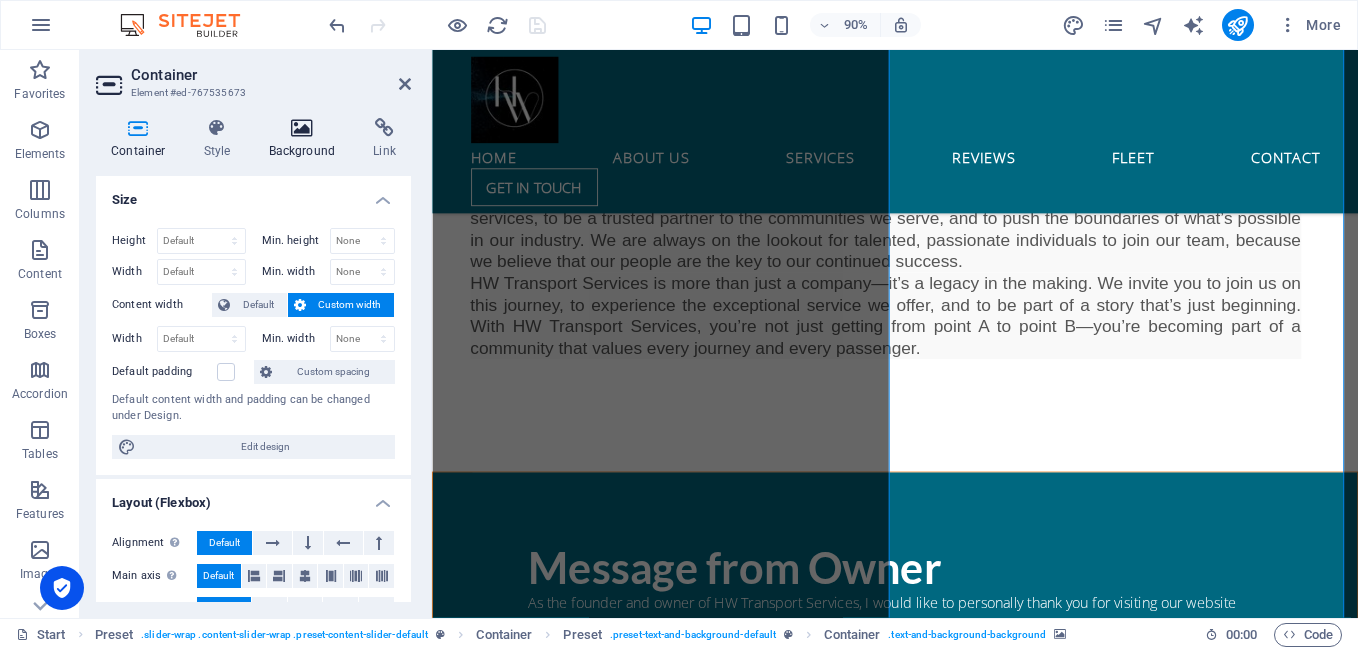 click at bounding box center (302, 128) 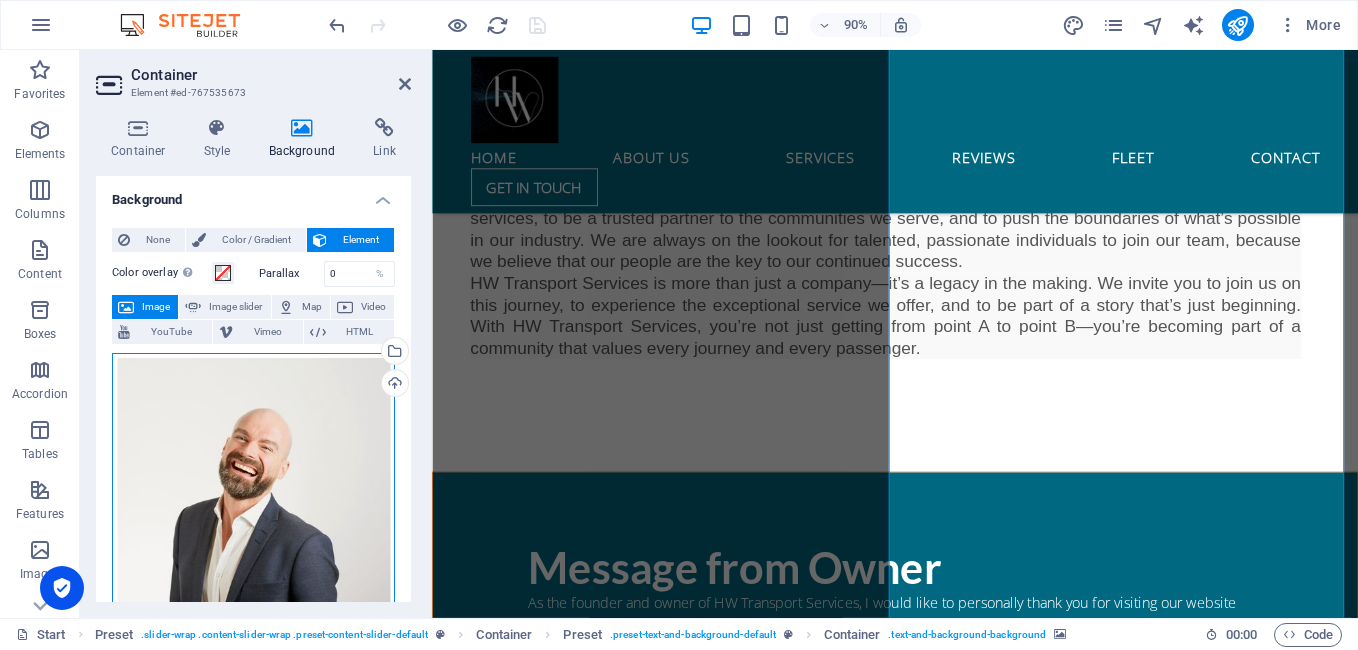 click on "Drag files here, click to choose files or select files from Files or our free stock photos & videos" at bounding box center (253, 481) 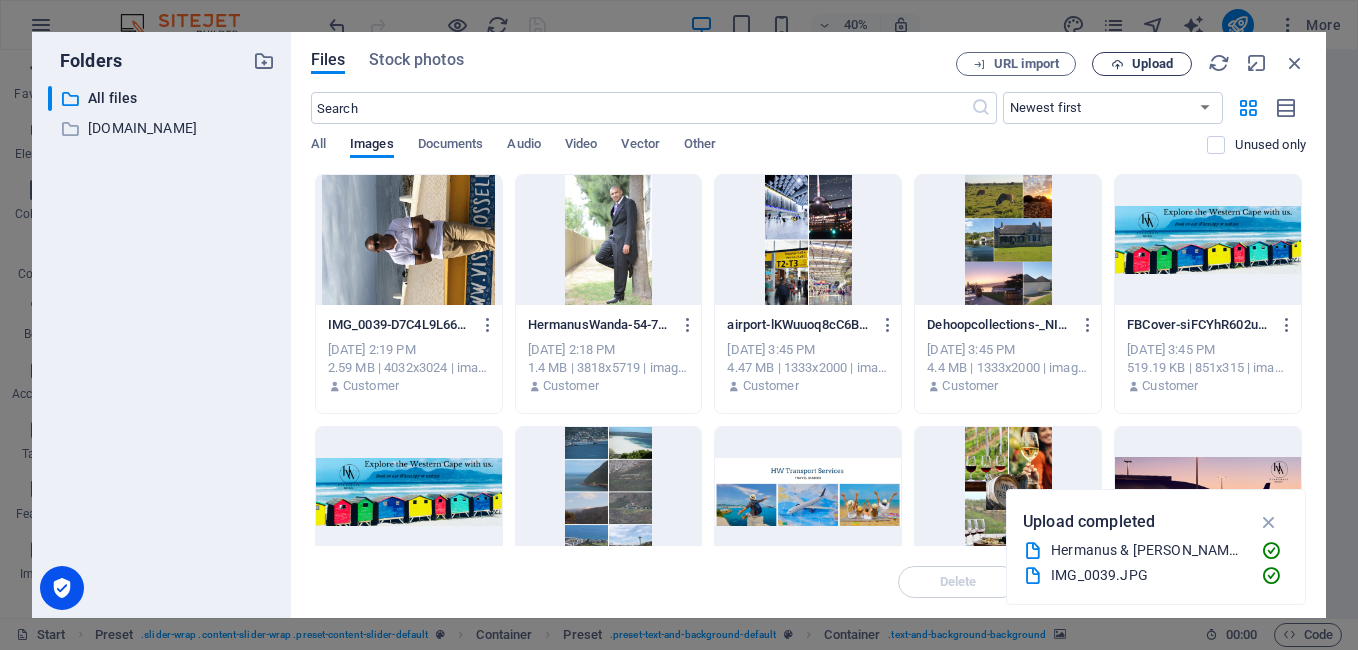 click on "Upload" at bounding box center [1152, 64] 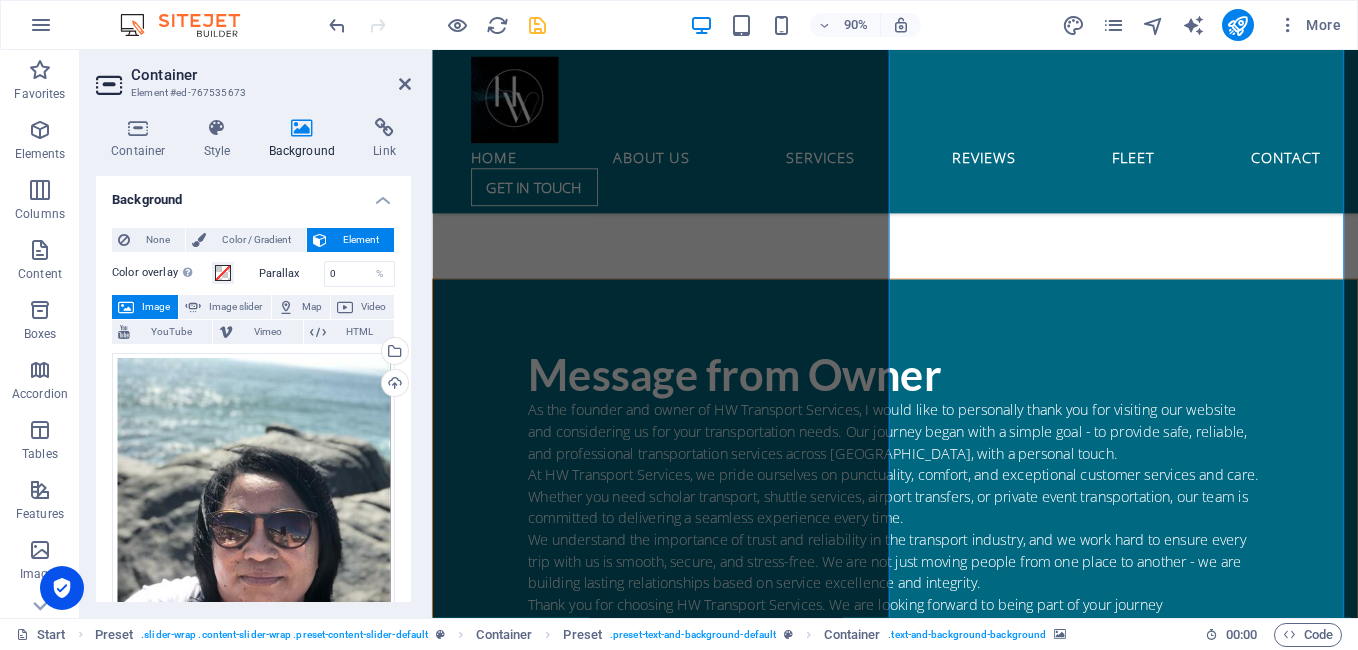 scroll, scrollTop: 1325, scrollLeft: 0, axis: vertical 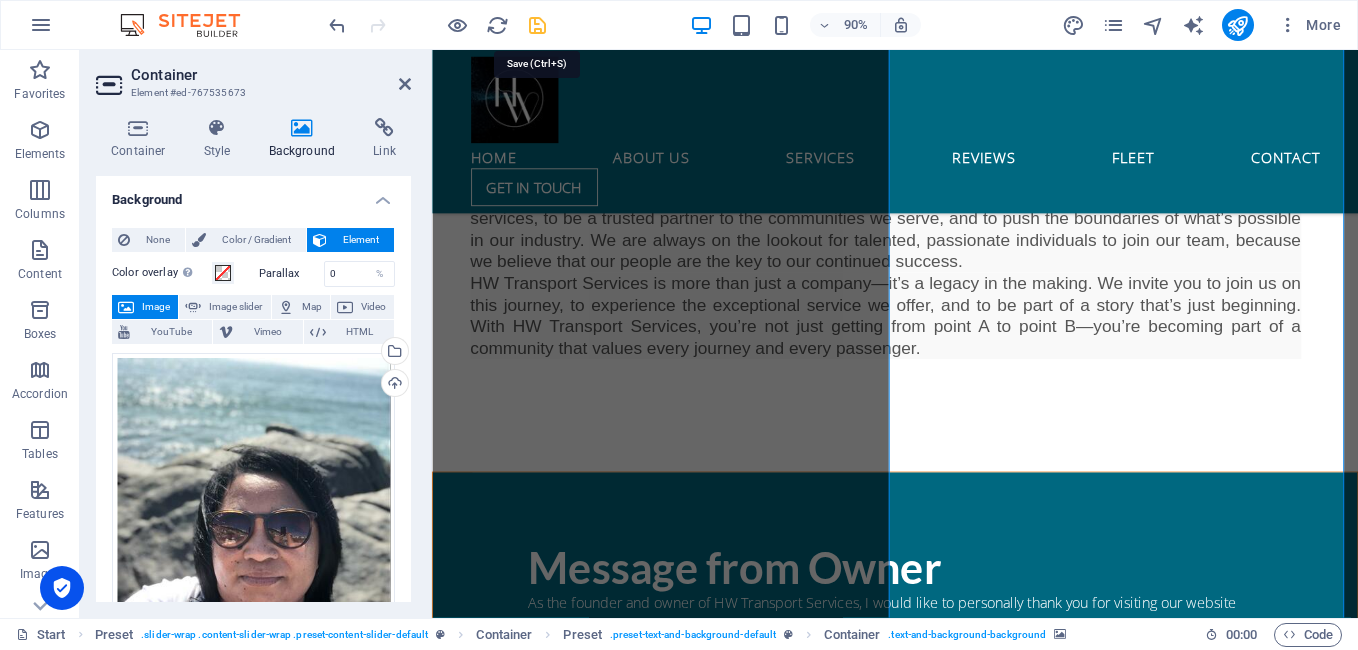 click at bounding box center [537, 25] 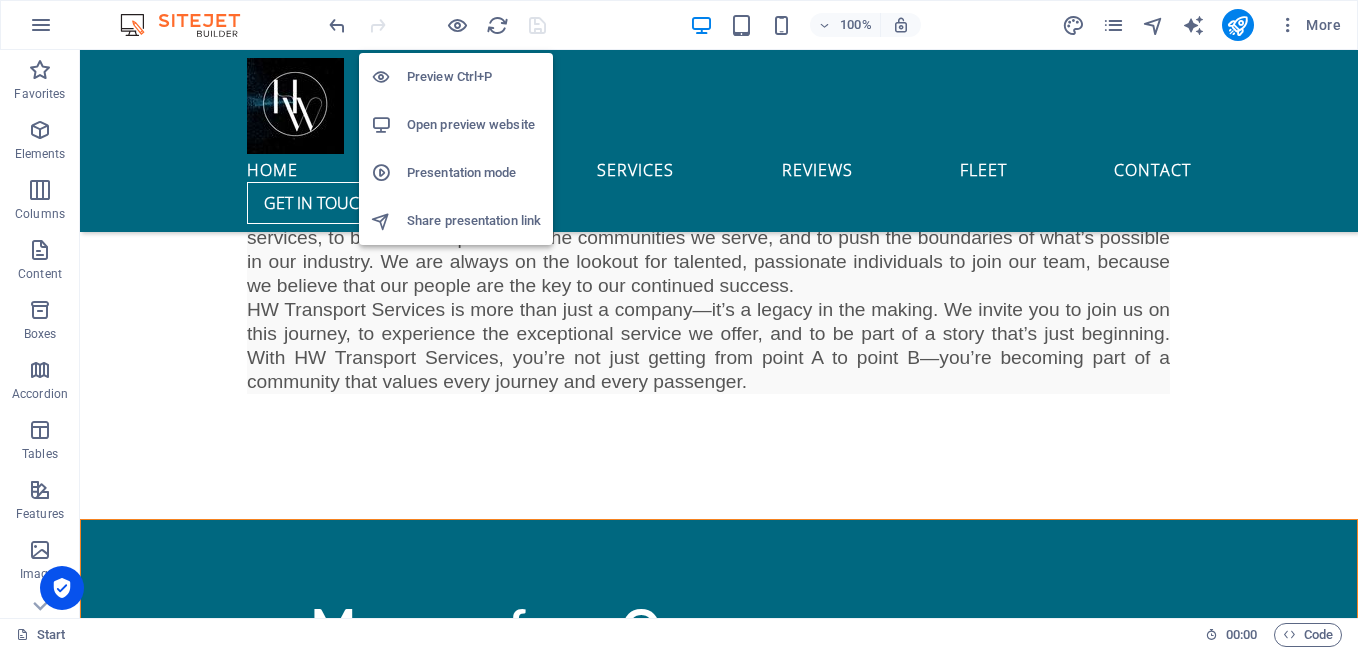click on "Open preview website" at bounding box center [474, 125] 